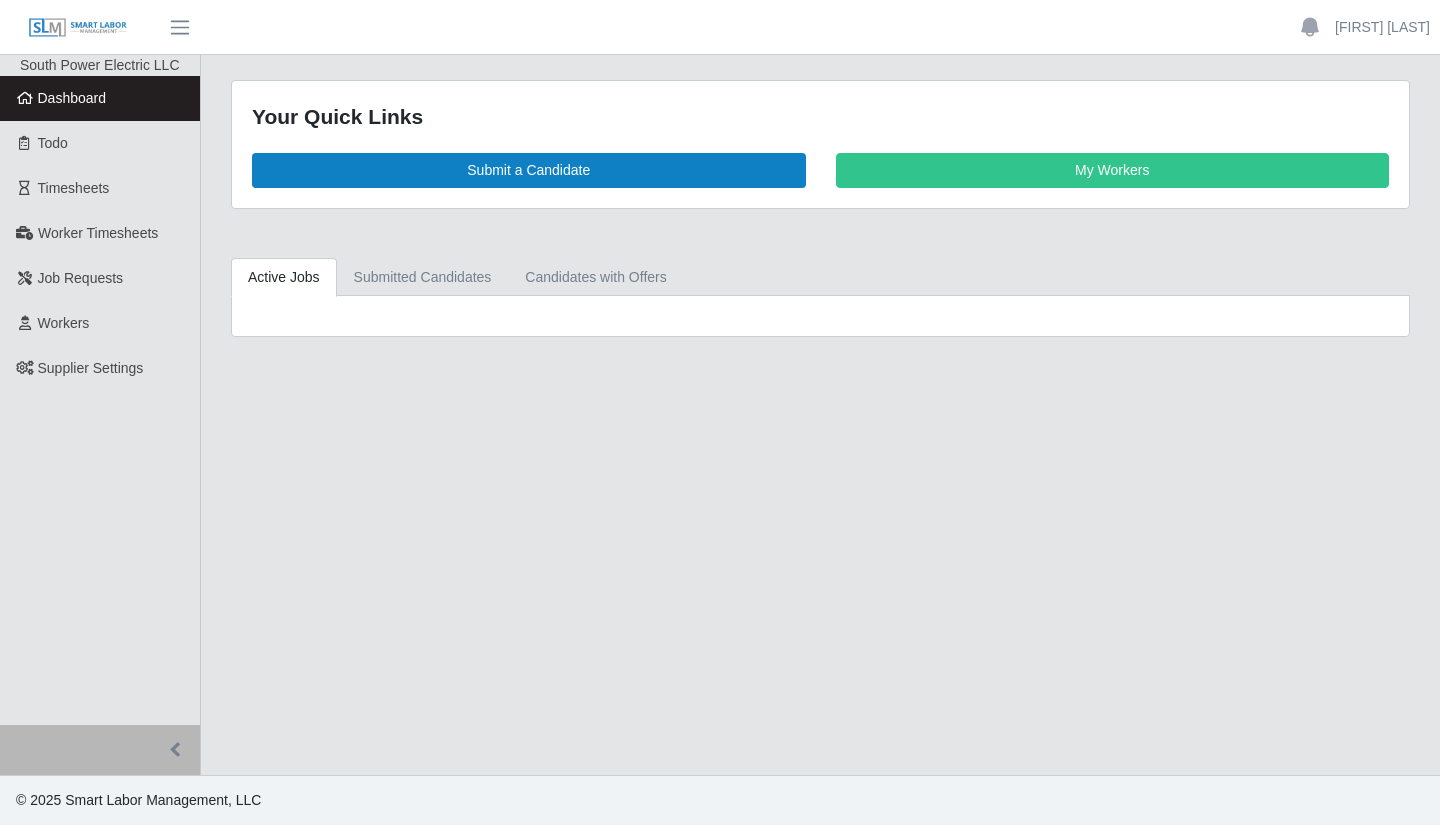 scroll, scrollTop: 0, scrollLeft: 0, axis: both 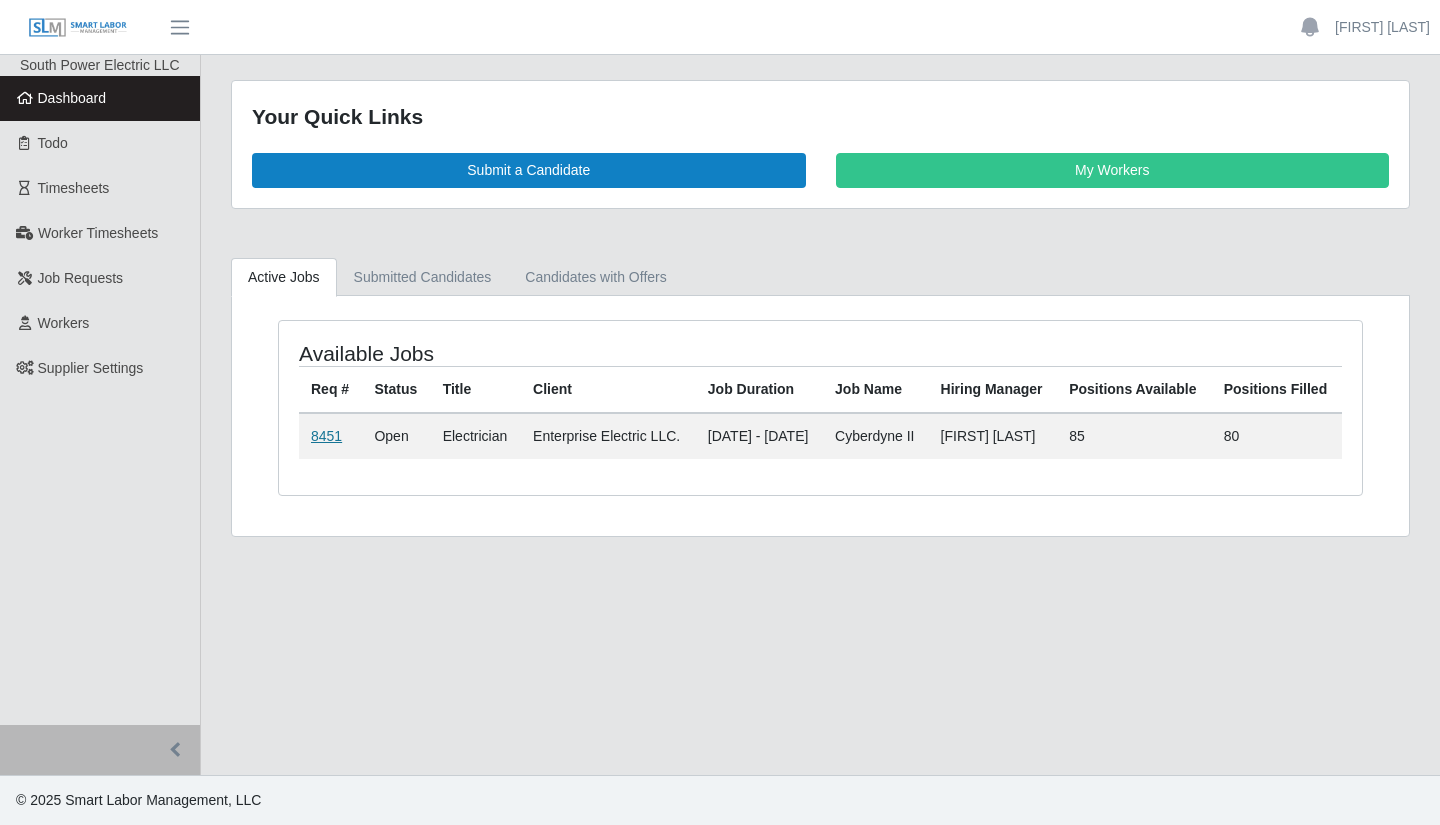 click on "8451" at bounding box center (326, 436) 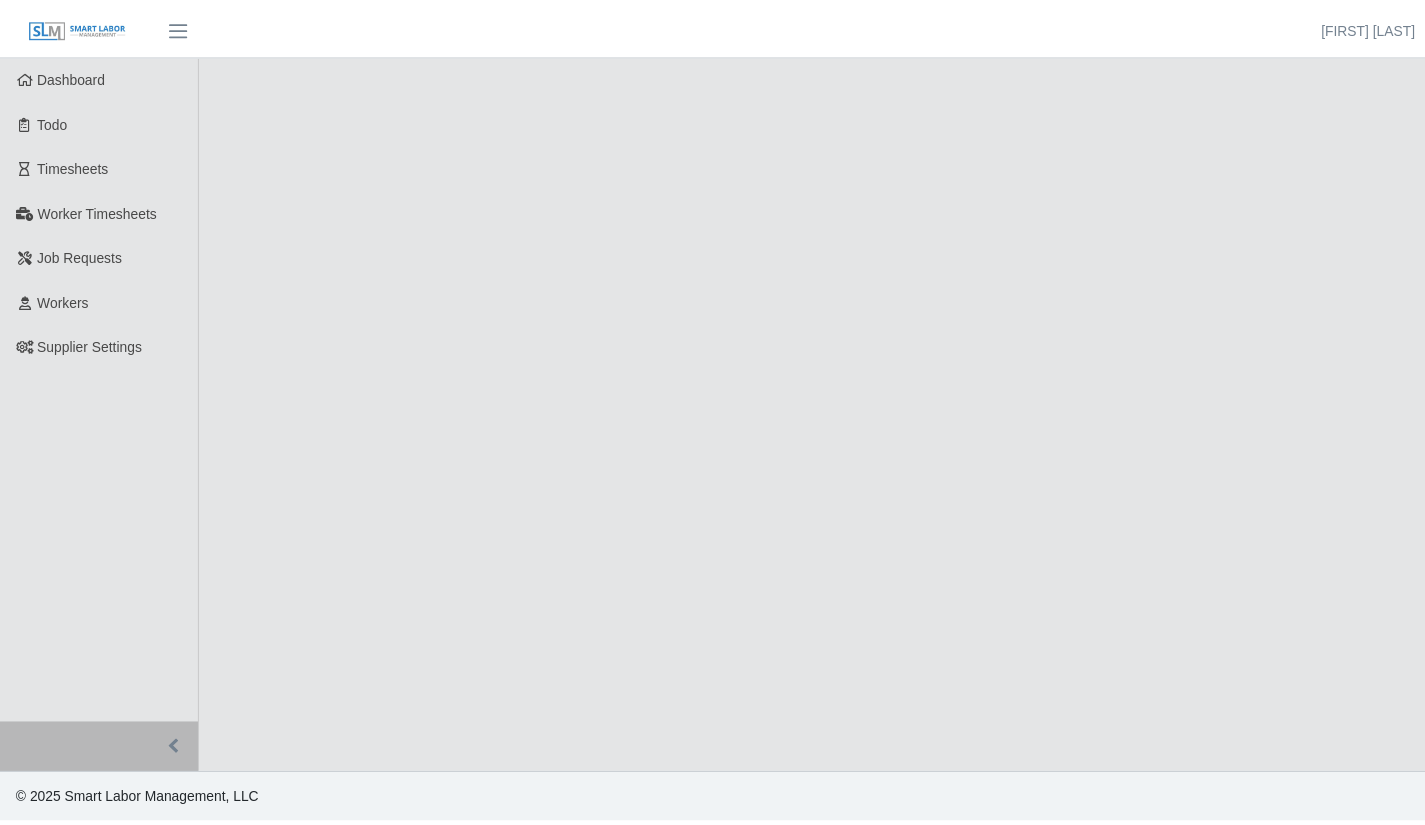 scroll, scrollTop: 0, scrollLeft: 0, axis: both 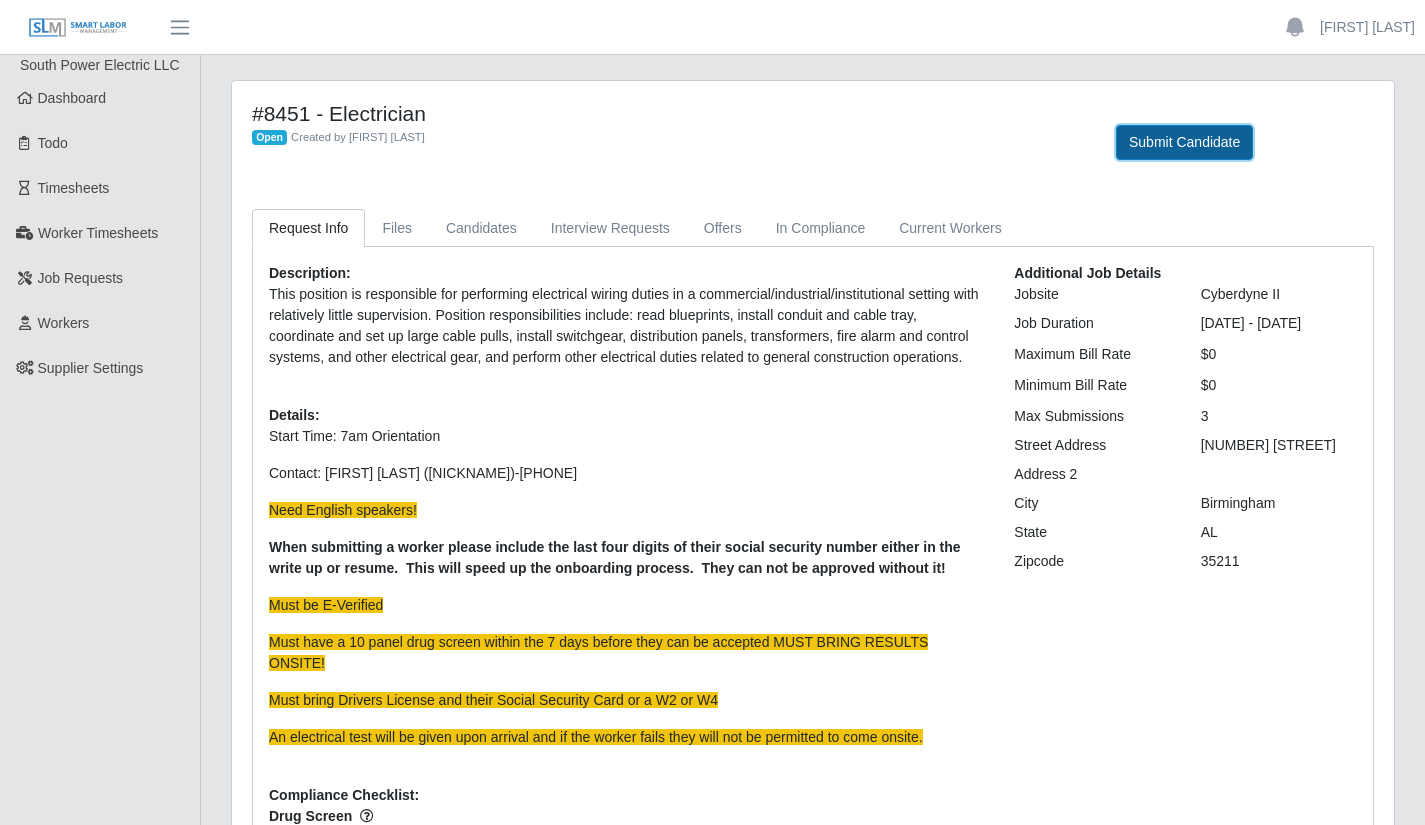 click on "Submit Candidate" at bounding box center [1184, 142] 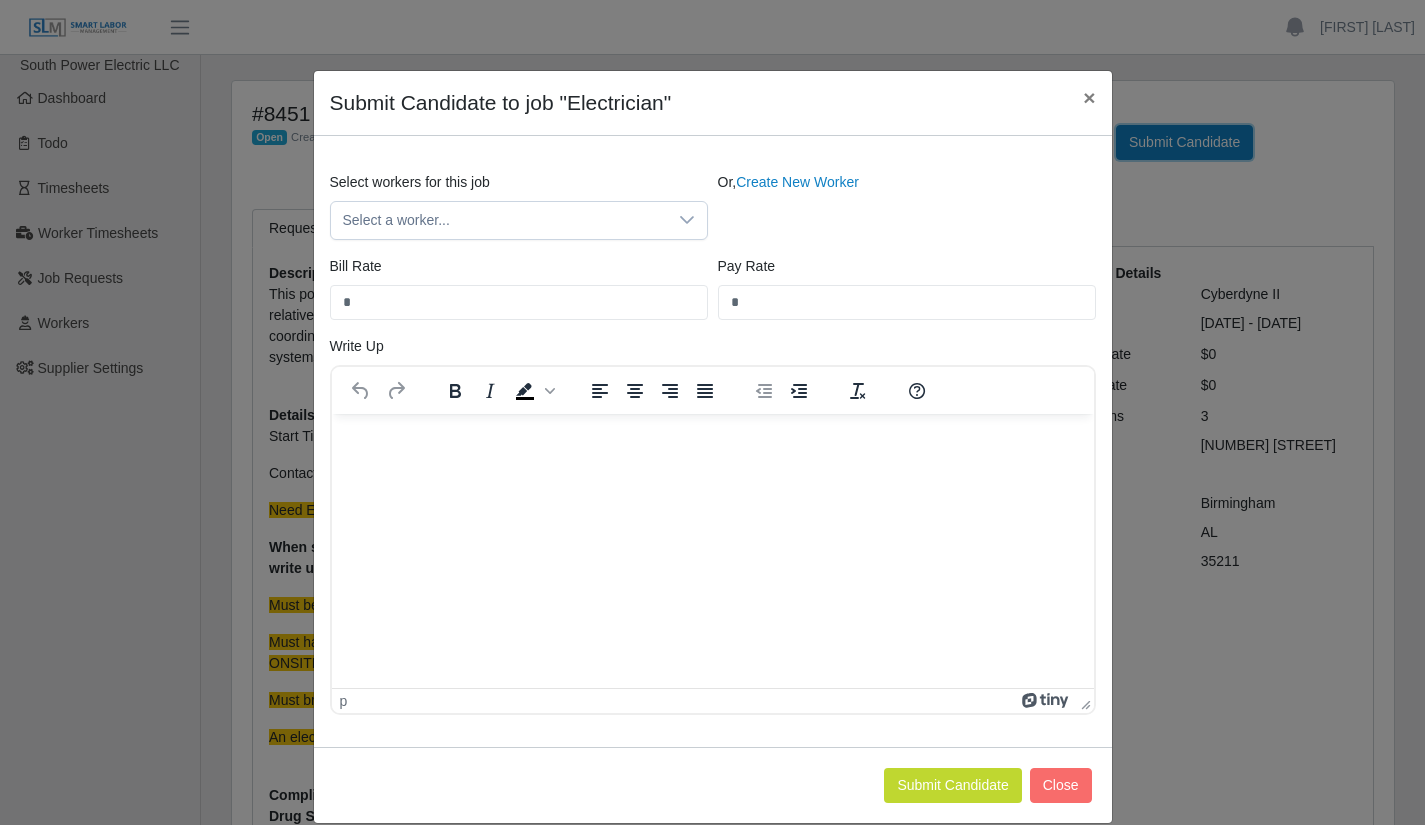 scroll, scrollTop: 0, scrollLeft: 0, axis: both 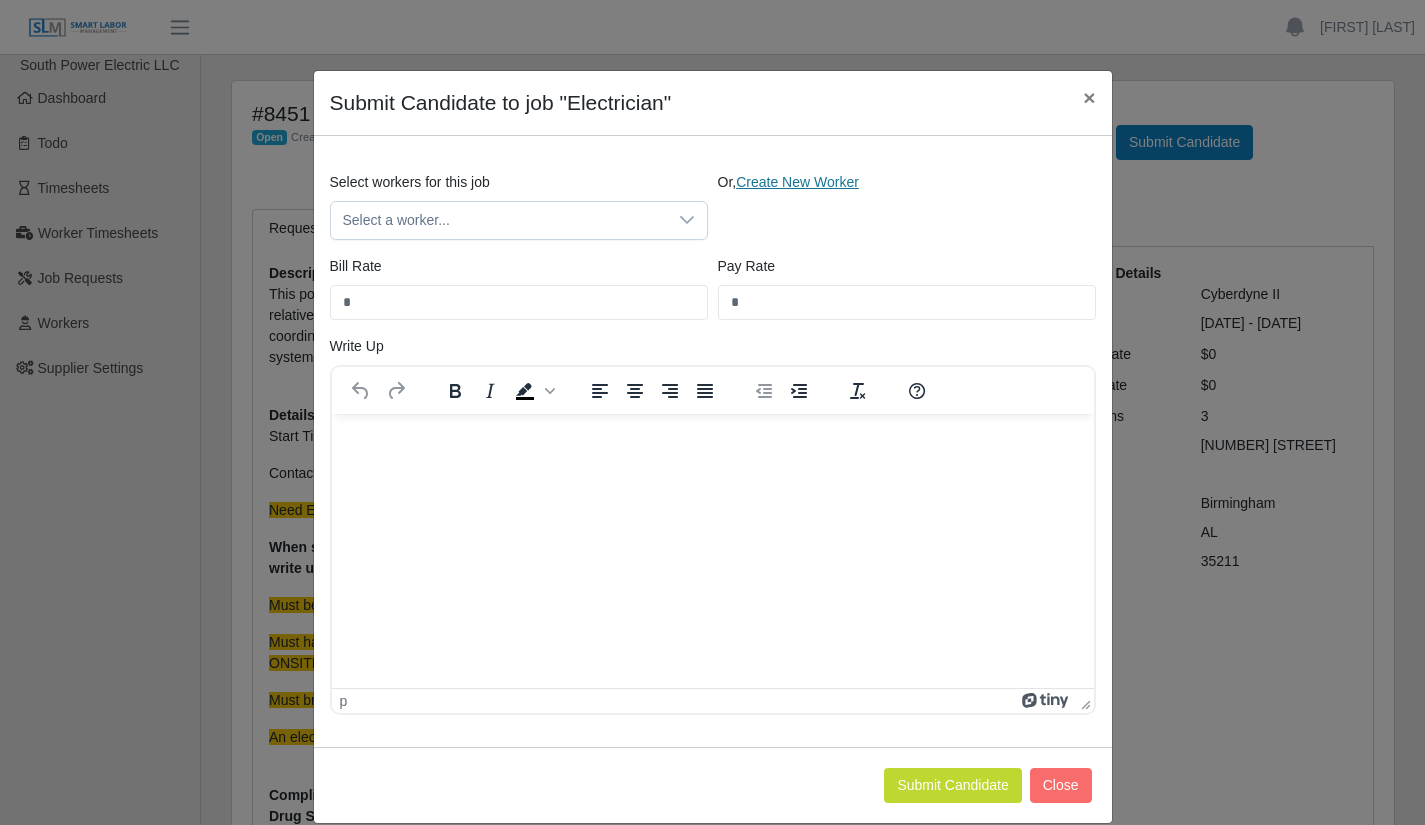 click on "Create New Worker" at bounding box center (797, 182) 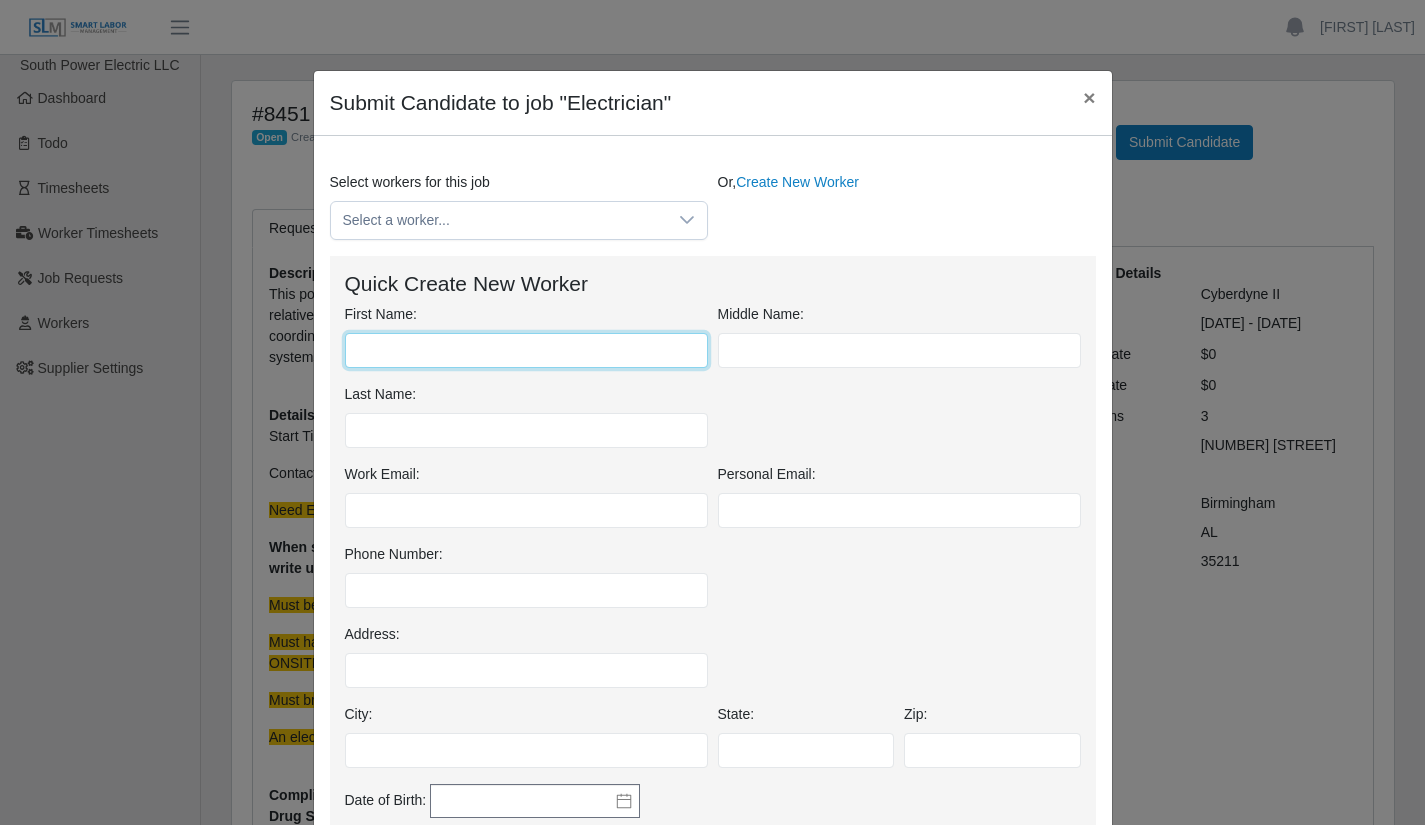 click on "First Name:" at bounding box center (526, 350) 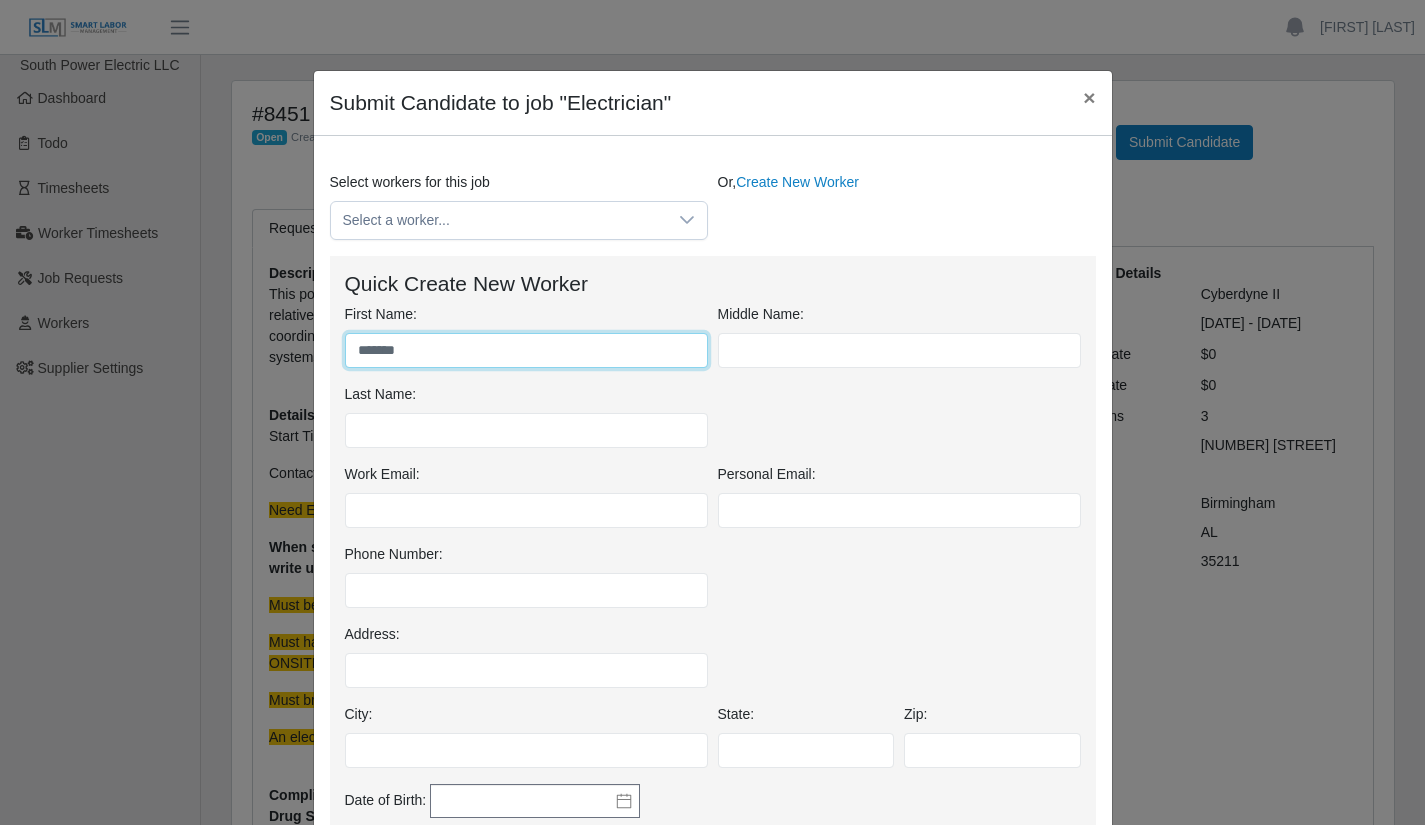 type on "******" 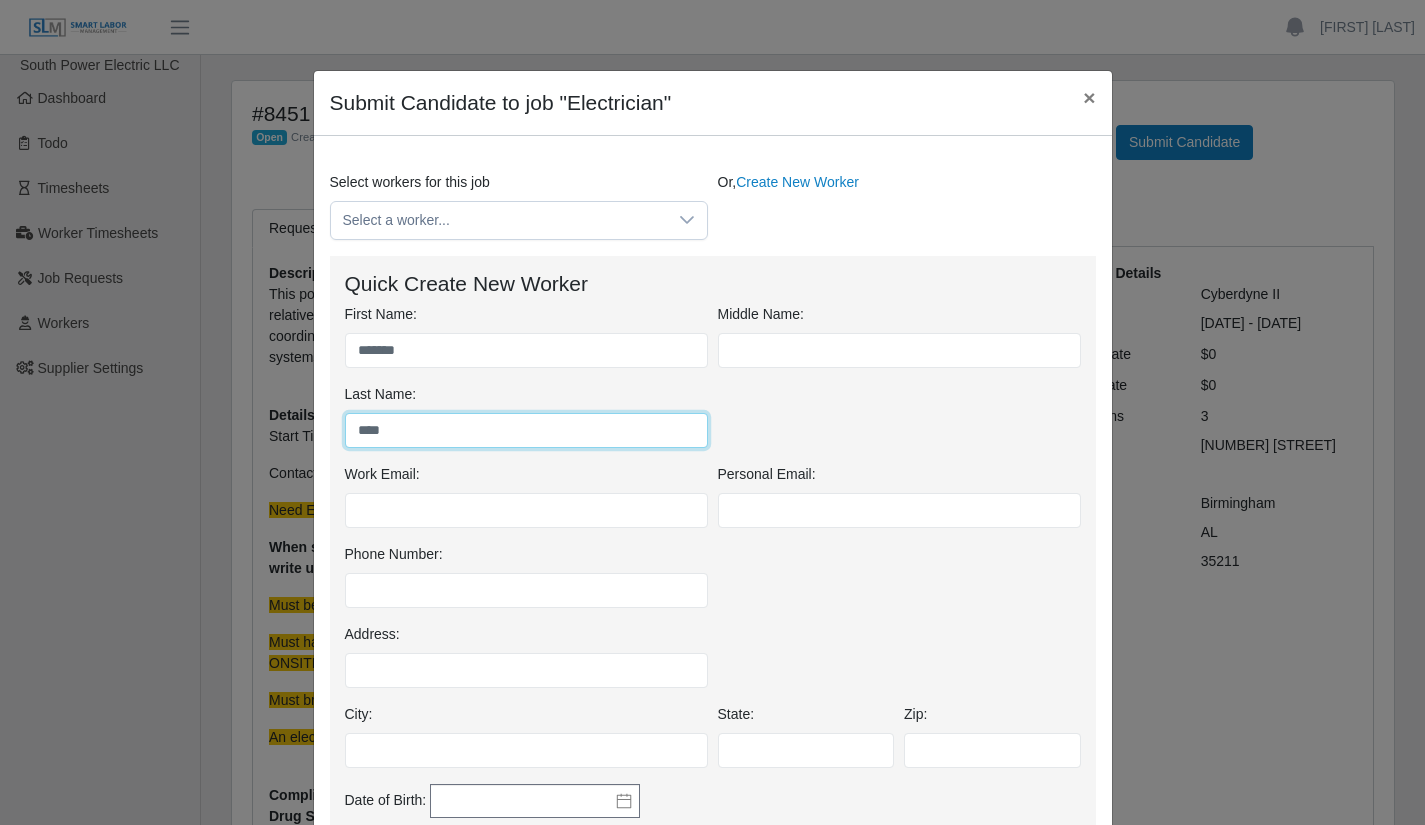 type on "****" 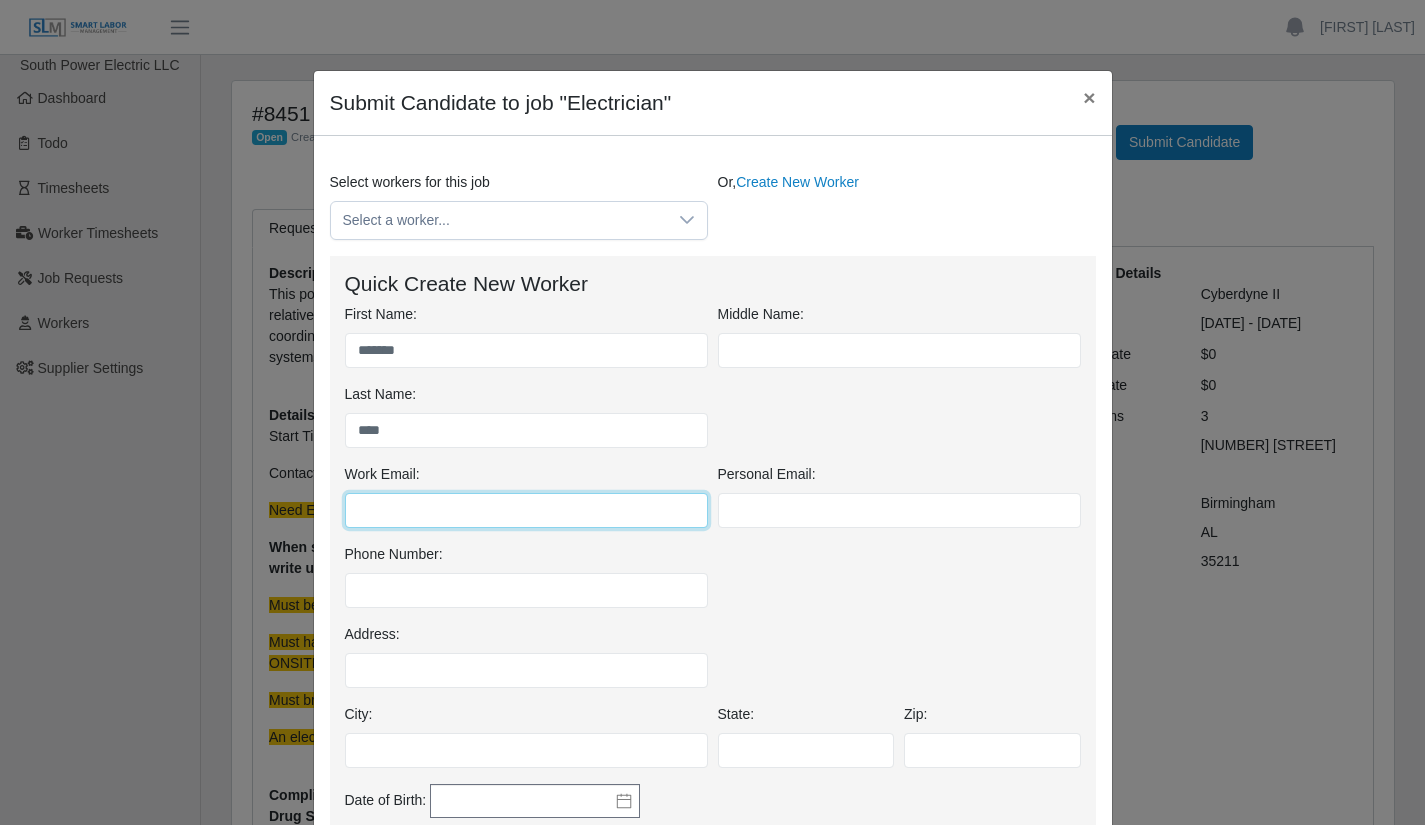 click on "Work Email:" at bounding box center [526, 510] 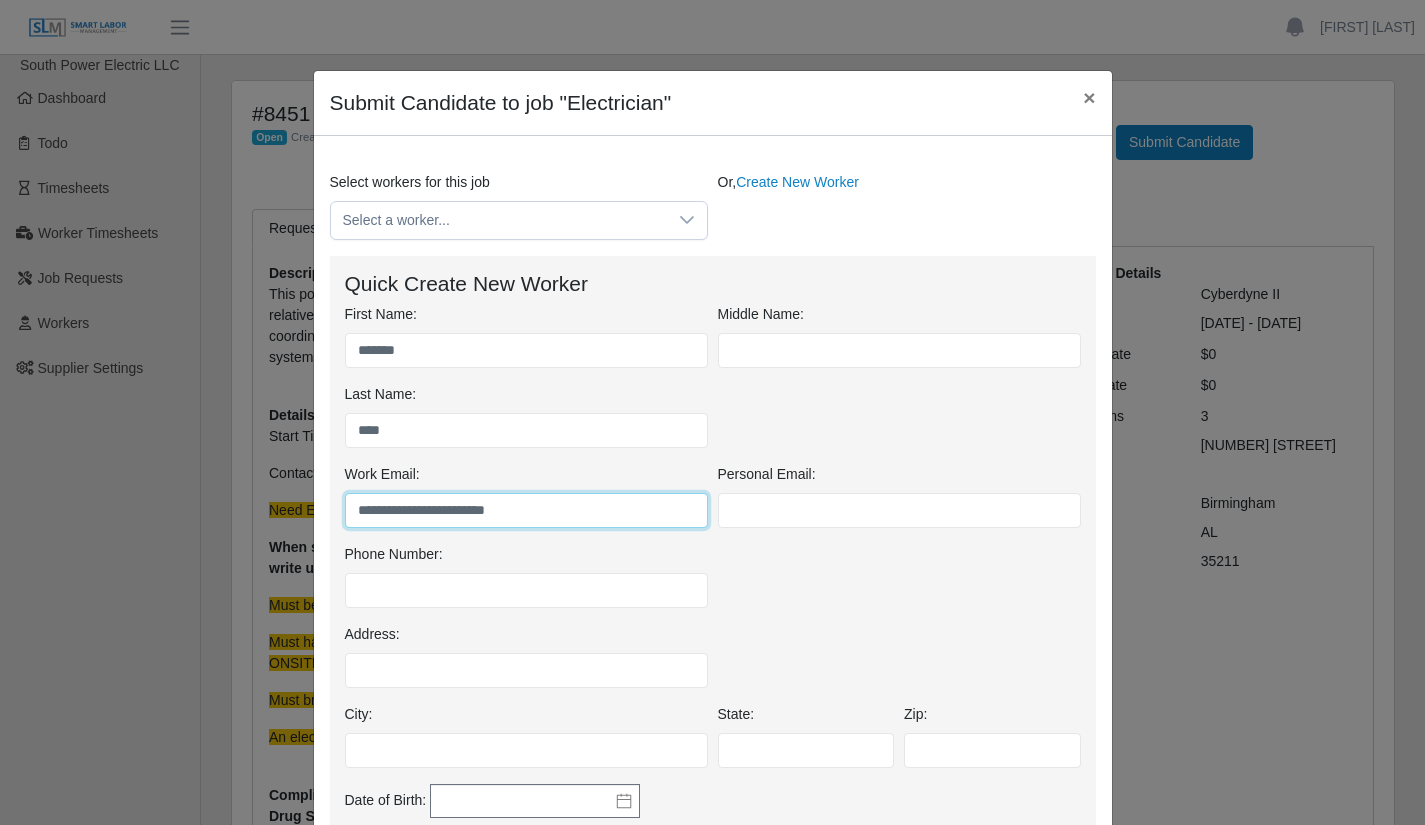 type on "**********" 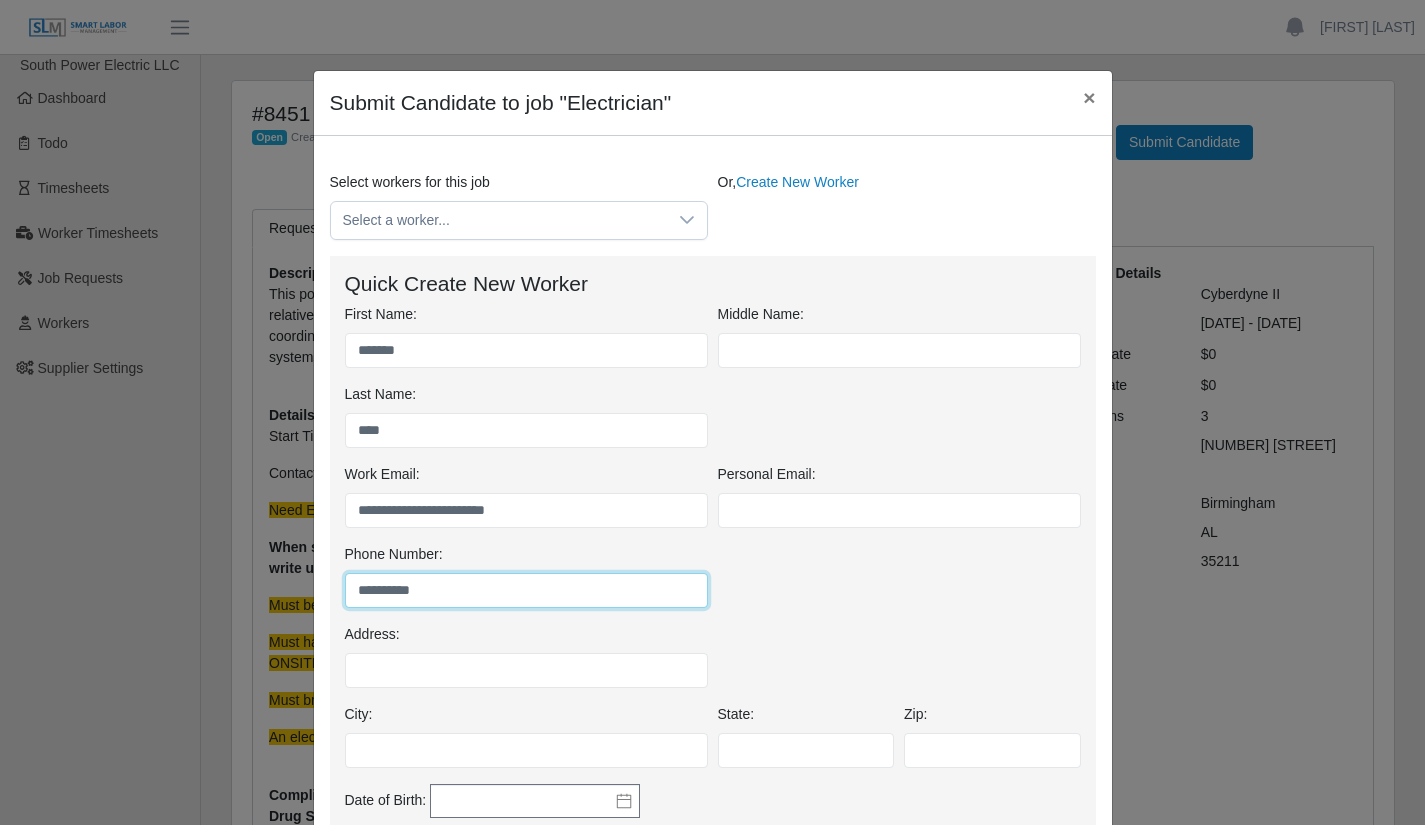 type on "**********" 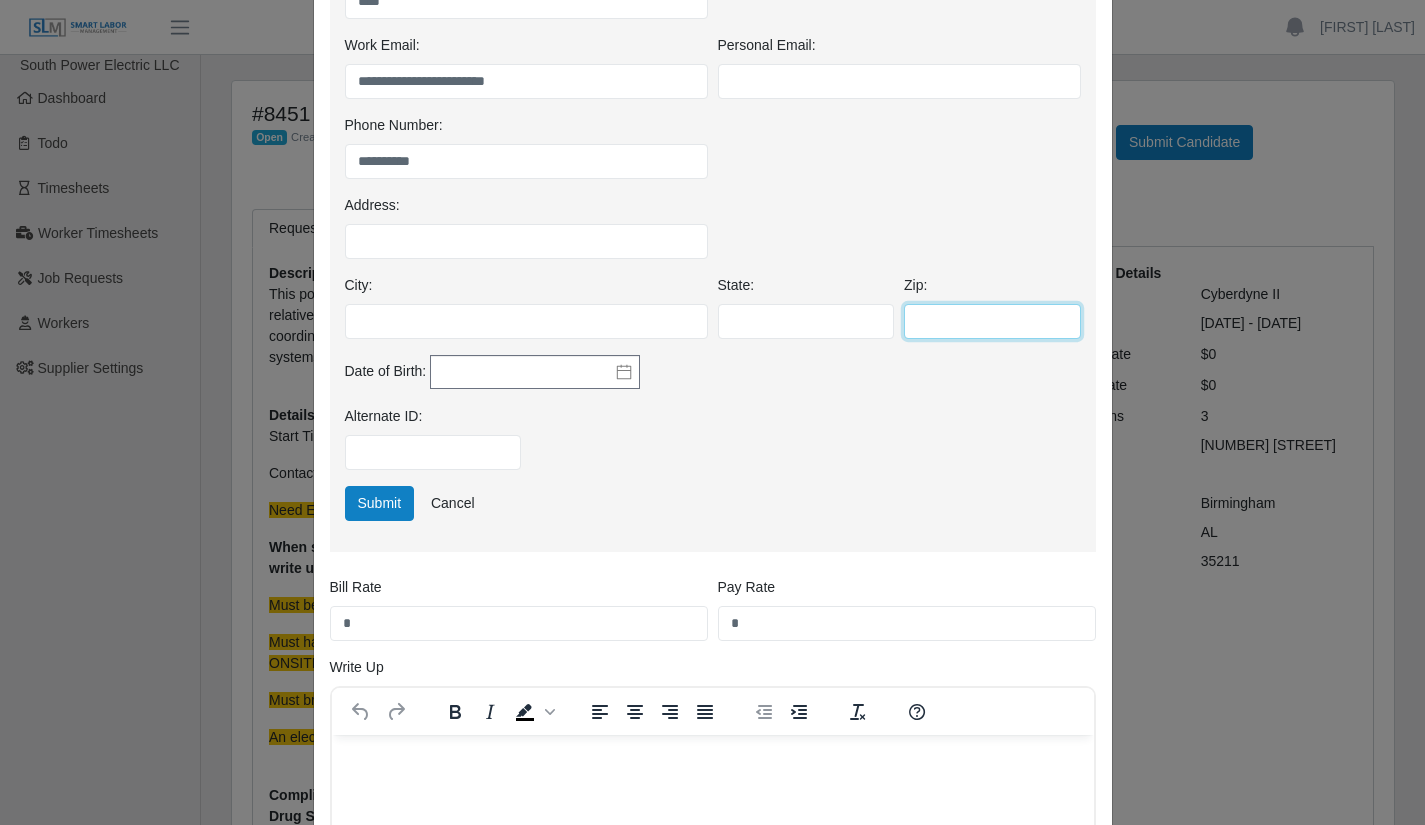 scroll, scrollTop: 587, scrollLeft: 0, axis: vertical 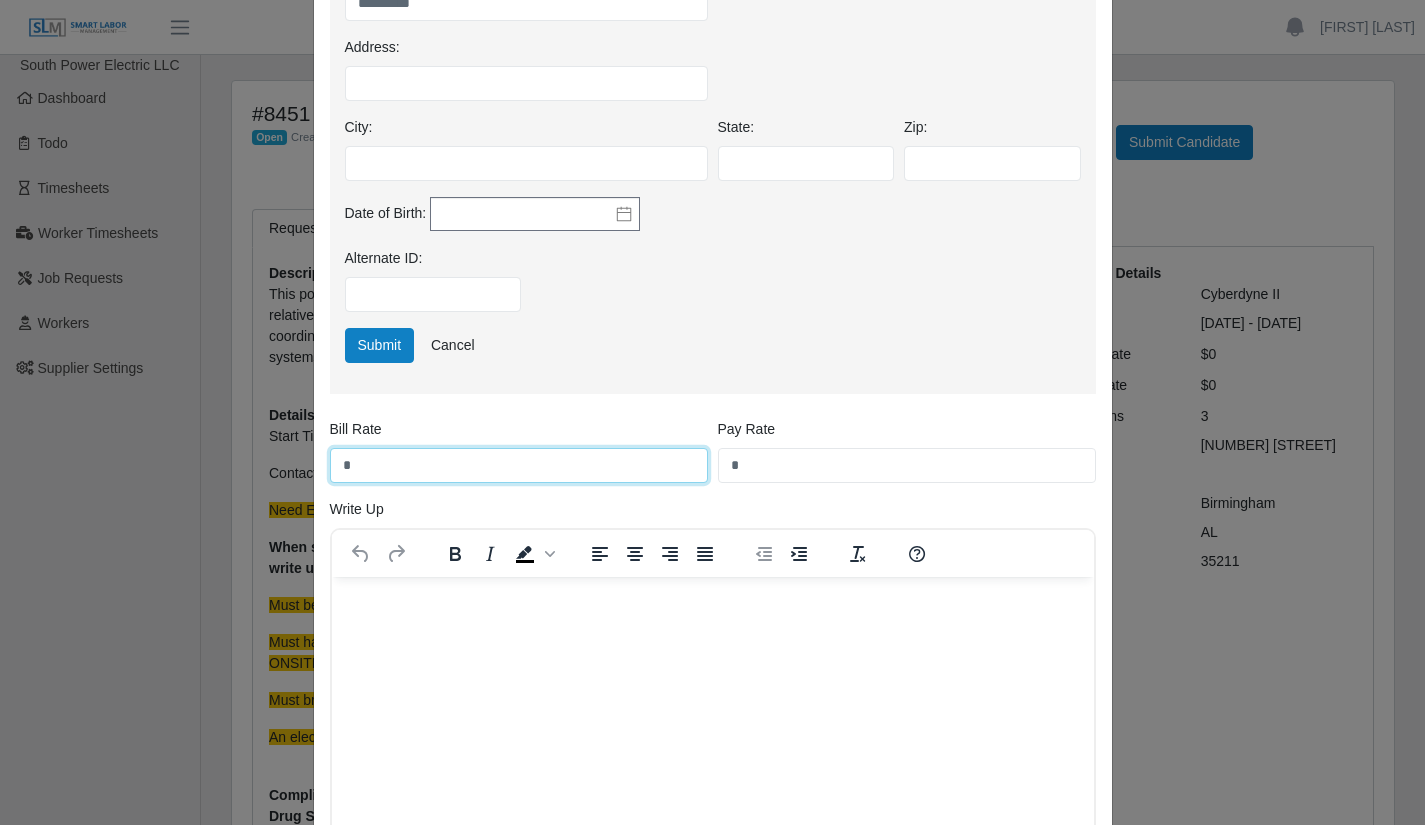click on "*" at bounding box center [519, 465] 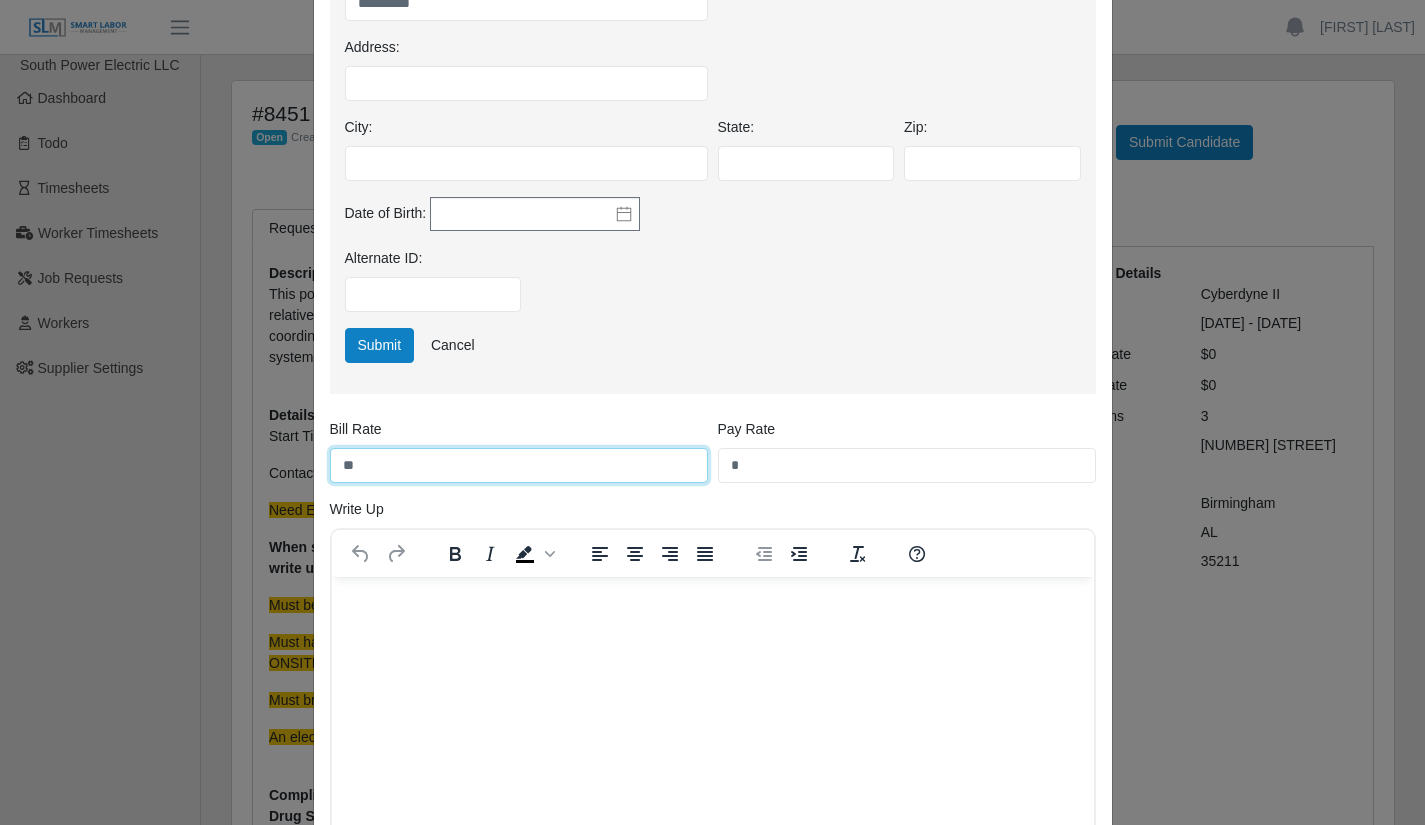 type on "**" 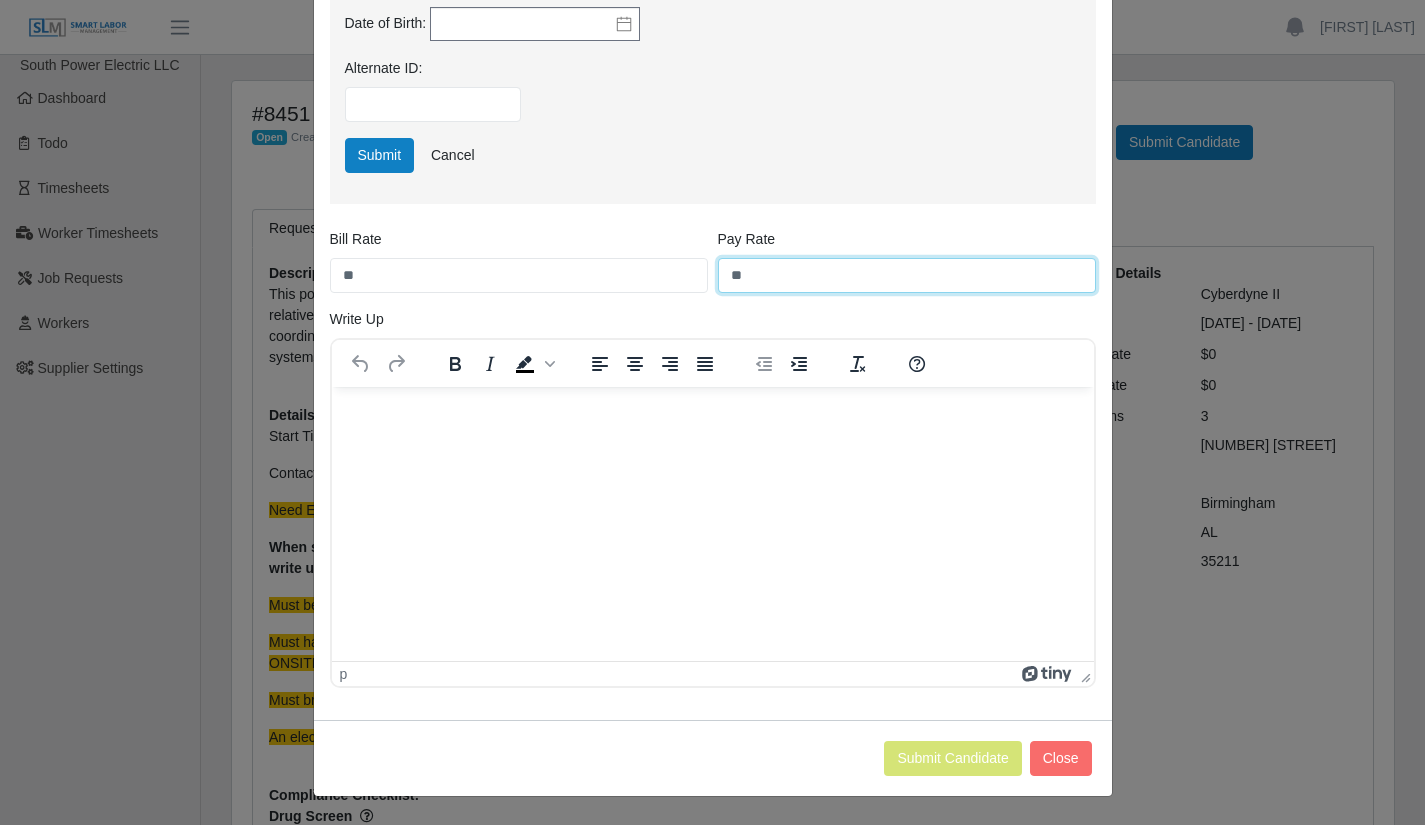 scroll, scrollTop: 778, scrollLeft: 0, axis: vertical 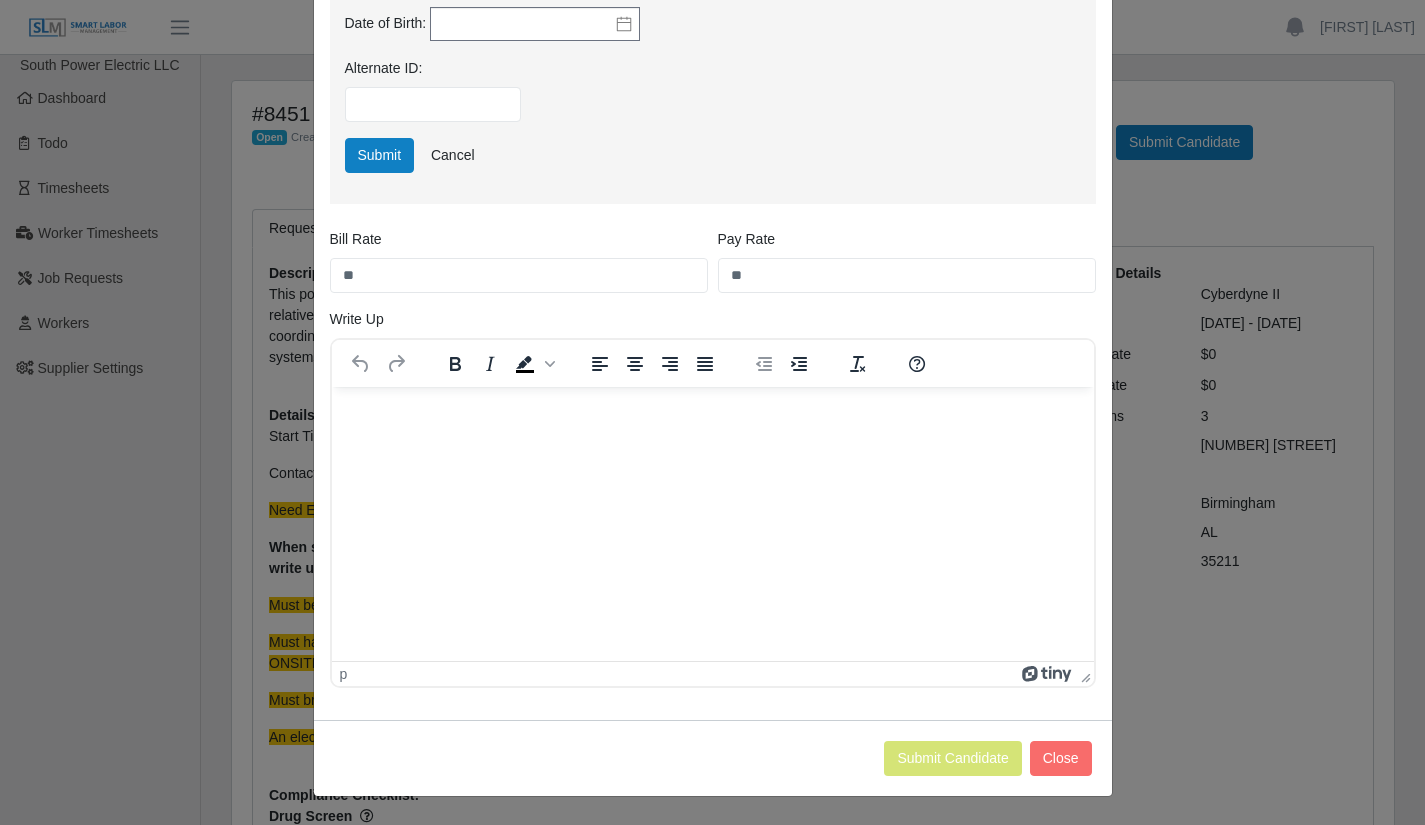 click at bounding box center (712, 414) 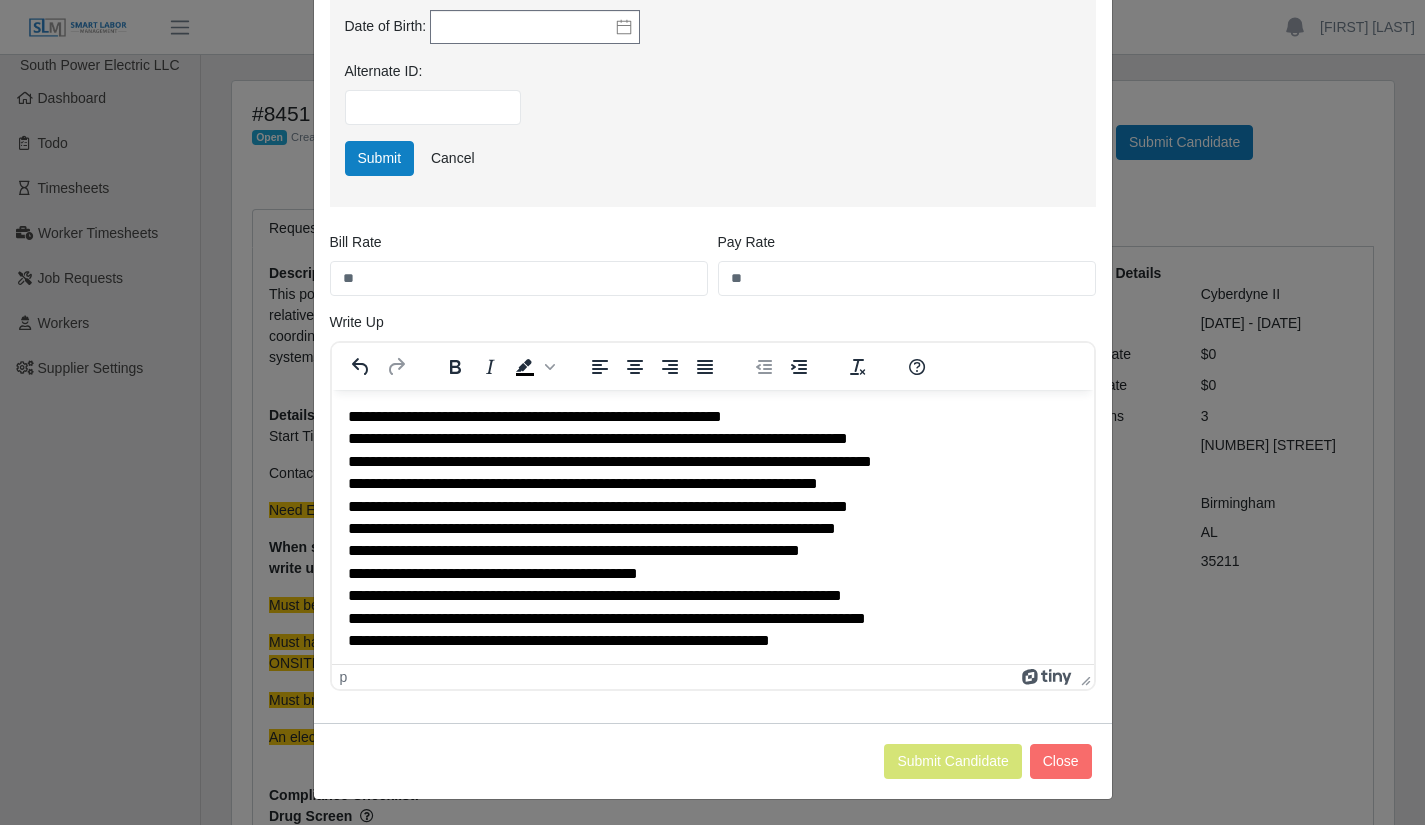 scroll, scrollTop: 778, scrollLeft: 0, axis: vertical 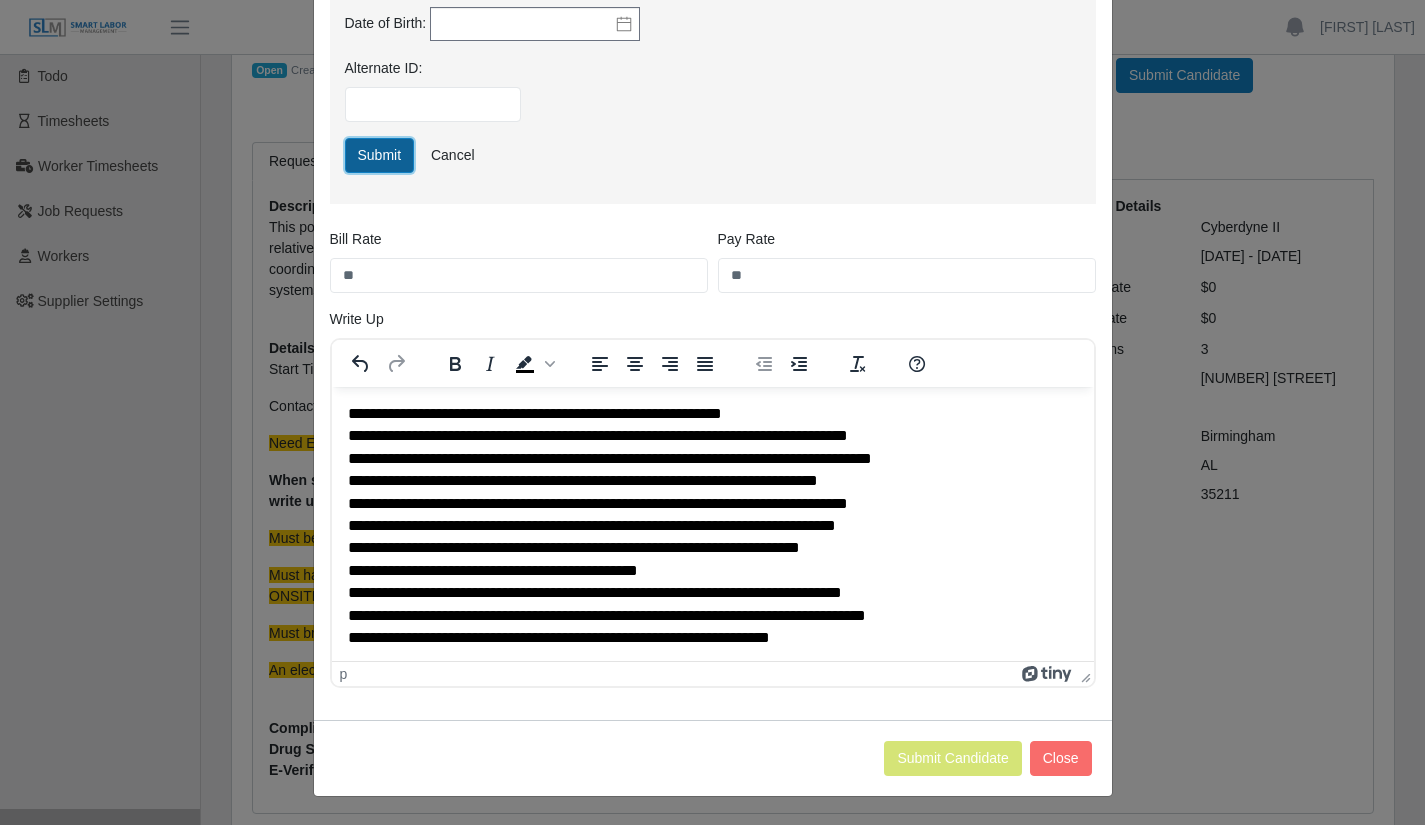 click on "Submit" at bounding box center (380, 155) 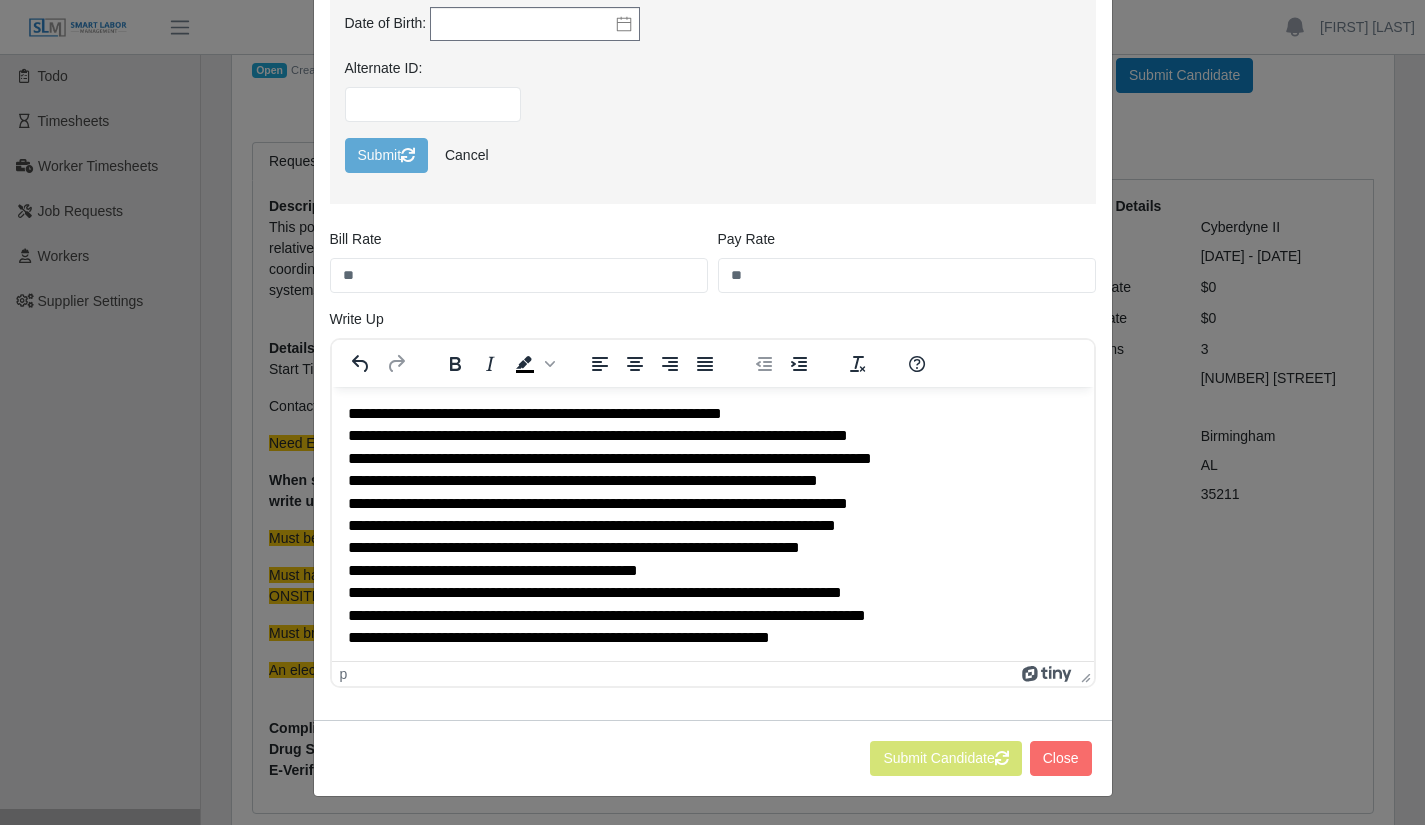 scroll, scrollTop: 26, scrollLeft: 0, axis: vertical 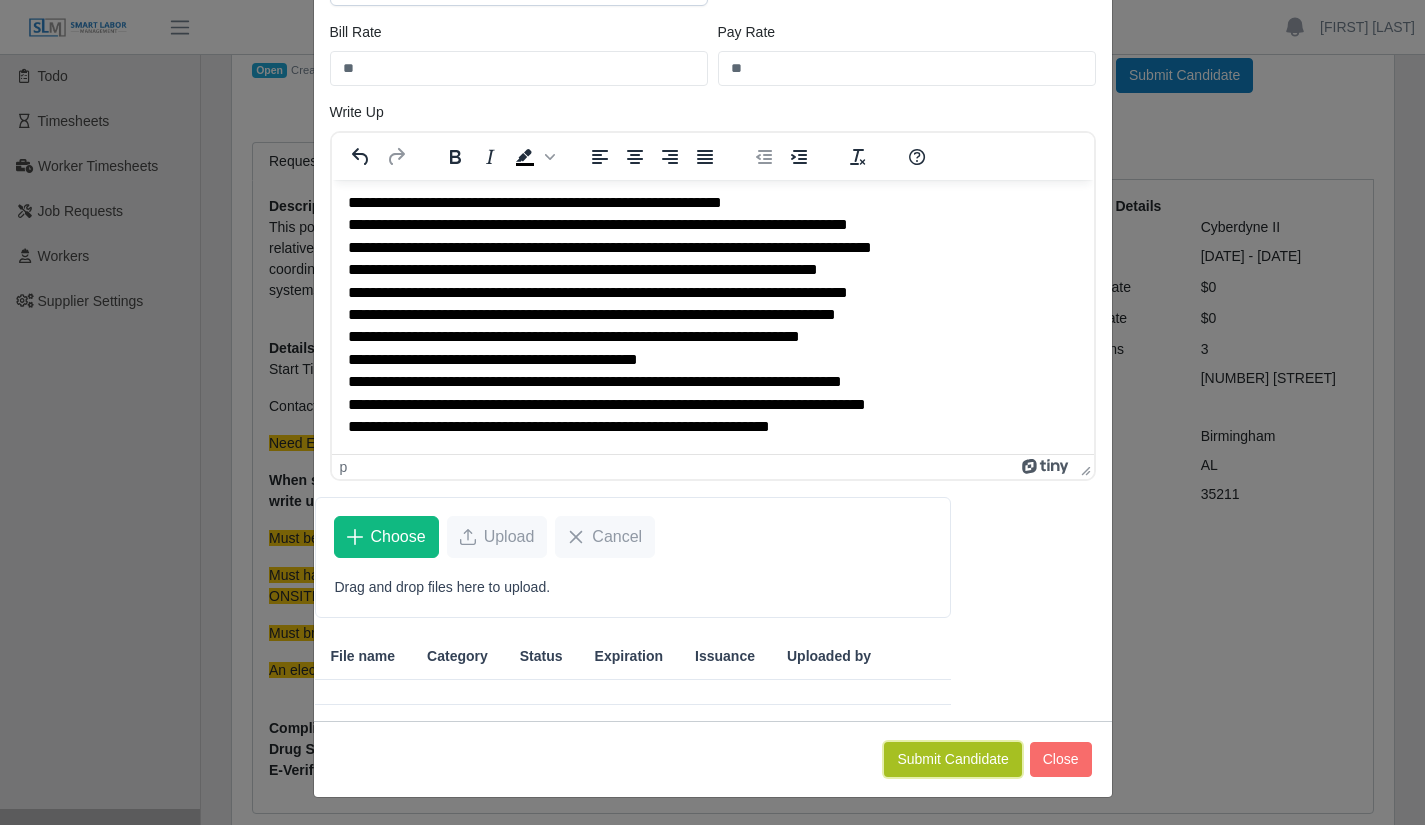 click on "Submit Candidate" 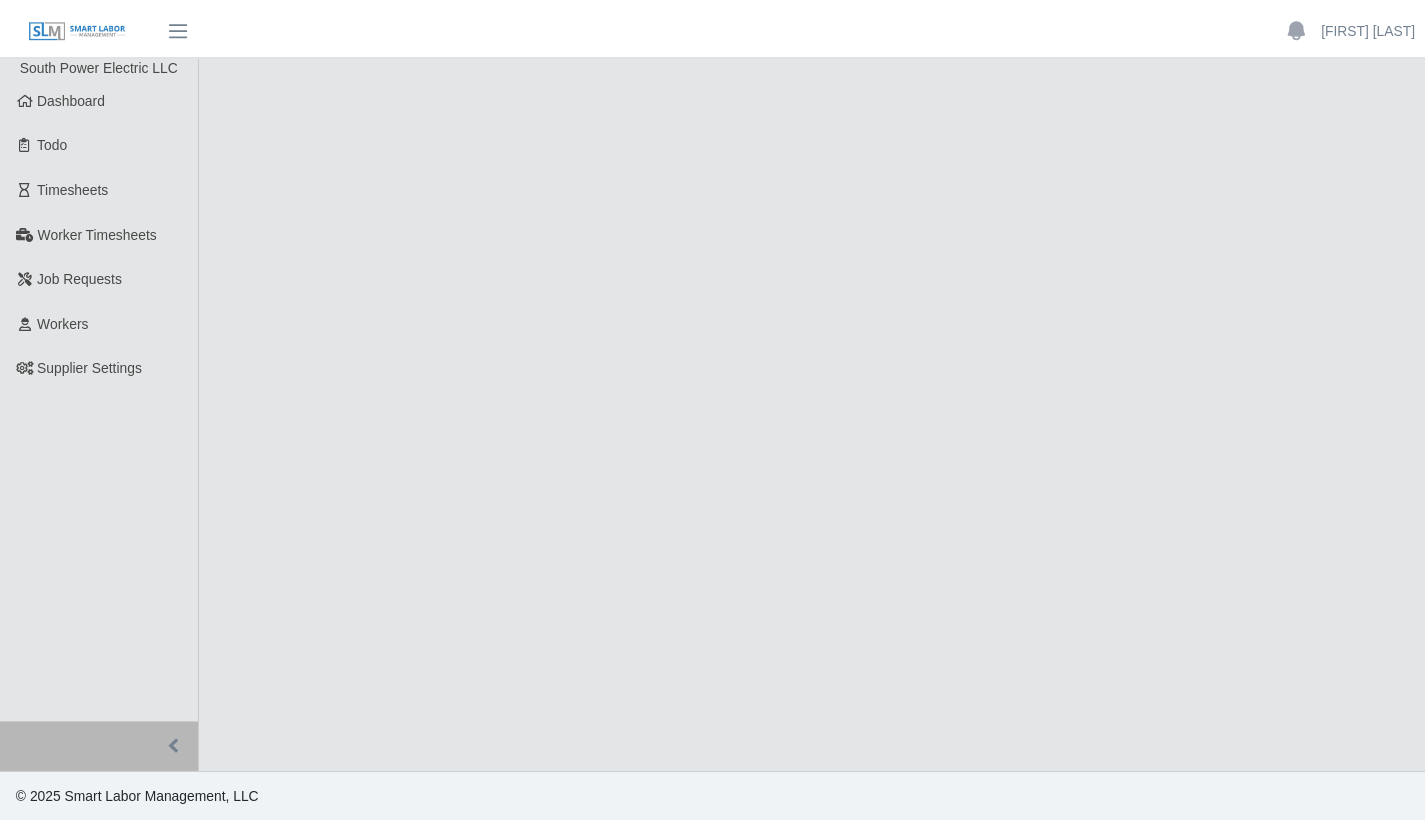 scroll, scrollTop: 0, scrollLeft: 0, axis: both 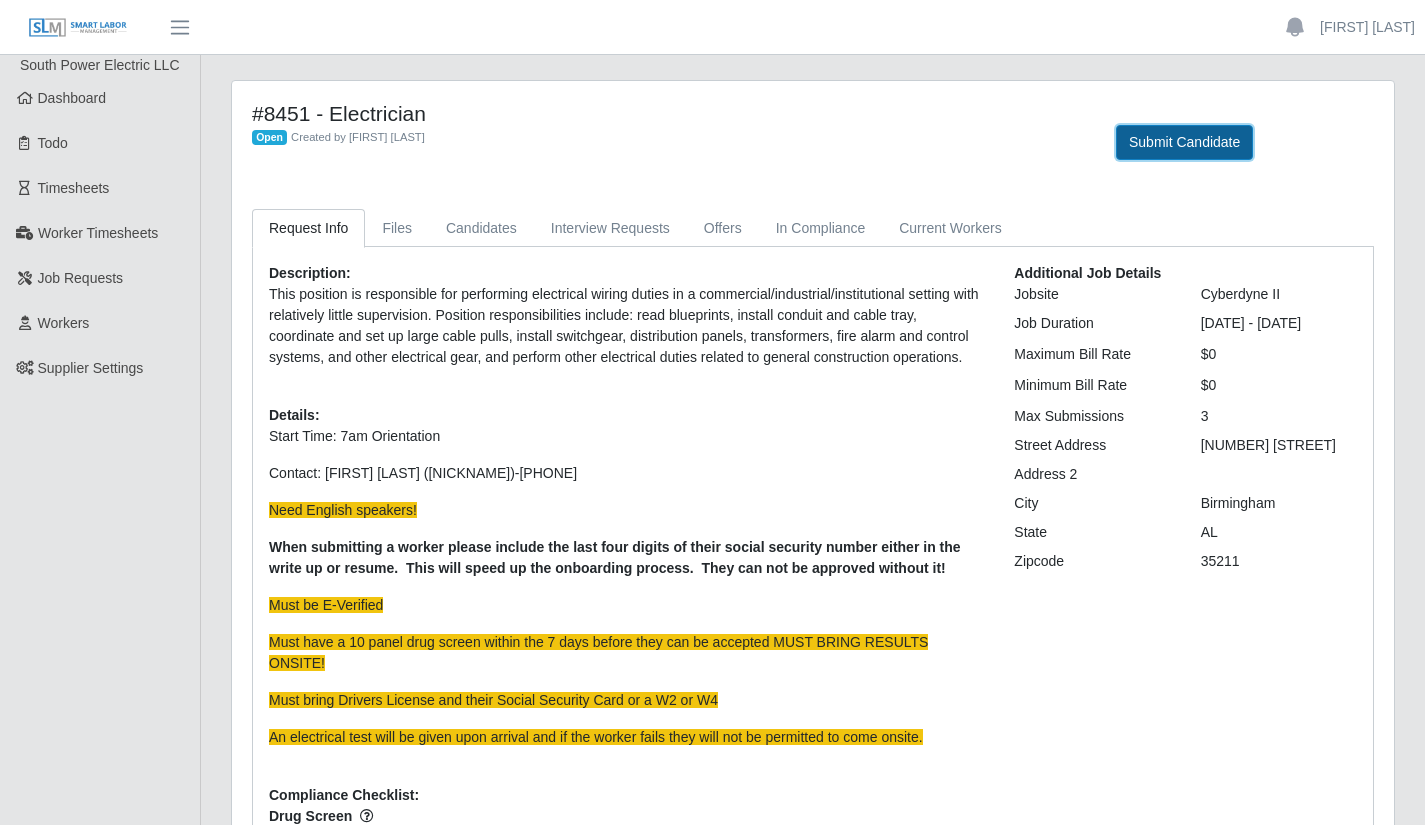 click on "Submit Candidate" at bounding box center (1184, 142) 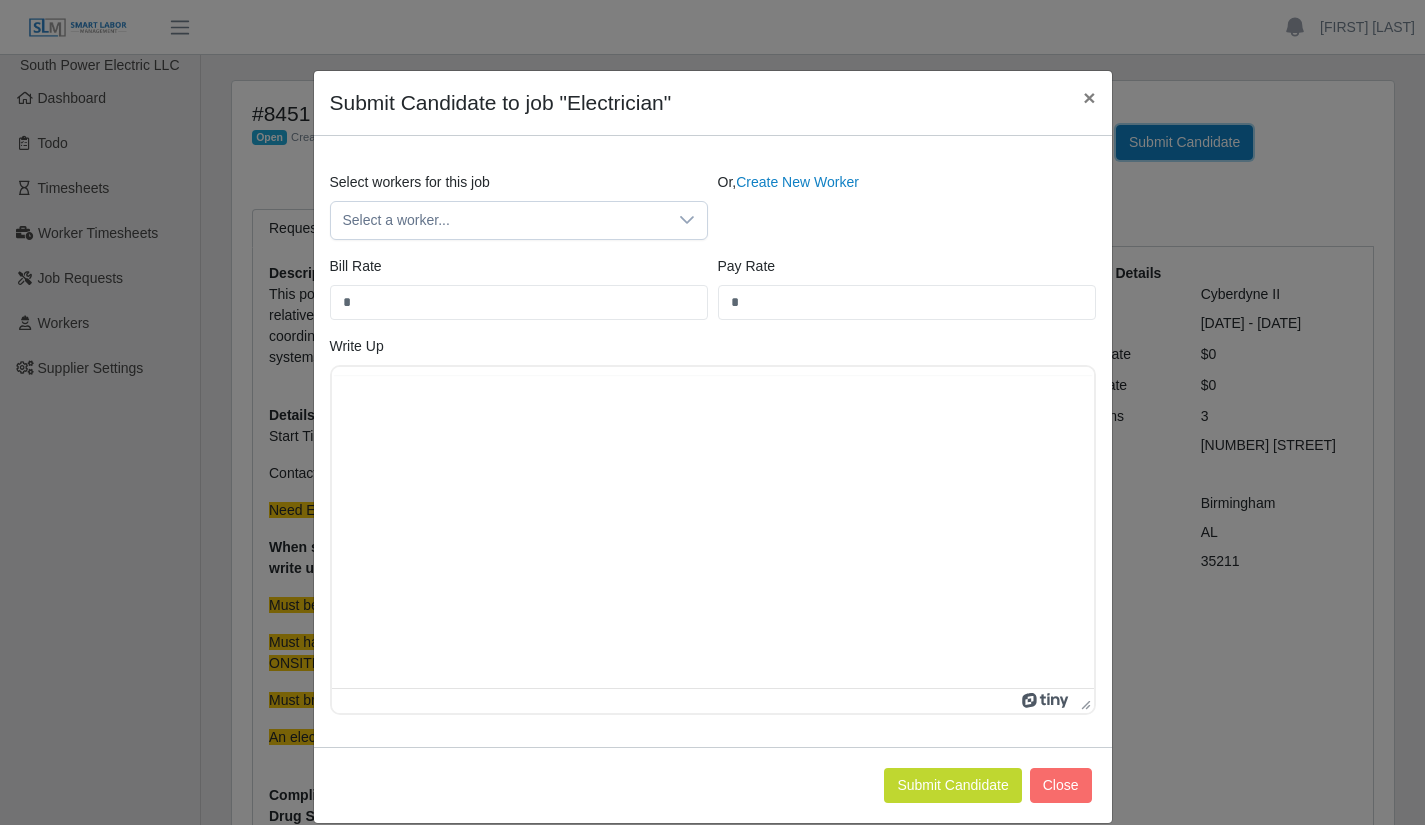 scroll, scrollTop: 0, scrollLeft: 0, axis: both 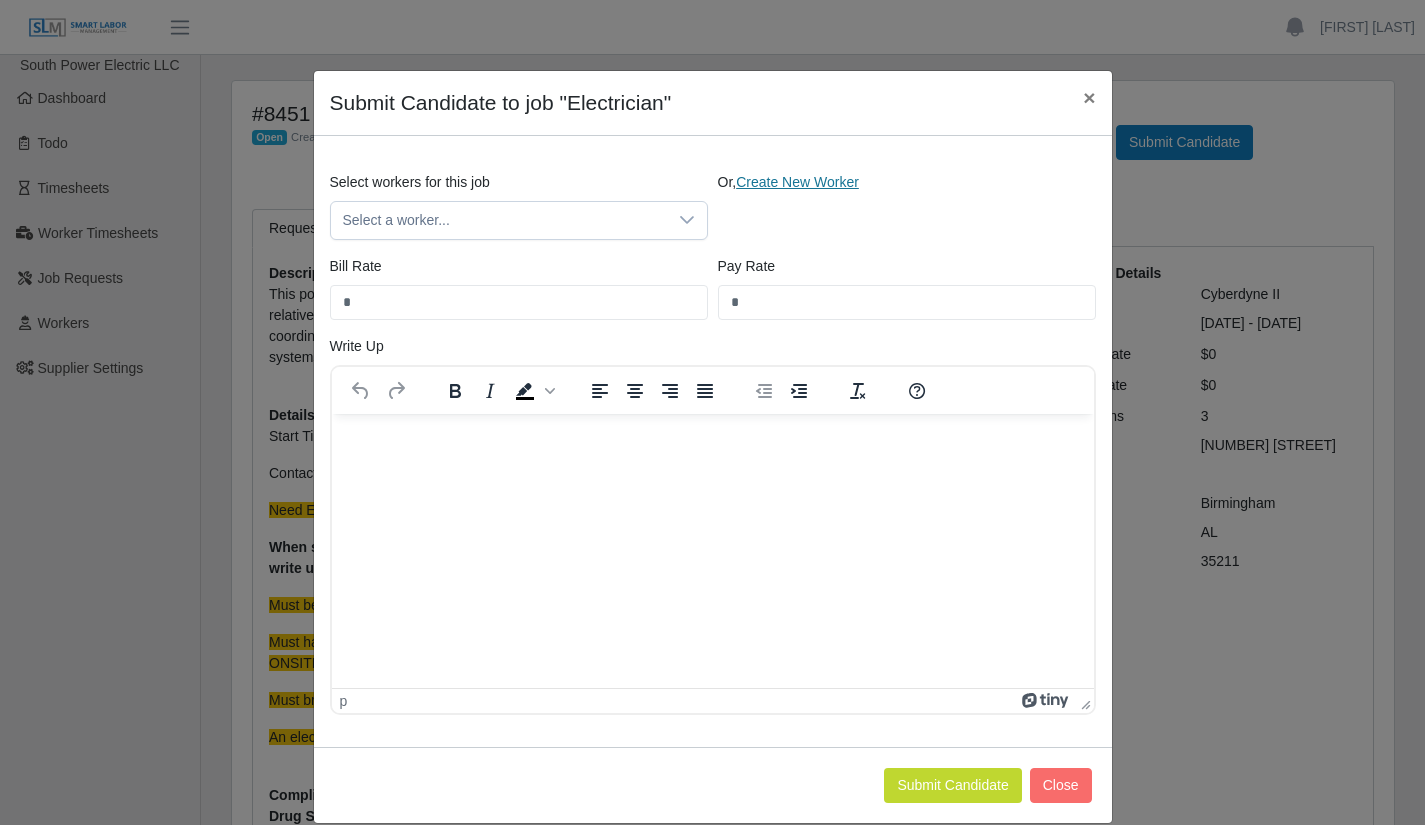 click on "Create New Worker" at bounding box center [797, 182] 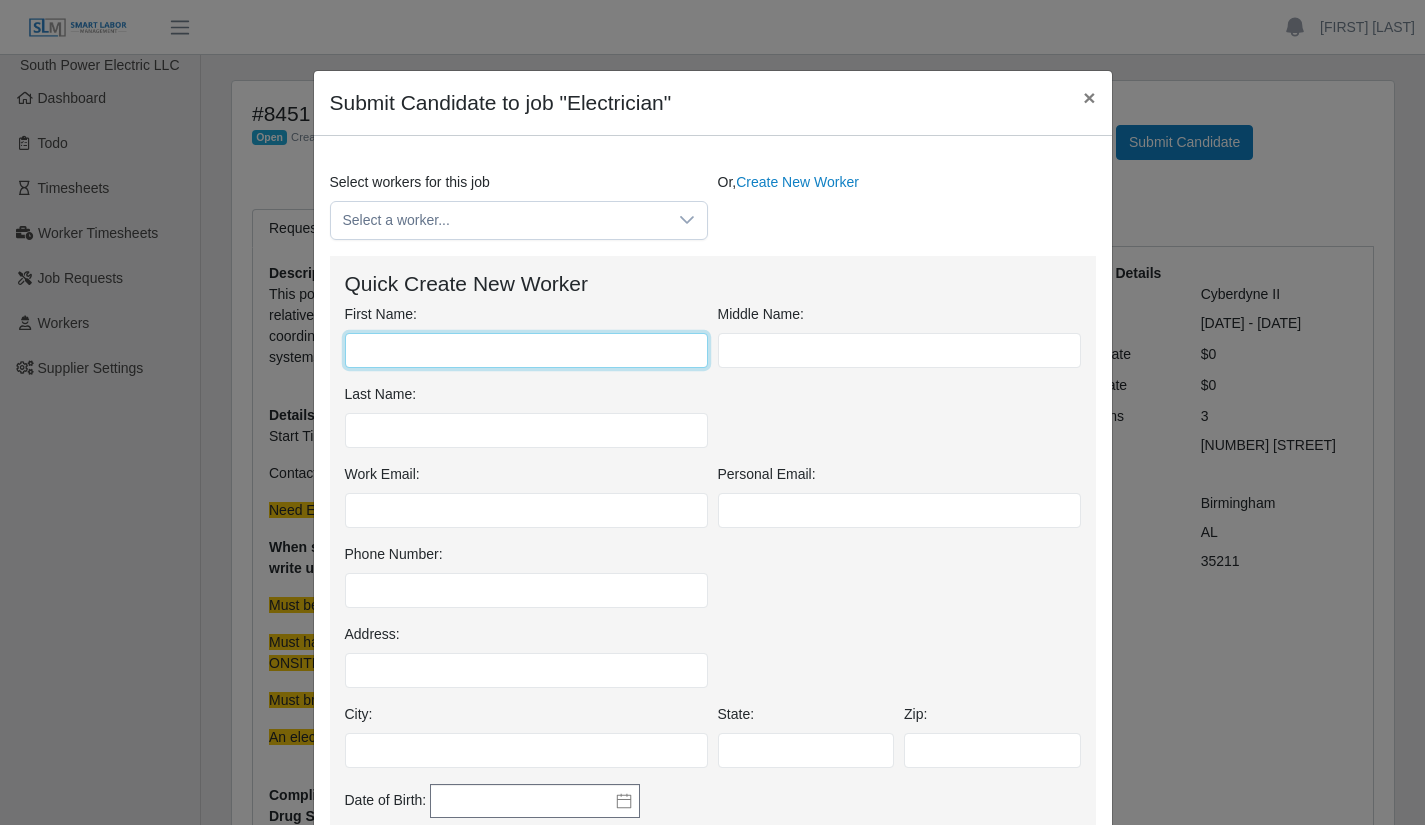 click on "First Name:" at bounding box center (526, 350) 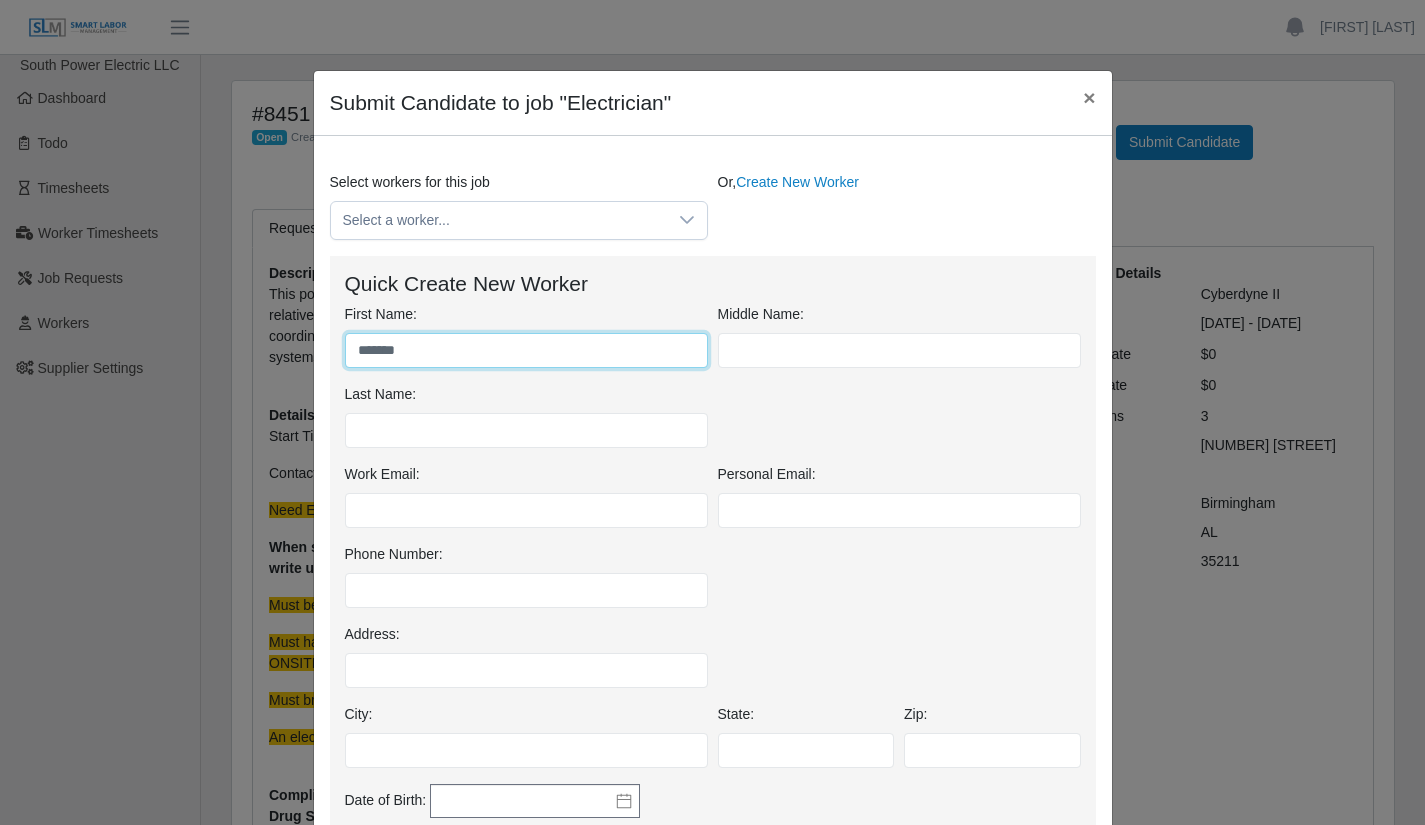 type on "*******" 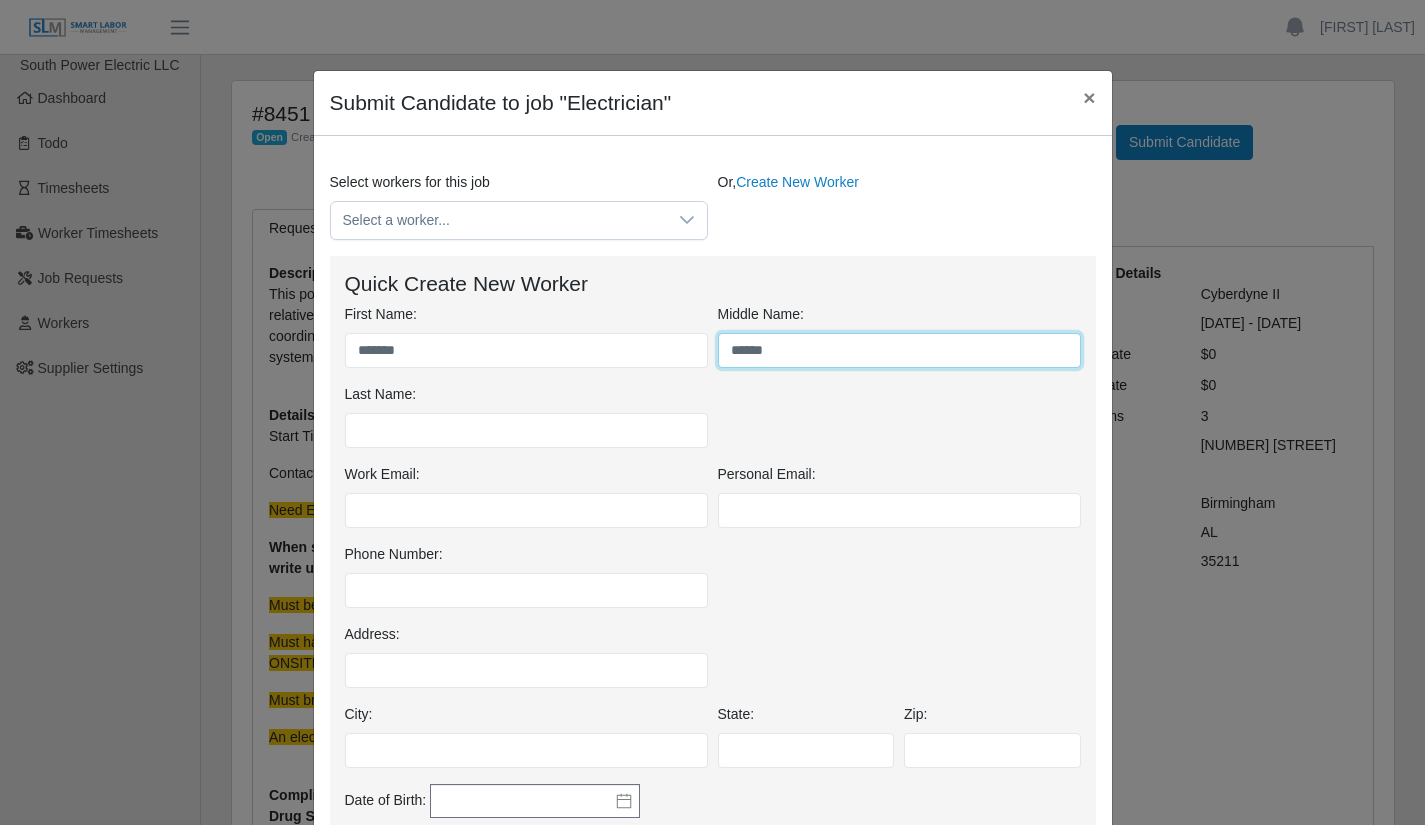 type on "*****" 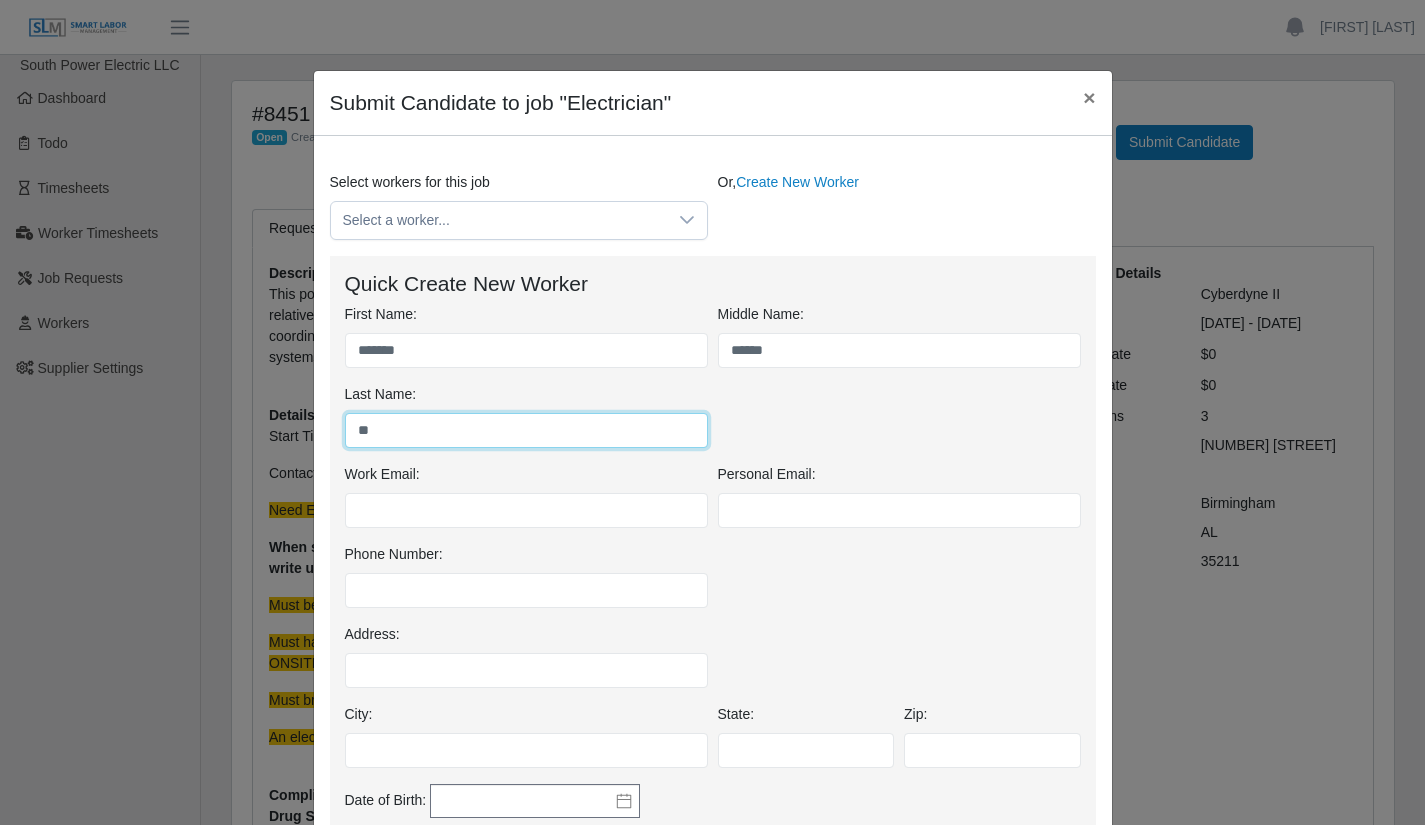 type on "*" 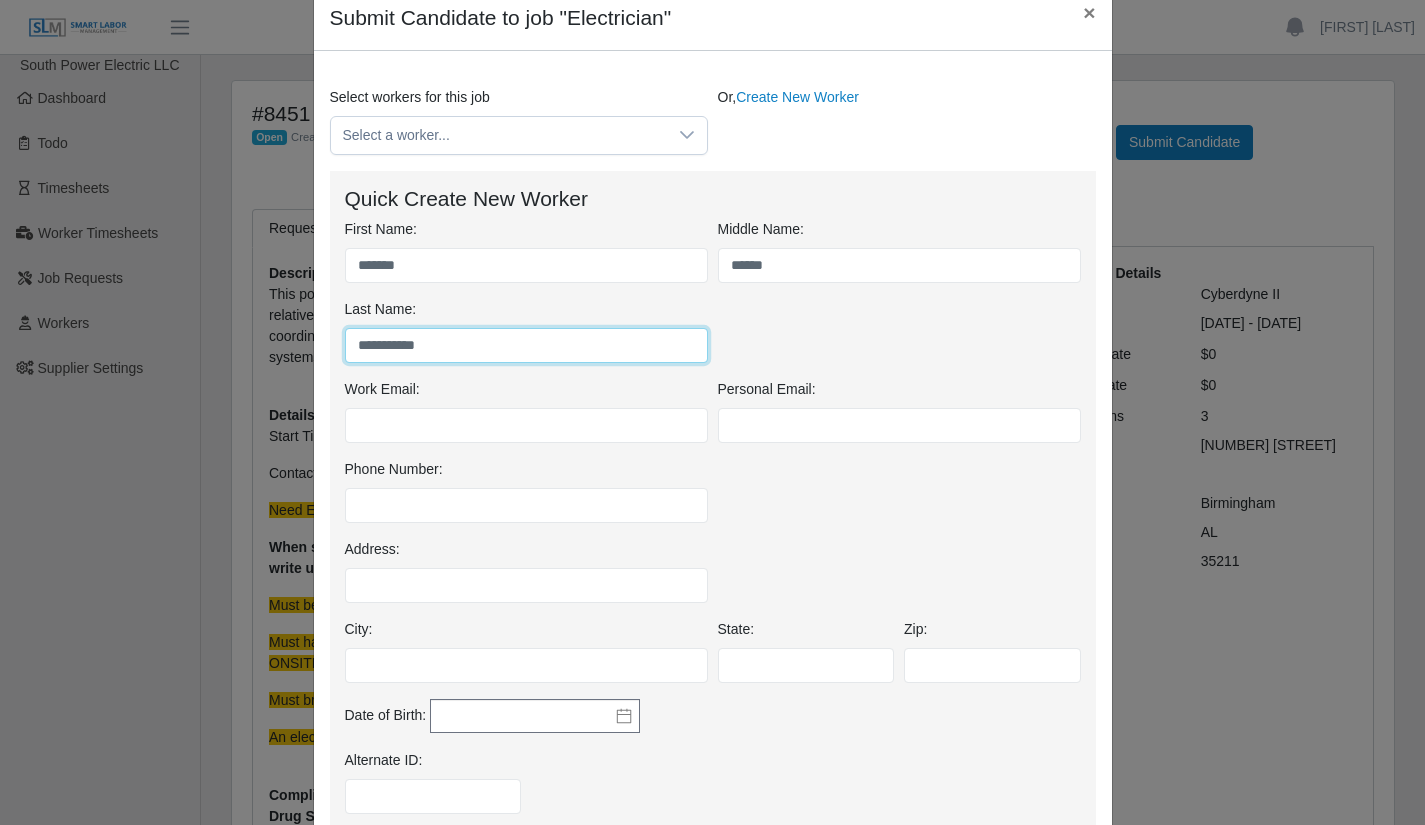 scroll, scrollTop: 163, scrollLeft: 0, axis: vertical 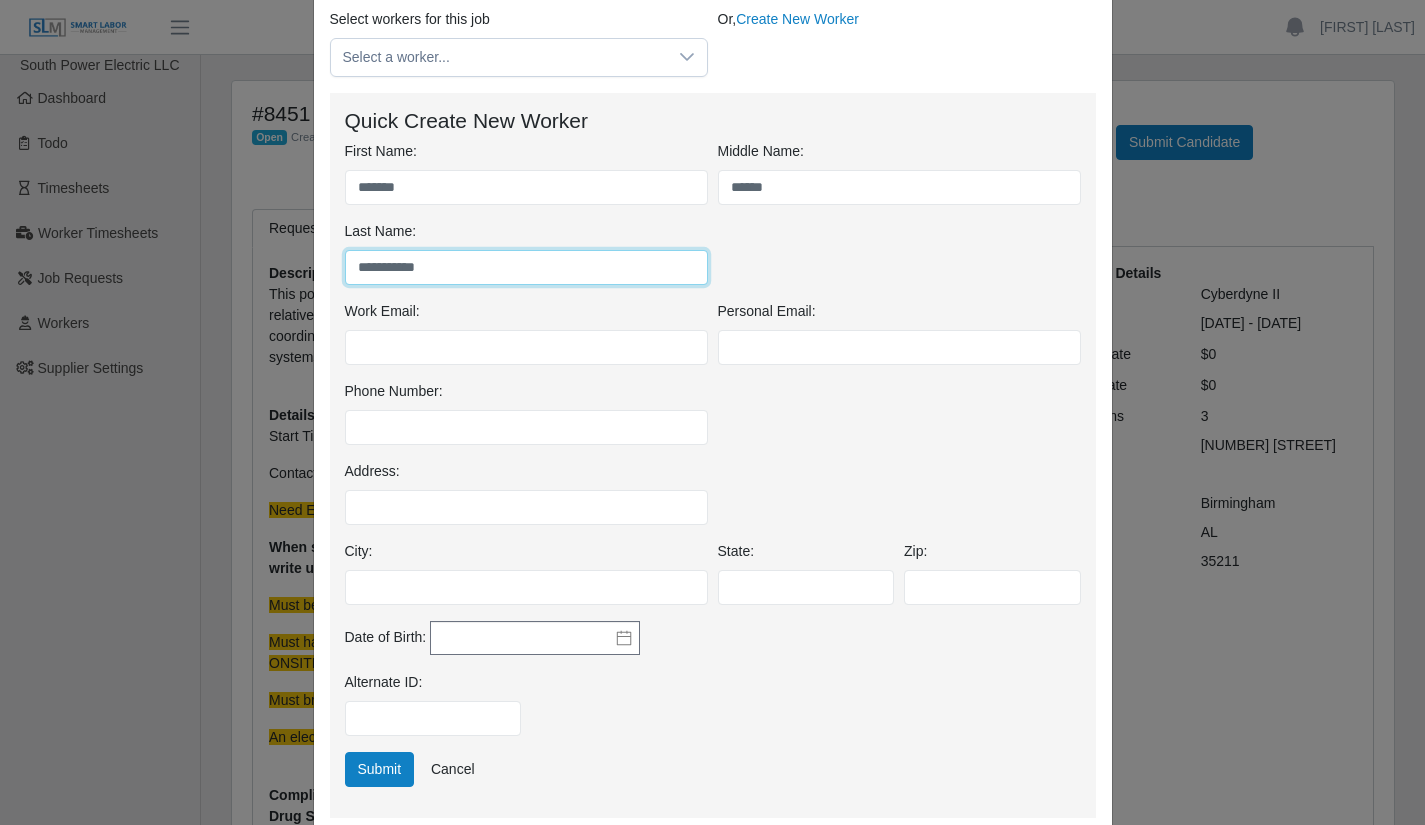 type on "**********" 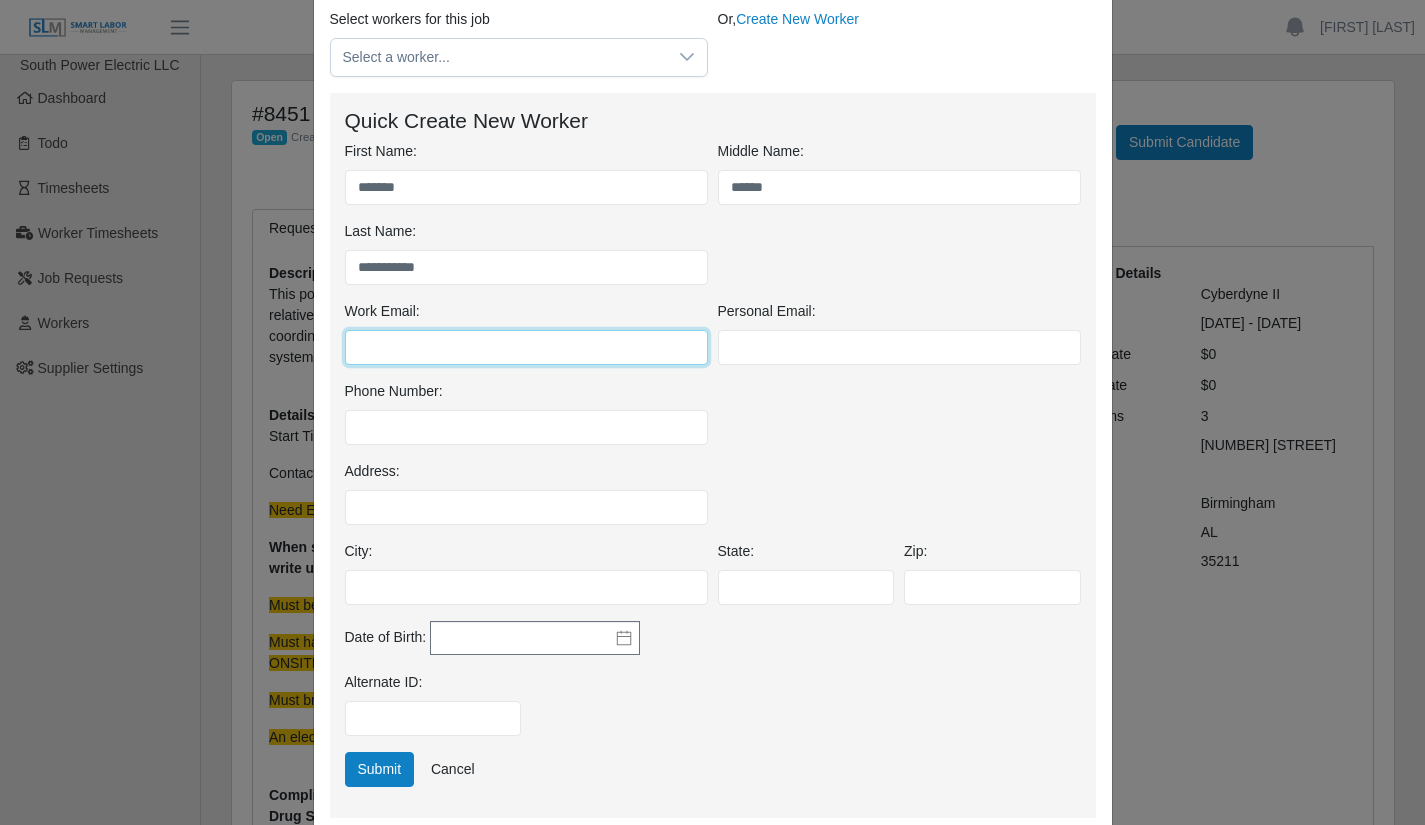 click on "Work Email:" at bounding box center (526, 347) 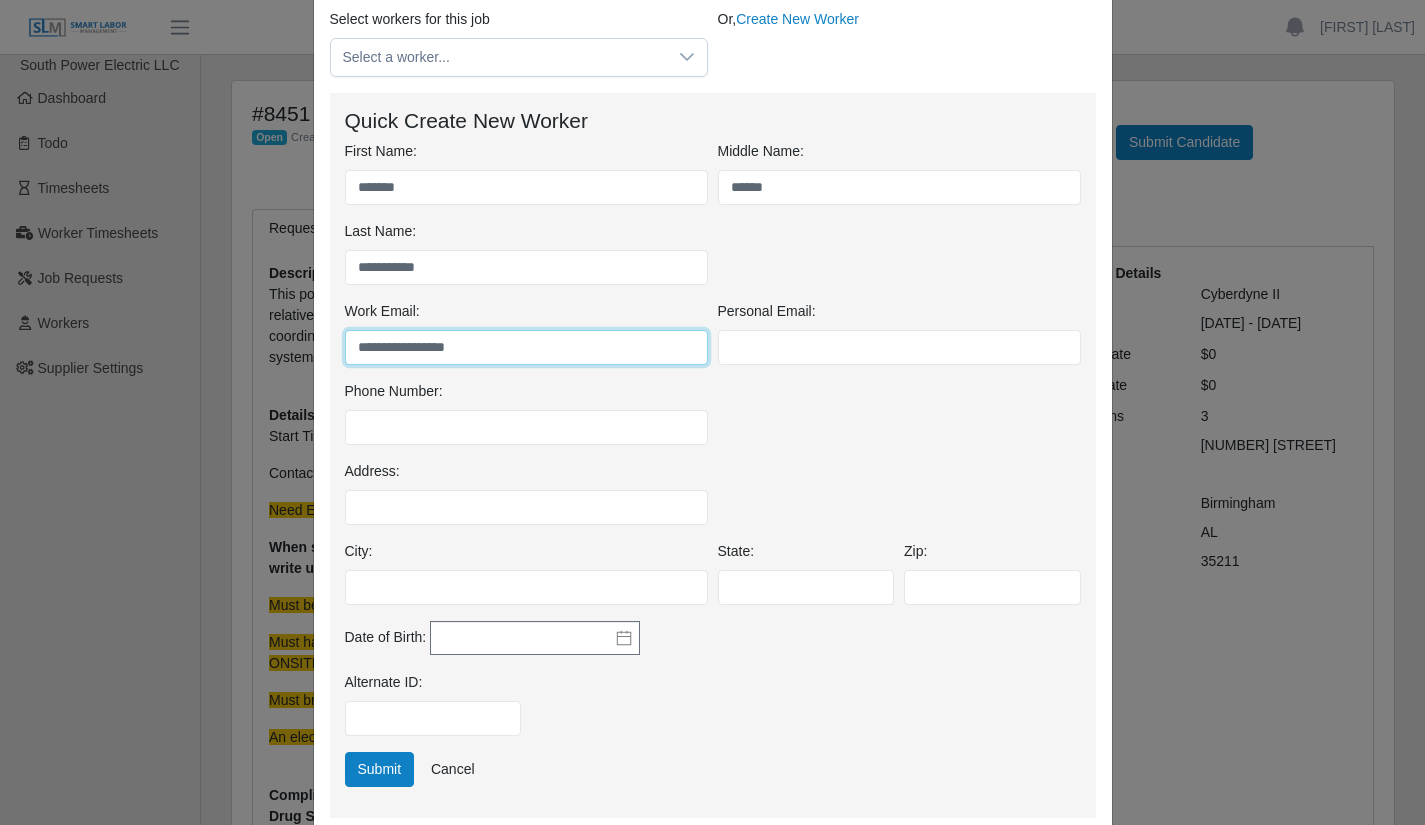 type on "**********" 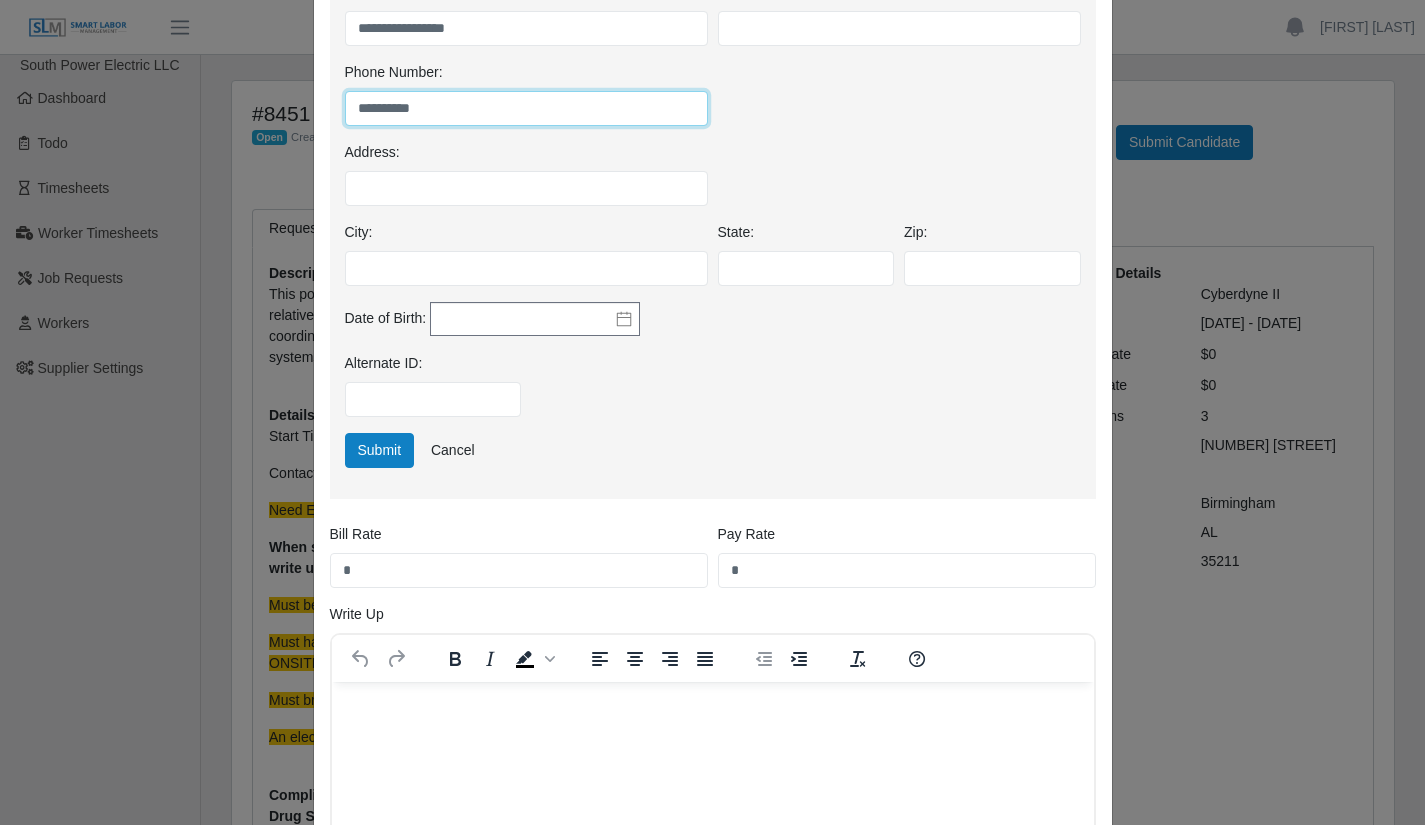 scroll, scrollTop: 490, scrollLeft: 0, axis: vertical 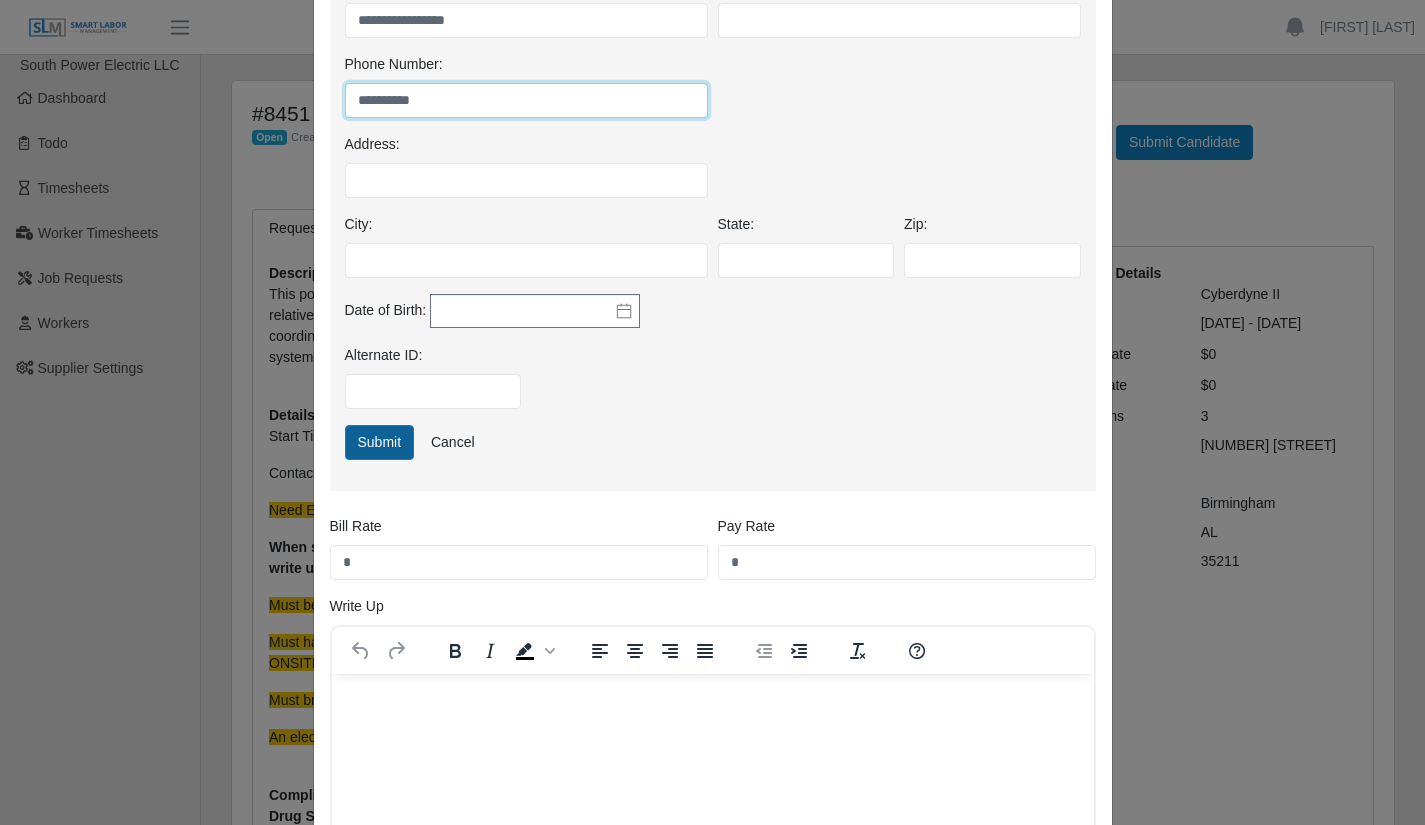 type on "**********" 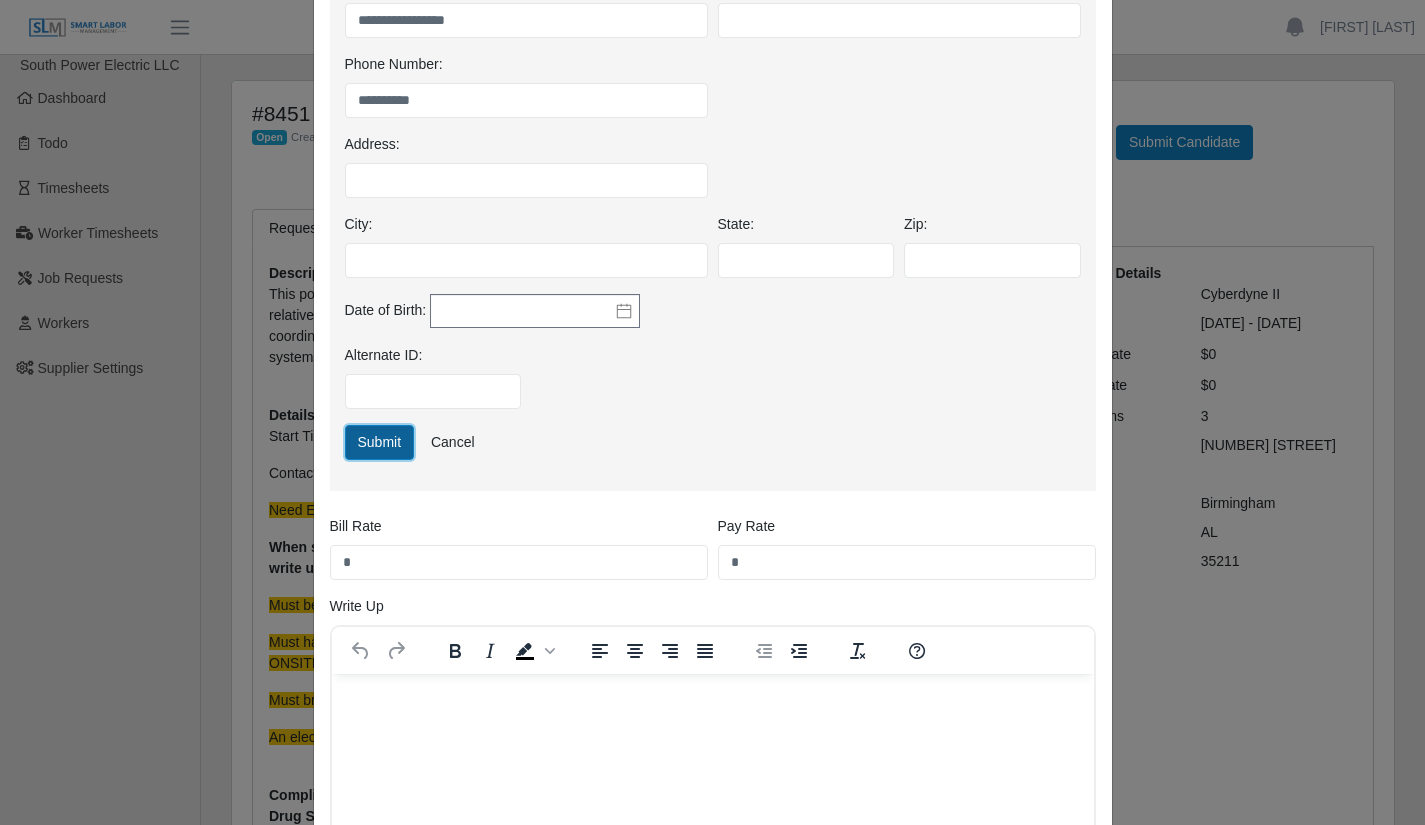 click on "Submit" at bounding box center [380, 442] 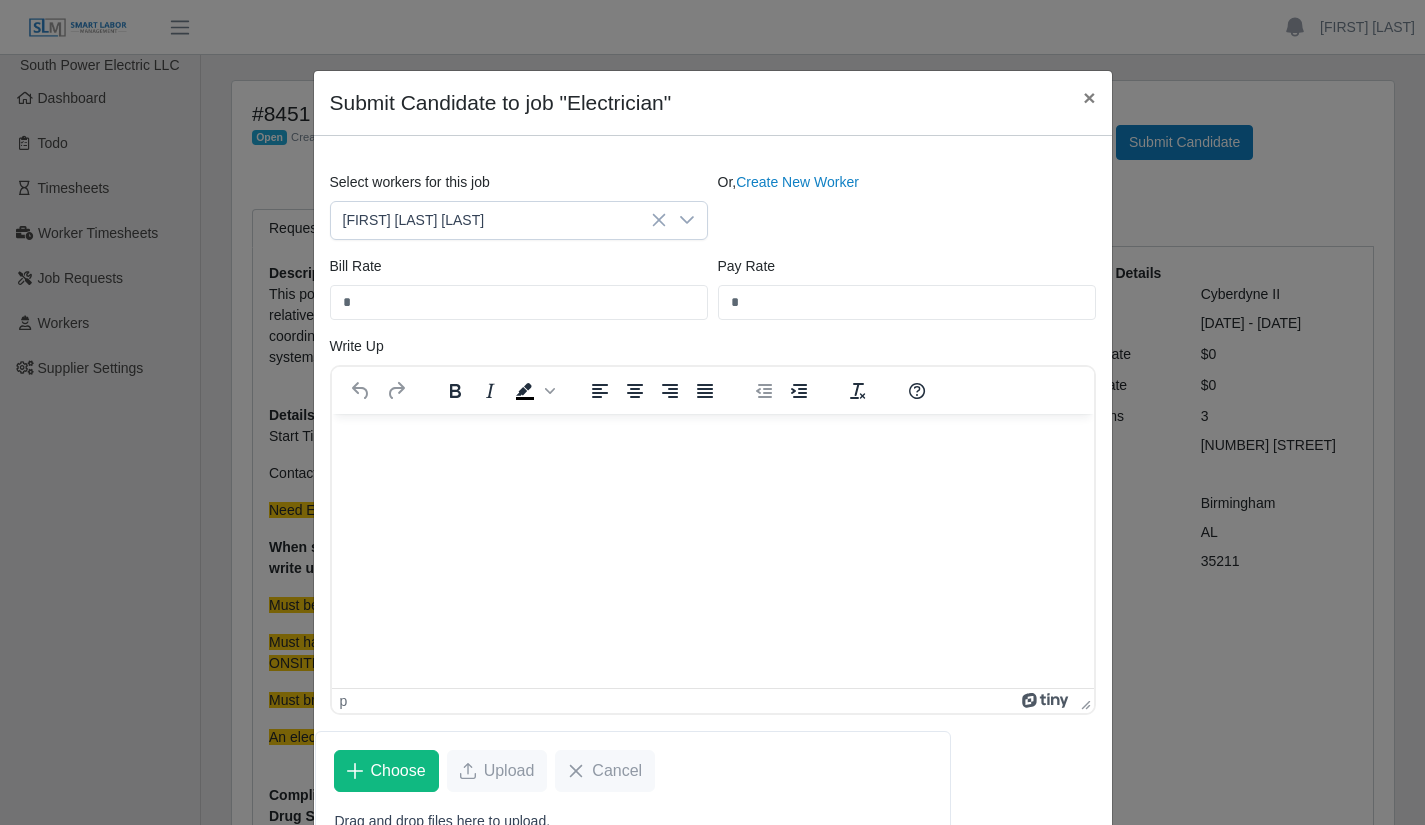 scroll, scrollTop: 65, scrollLeft: 0, axis: vertical 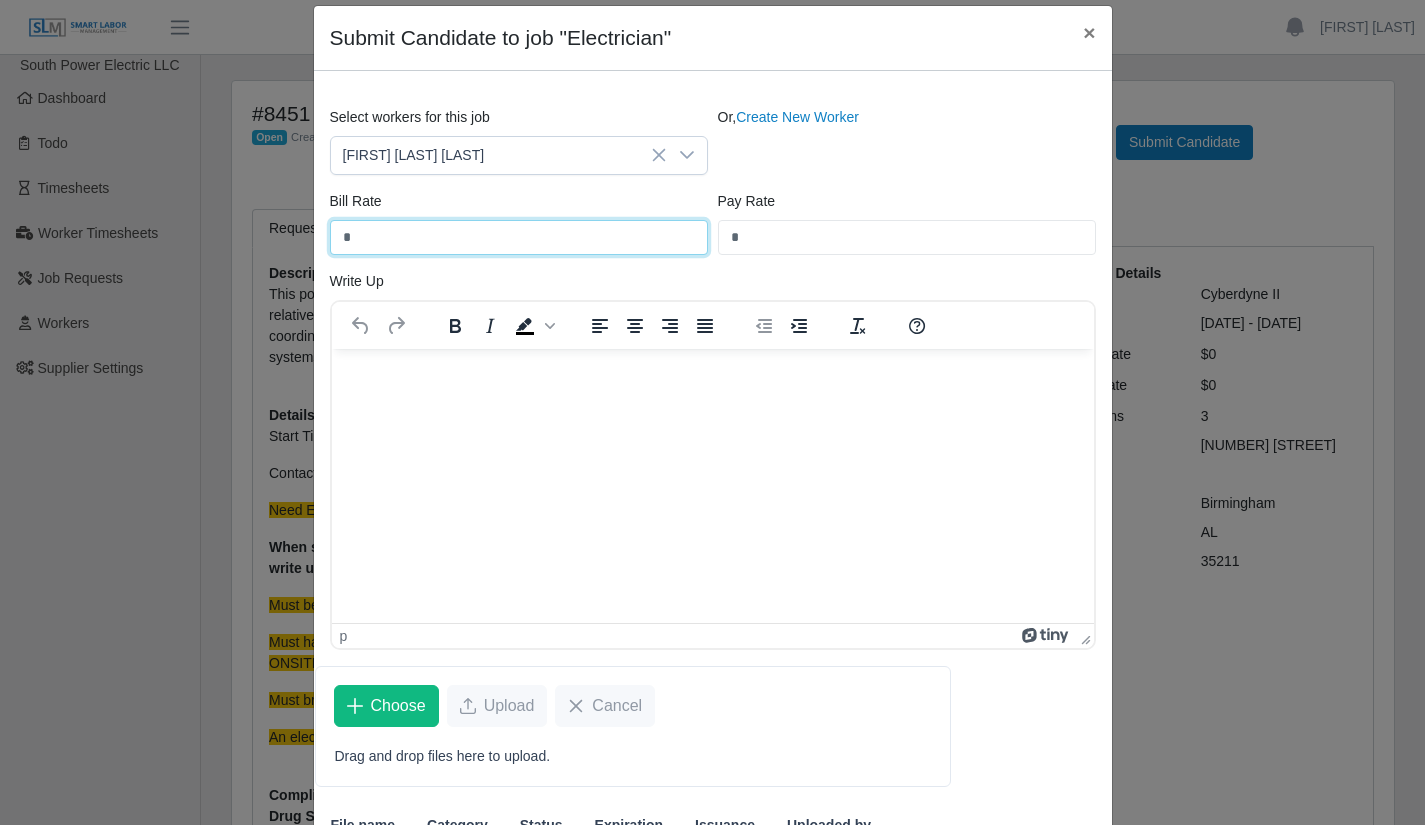click on "*" at bounding box center [519, 237] 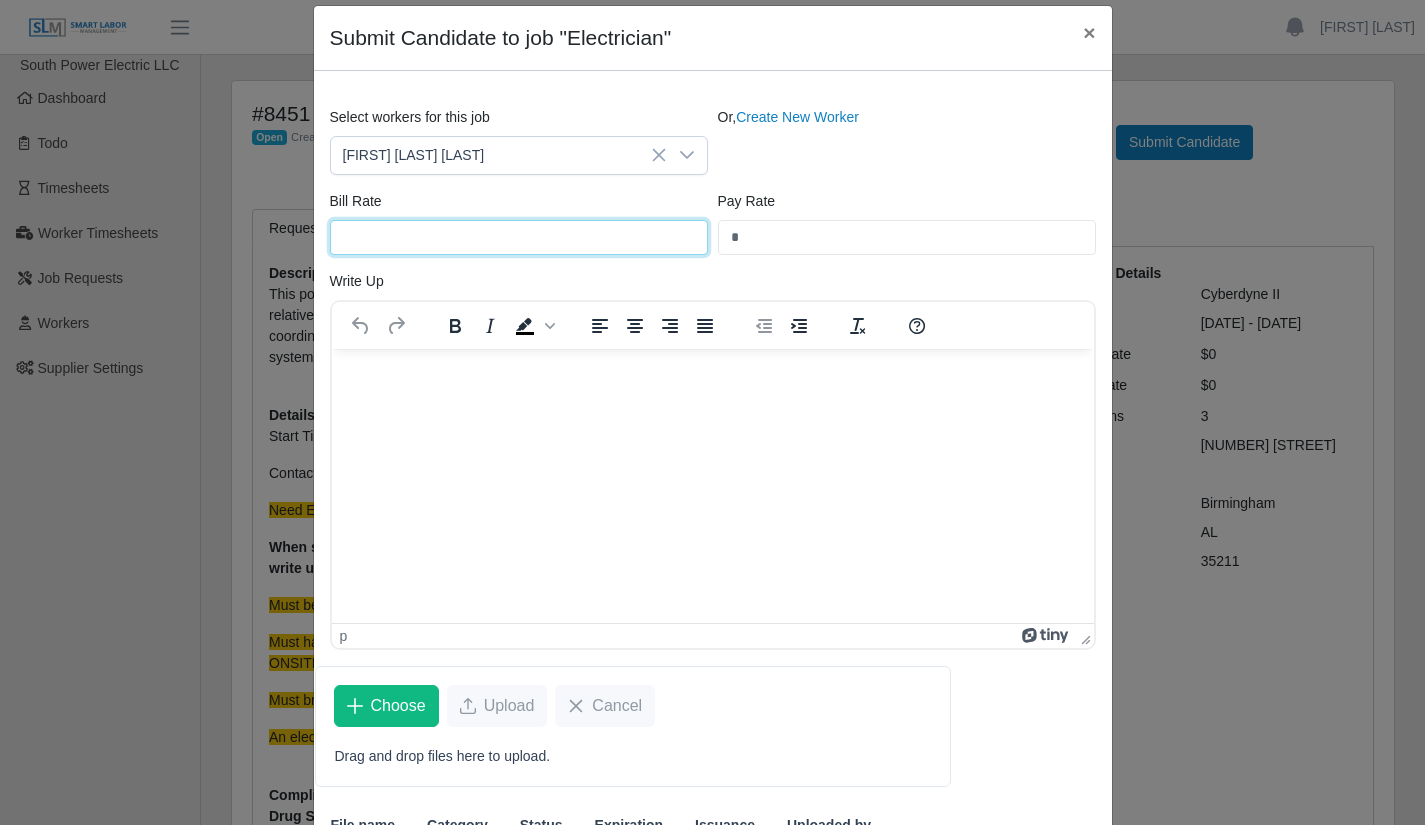 type 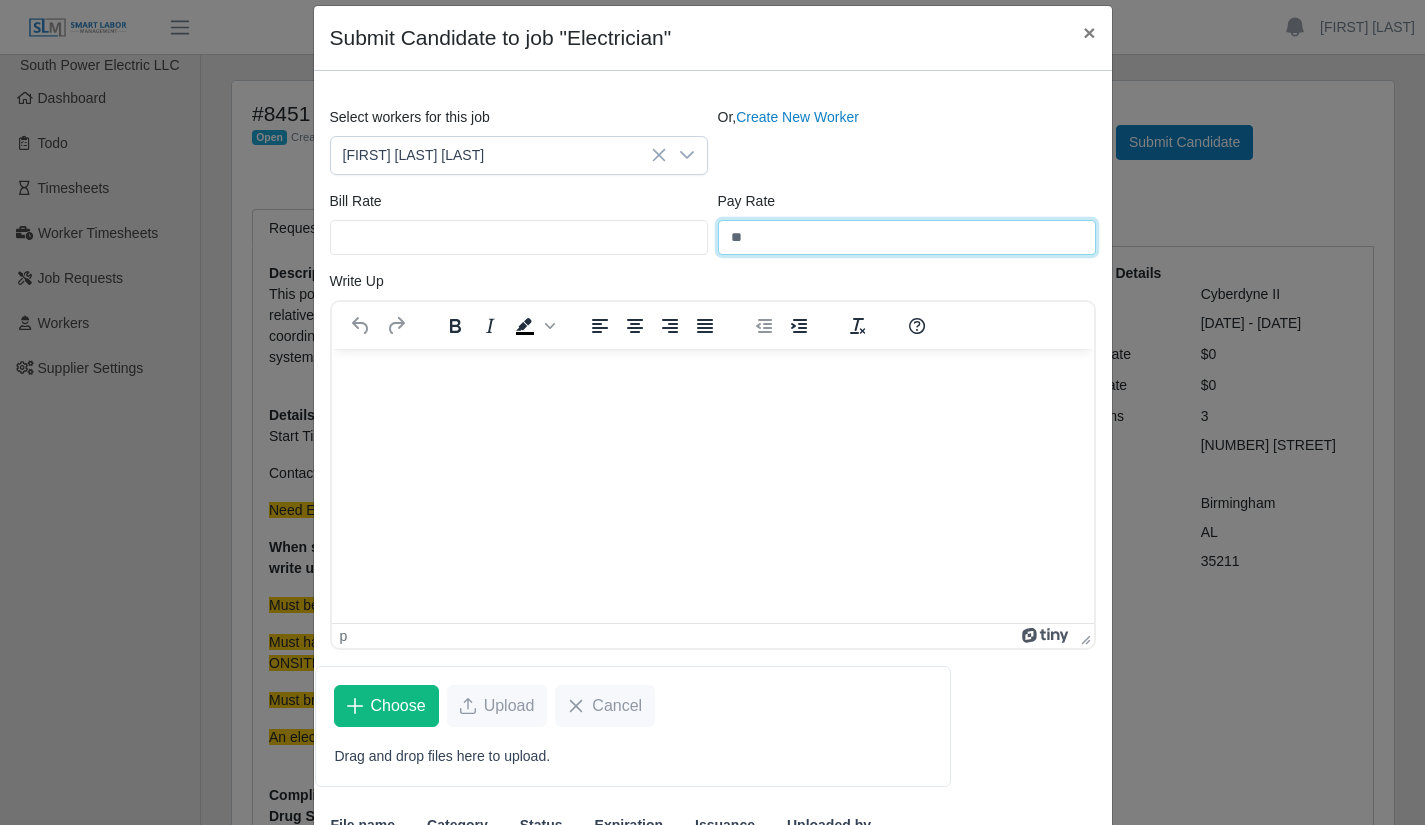 type on "**" 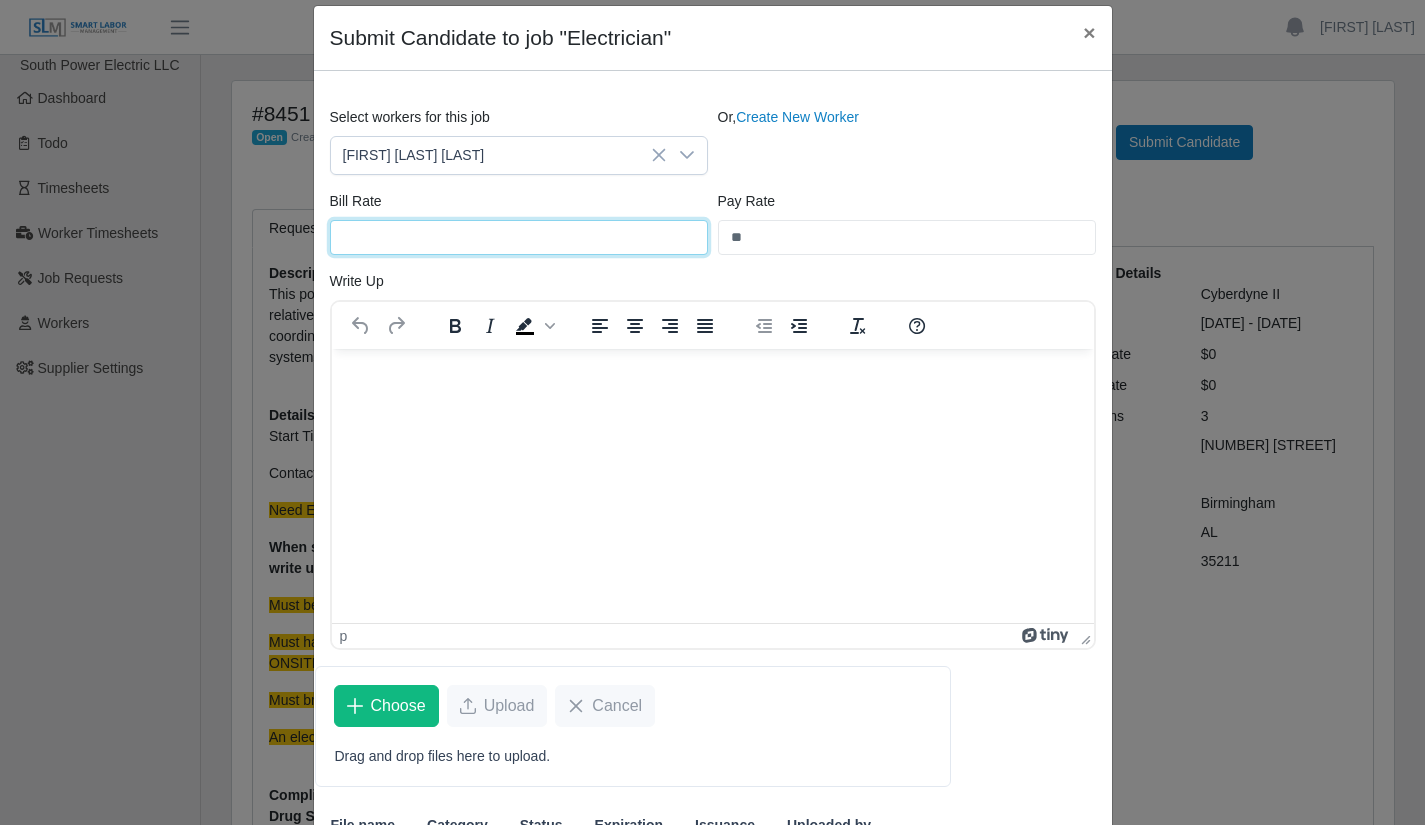 click on "Bill Rate" at bounding box center [519, 237] 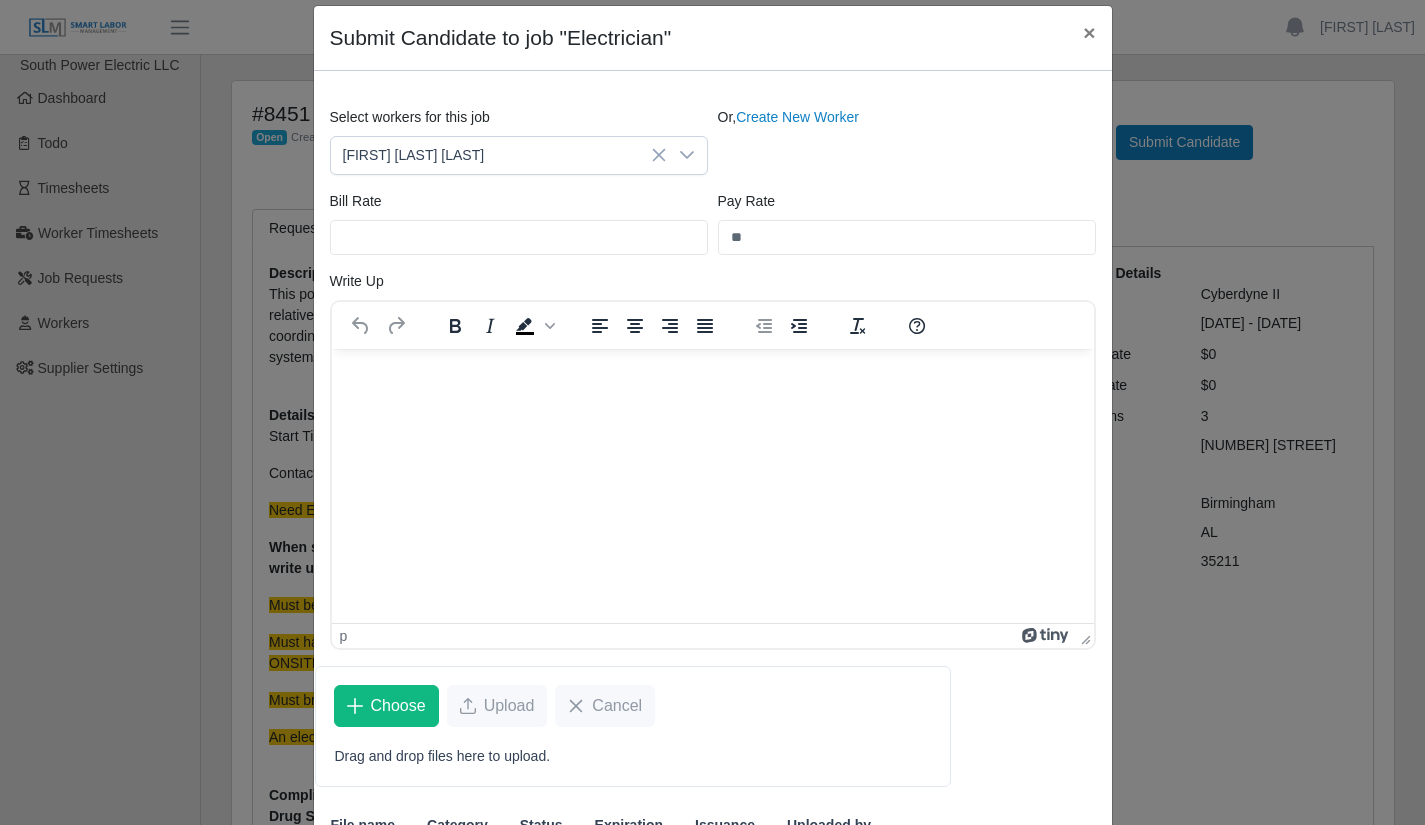 click at bounding box center (712, 375) 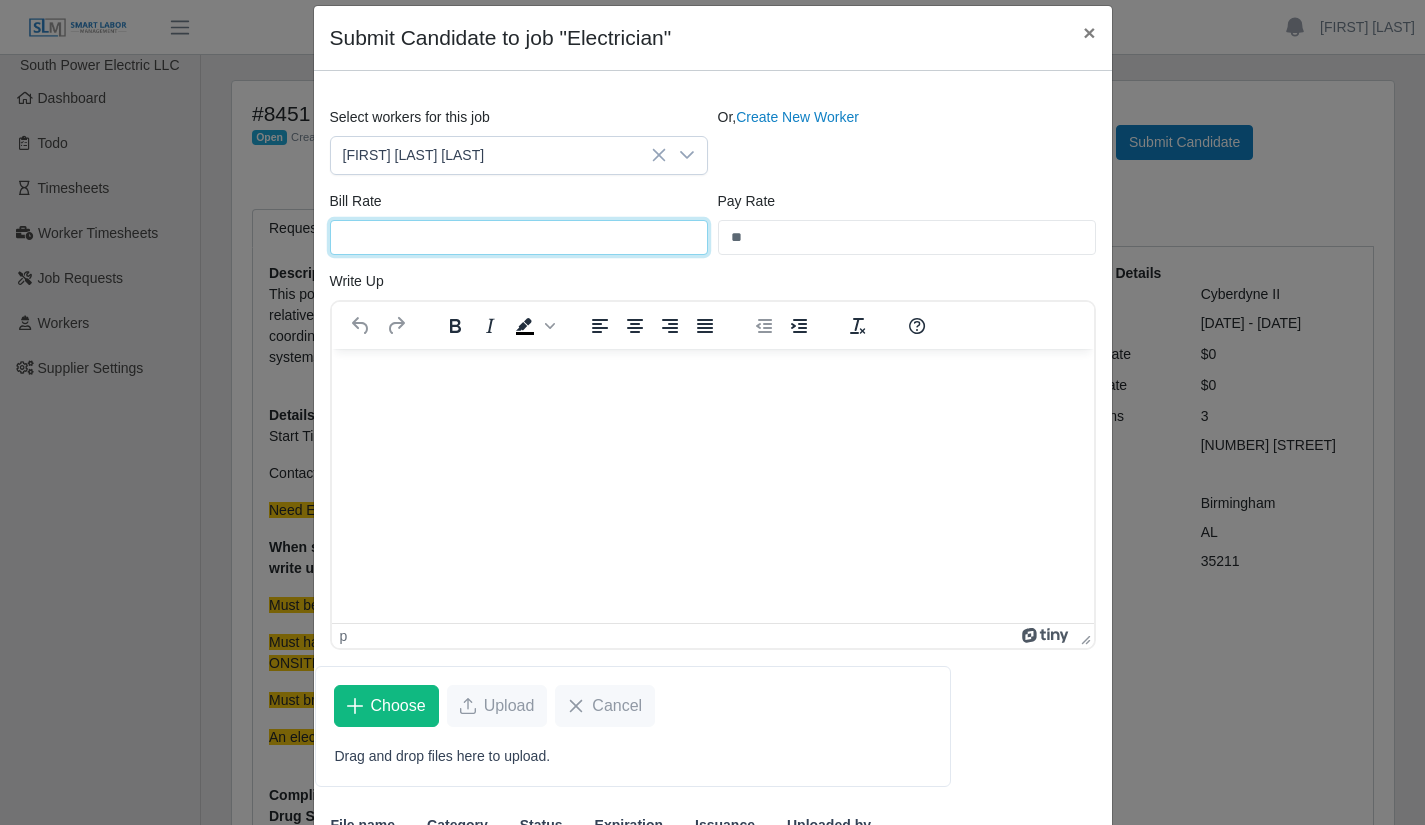 click on "Bill Rate" at bounding box center (519, 237) 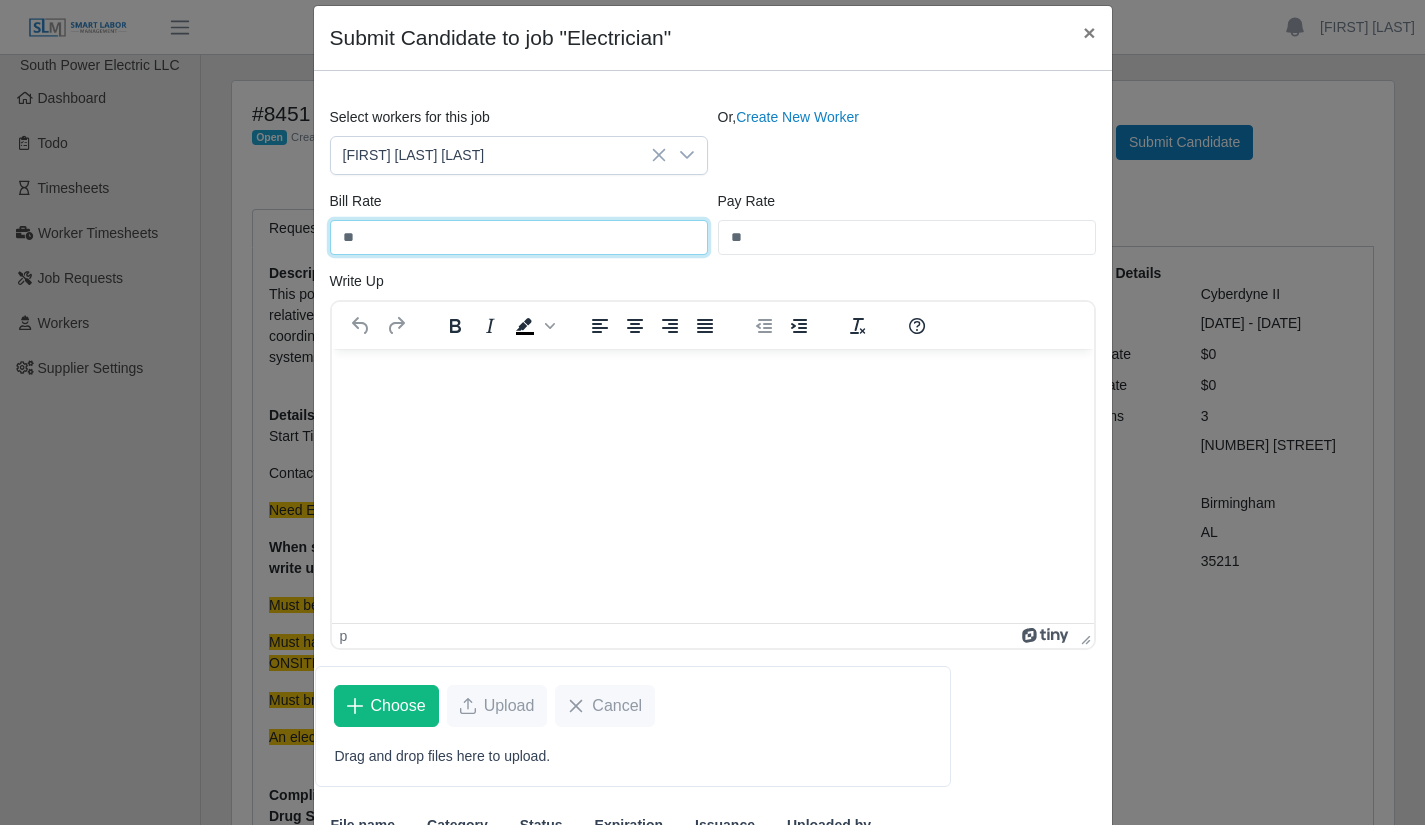 type on "**" 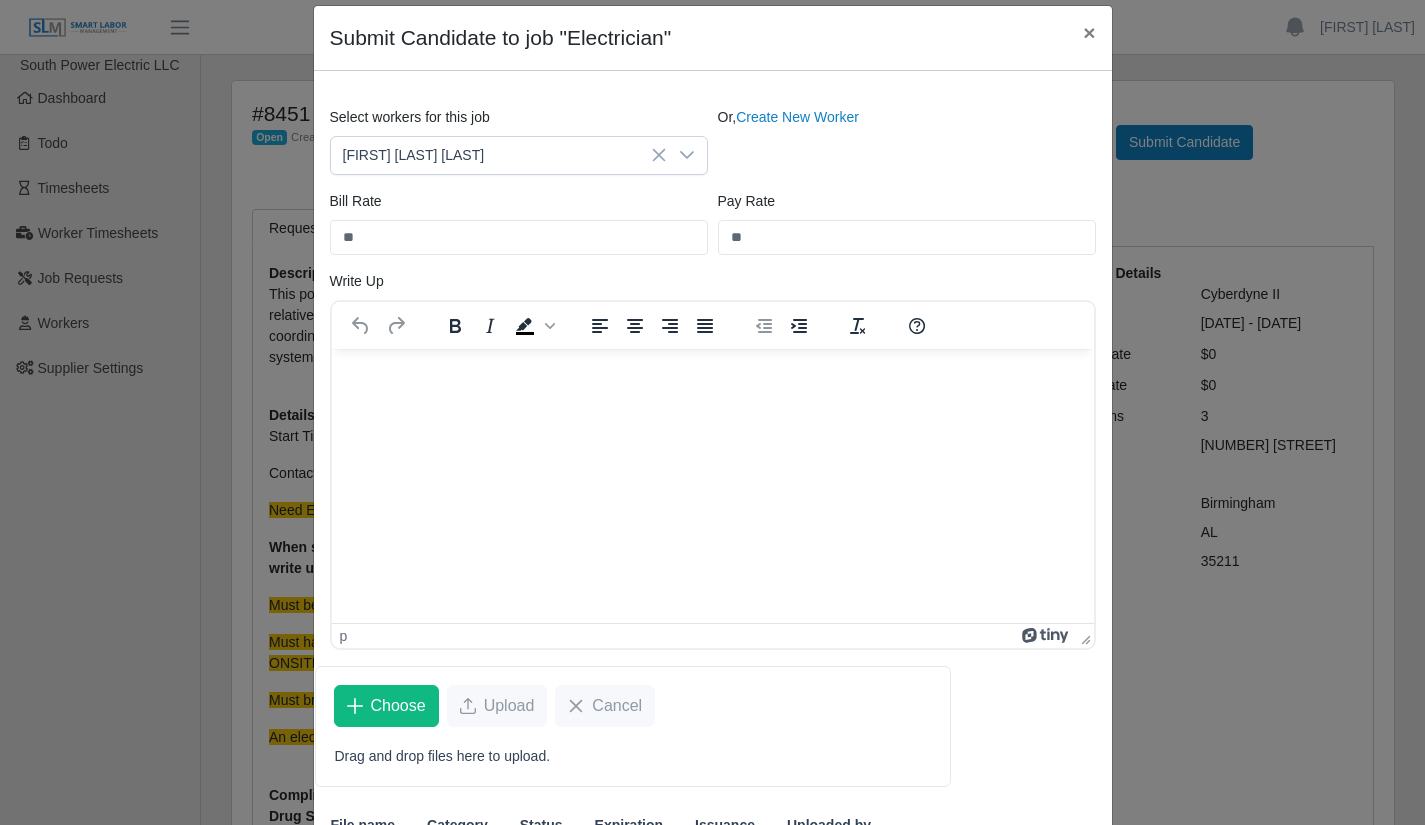 drag, startPoint x: 646, startPoint y: 735, endPoint x: 352, endPoint y: 387, distance: 455.56558 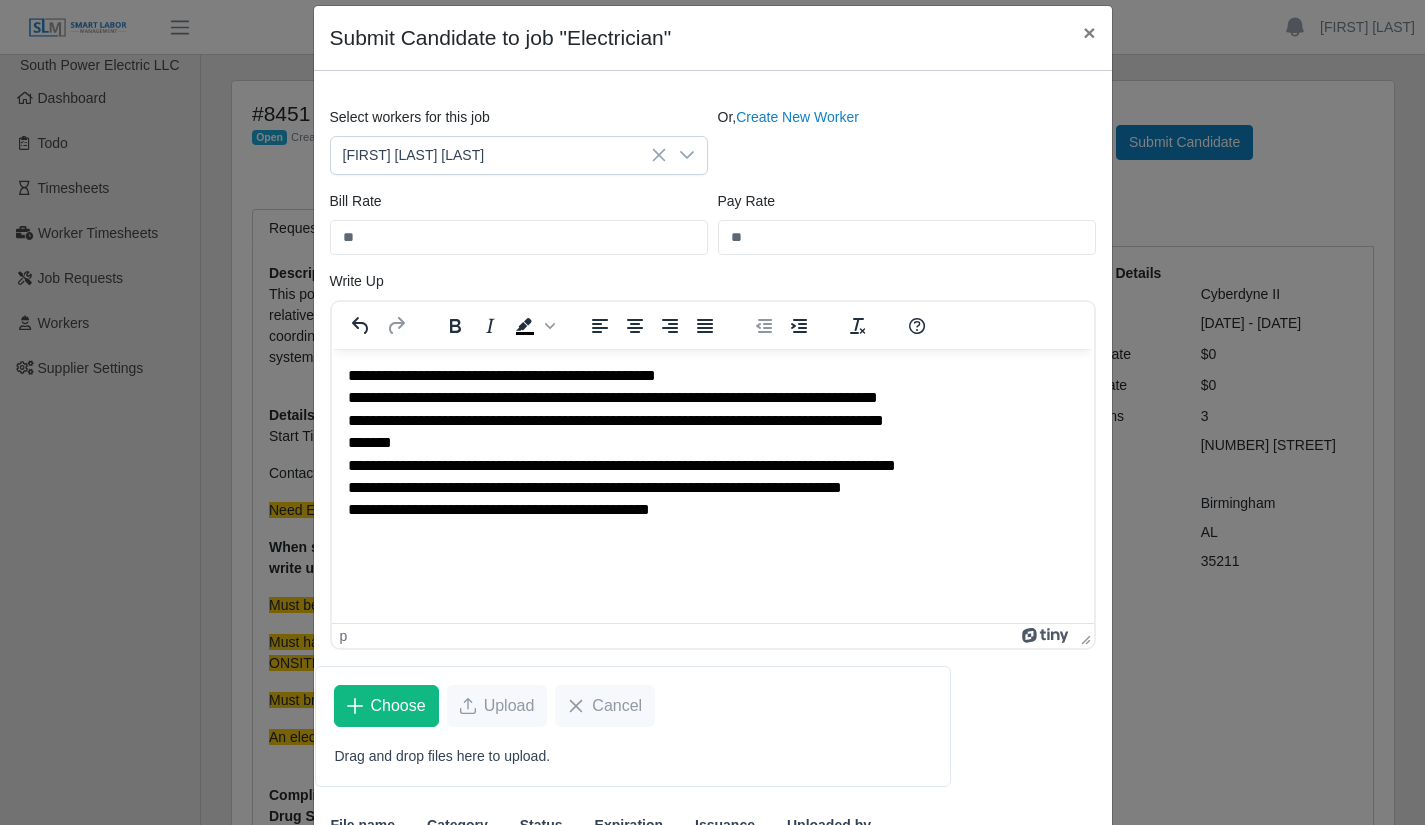 scroll, scrollTop: 234, scrollLeft: 0, axis: vertical 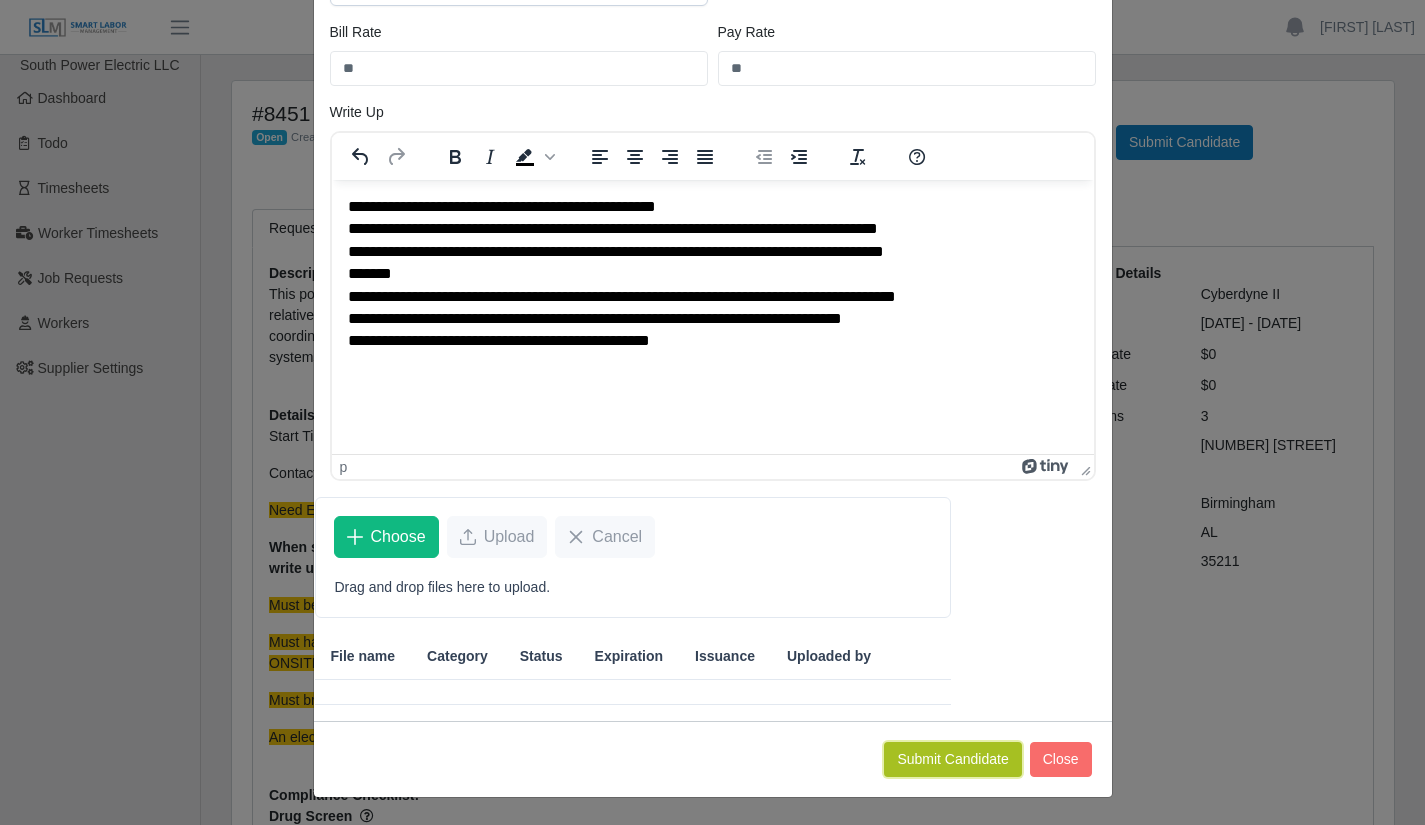 click on "Submit Candidate" 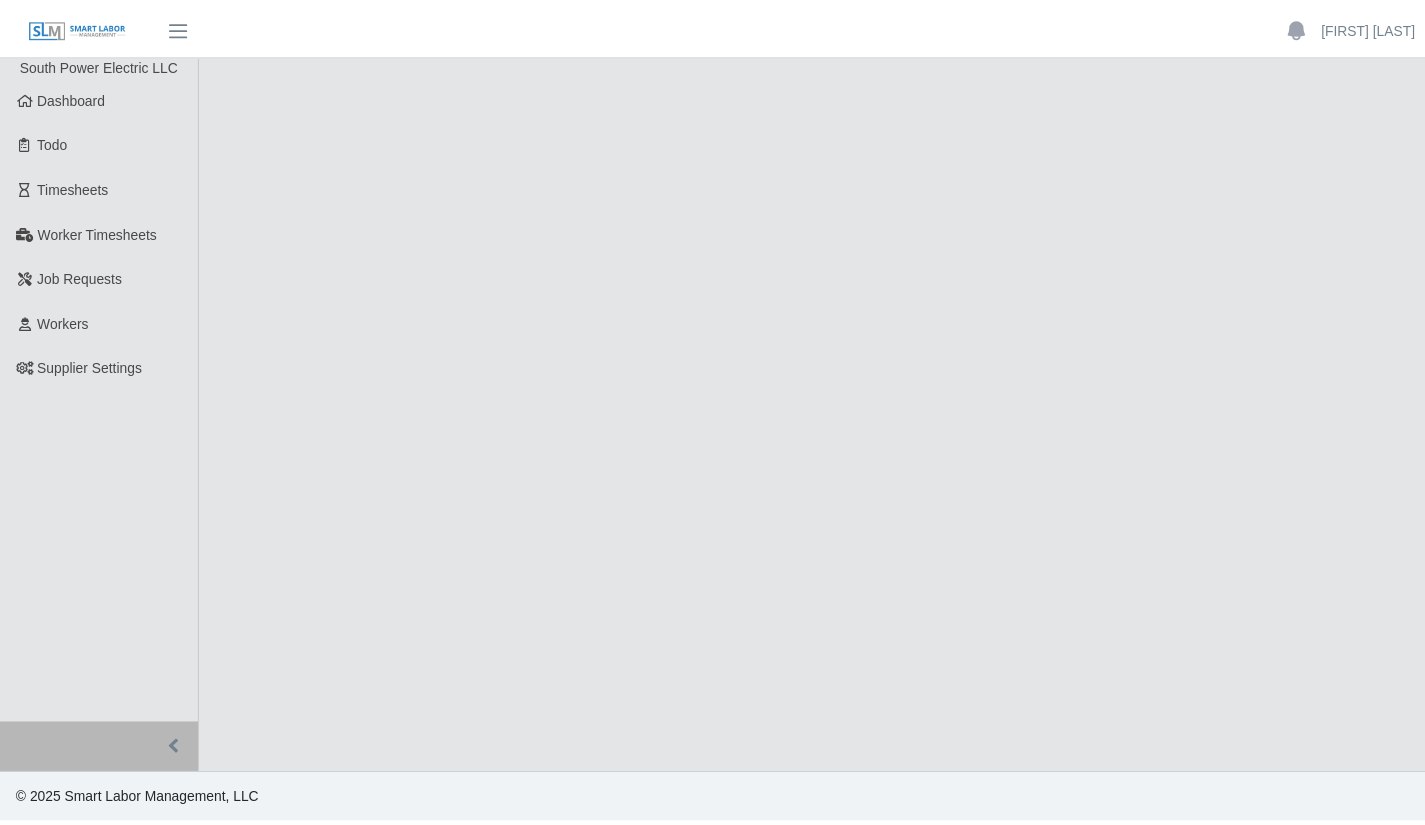 scroll, scrollTop: 0, scrollLeft: 0, axis: both 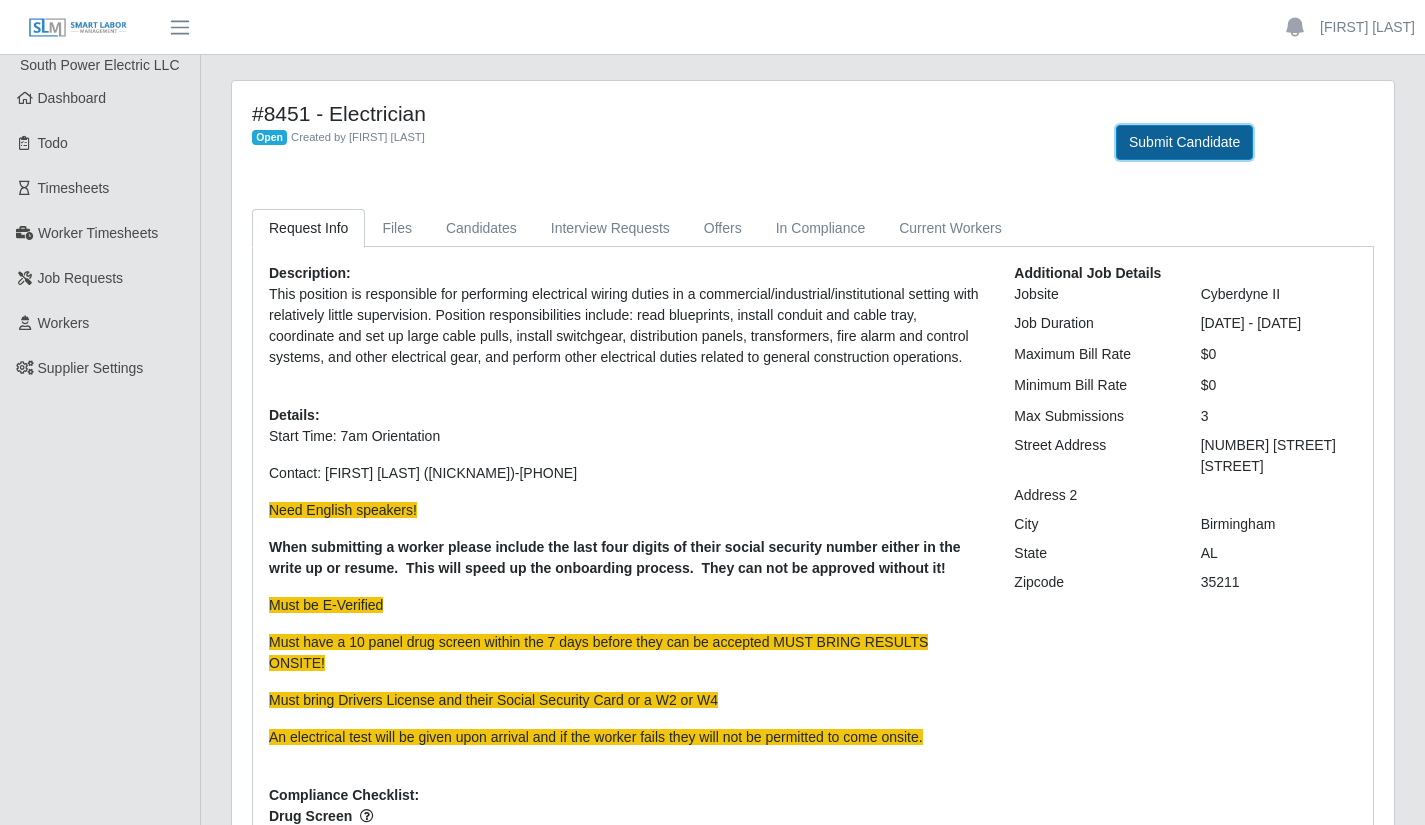 click on "Submit Candidate" at bounding box center (1184, 142) 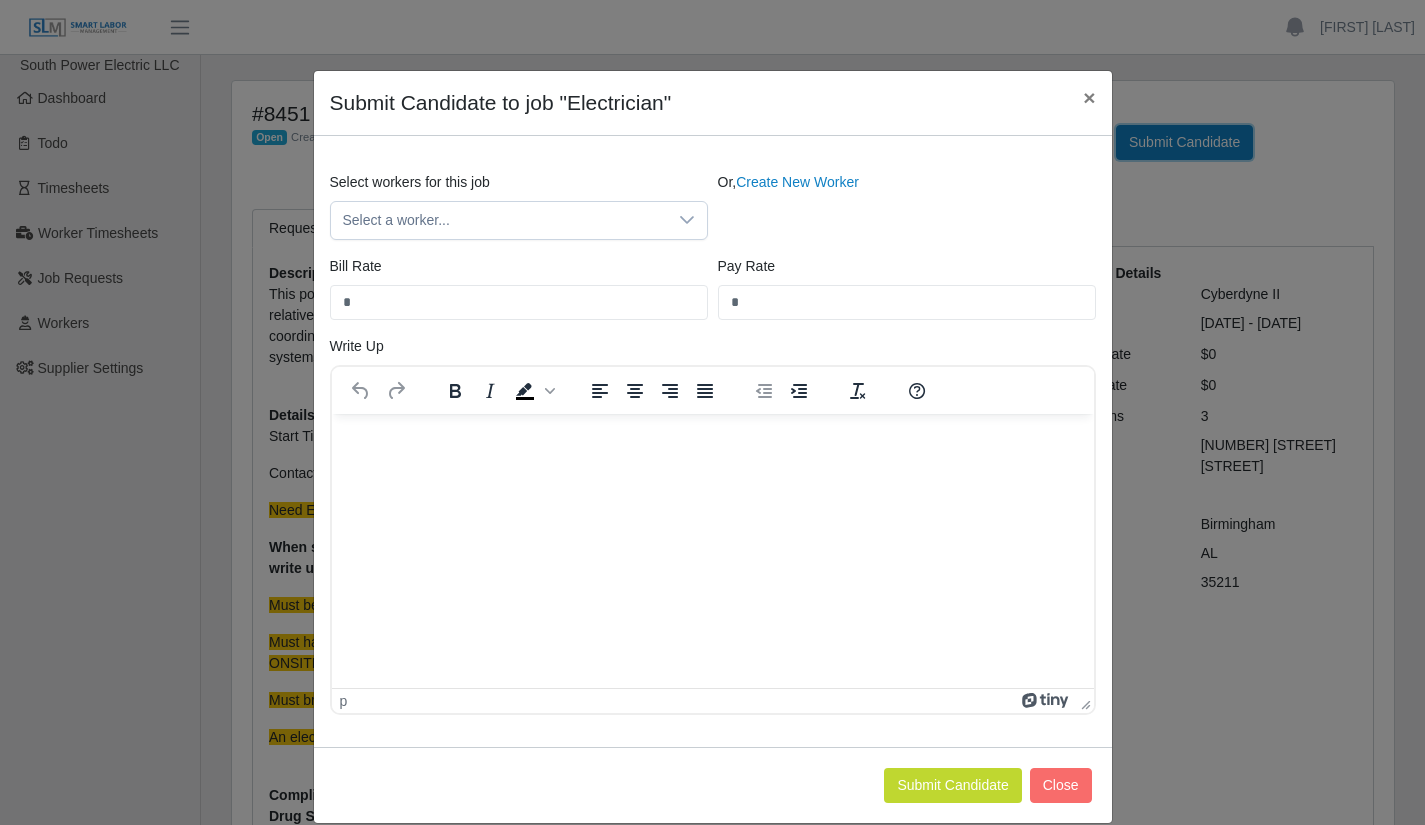 scroll, scrollTop: 0, scrollLeft: 0, axis: both 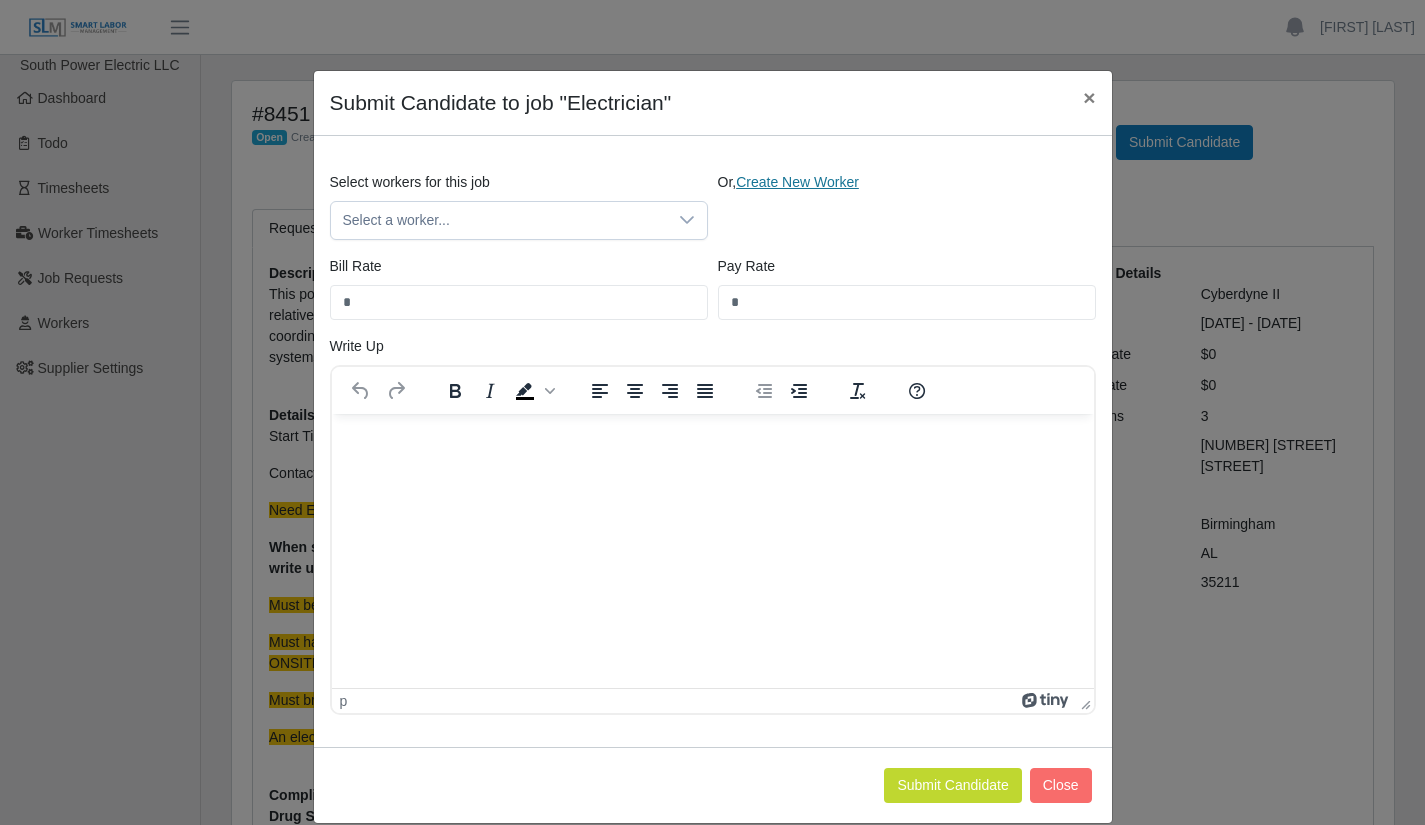 click on "Create New Worker" at bounding box center (797, 182) 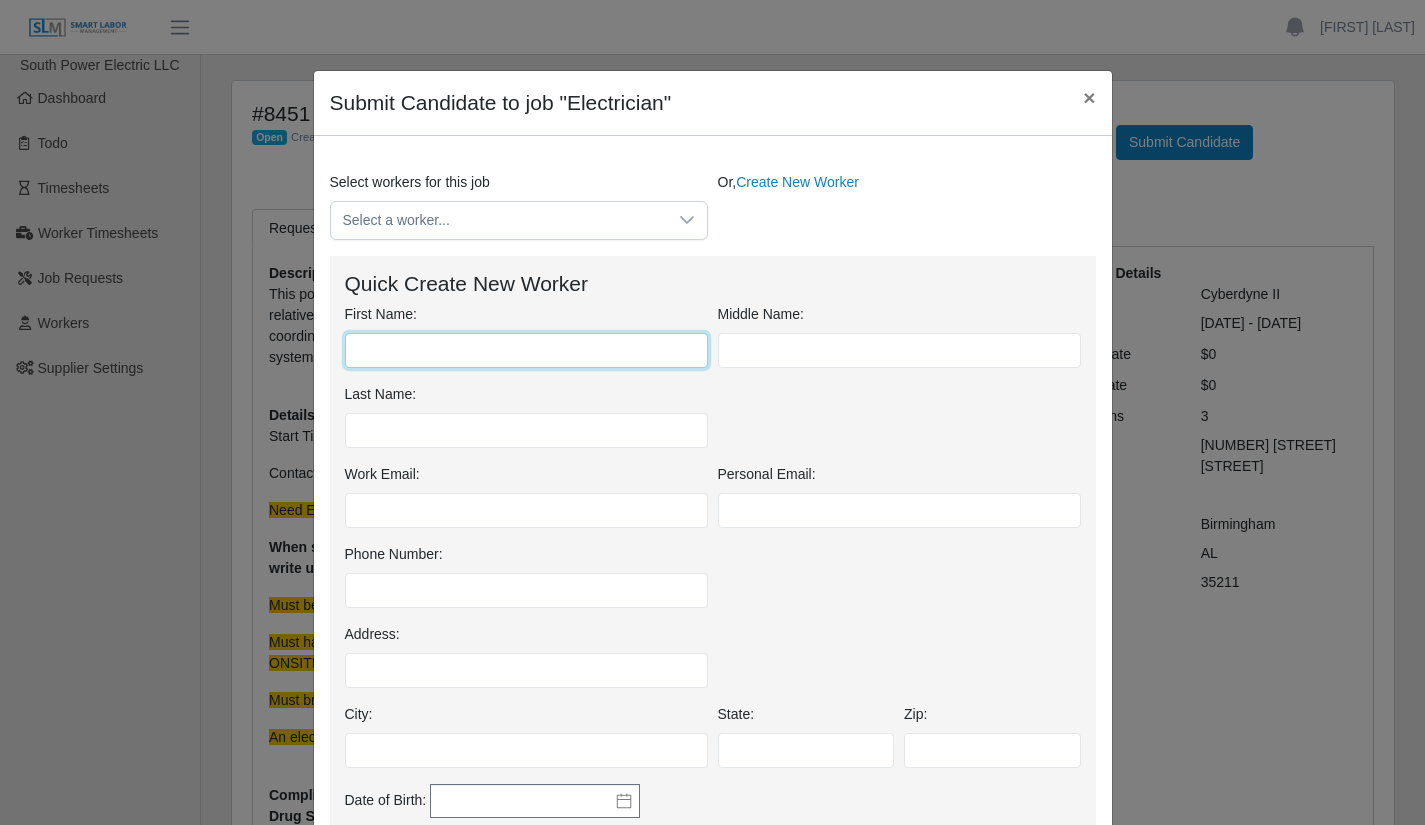 drag, startPoint x: 403, startPoint y: 345, endPoint x: 403, endPoint y: 326, distance: 19 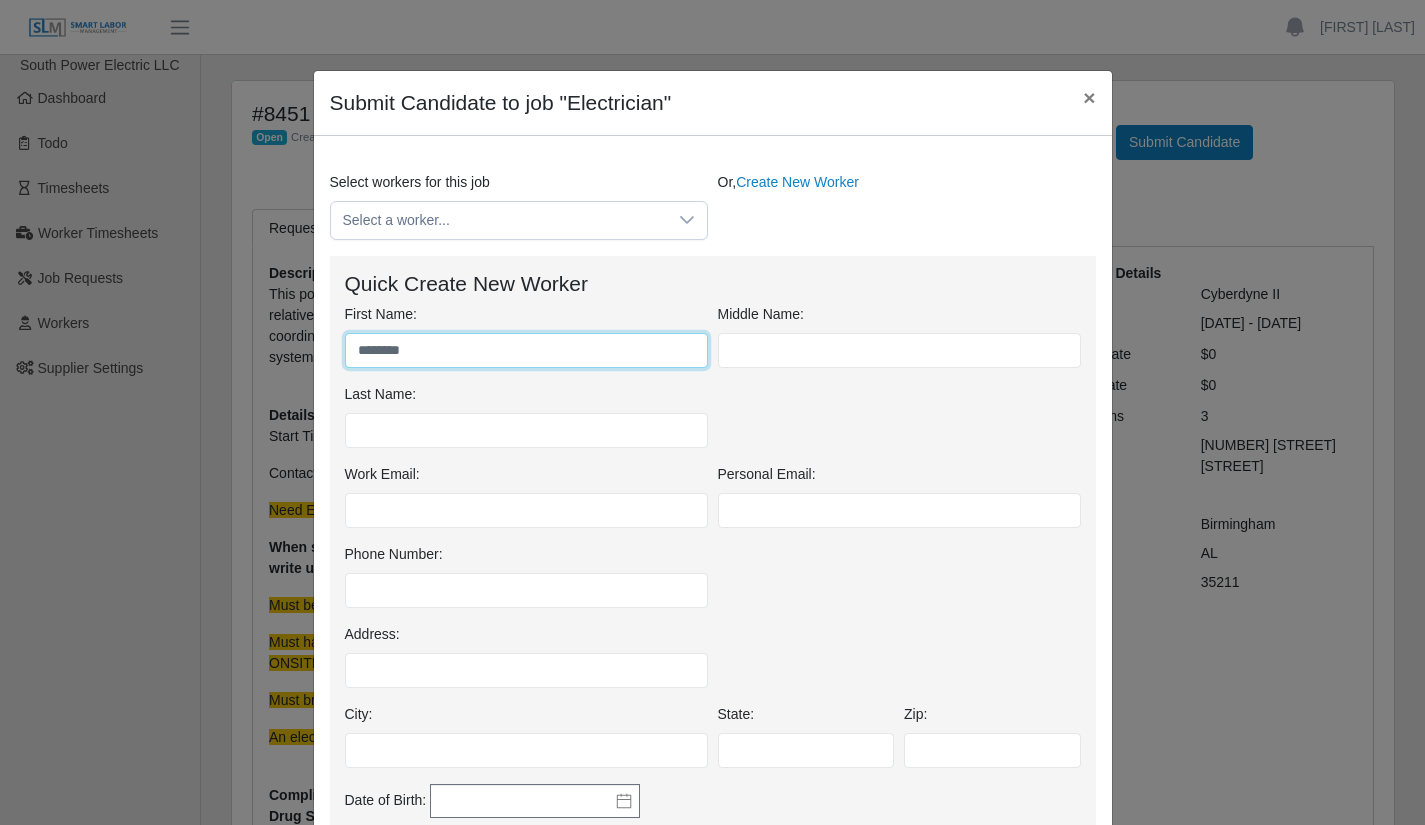 type on "********" 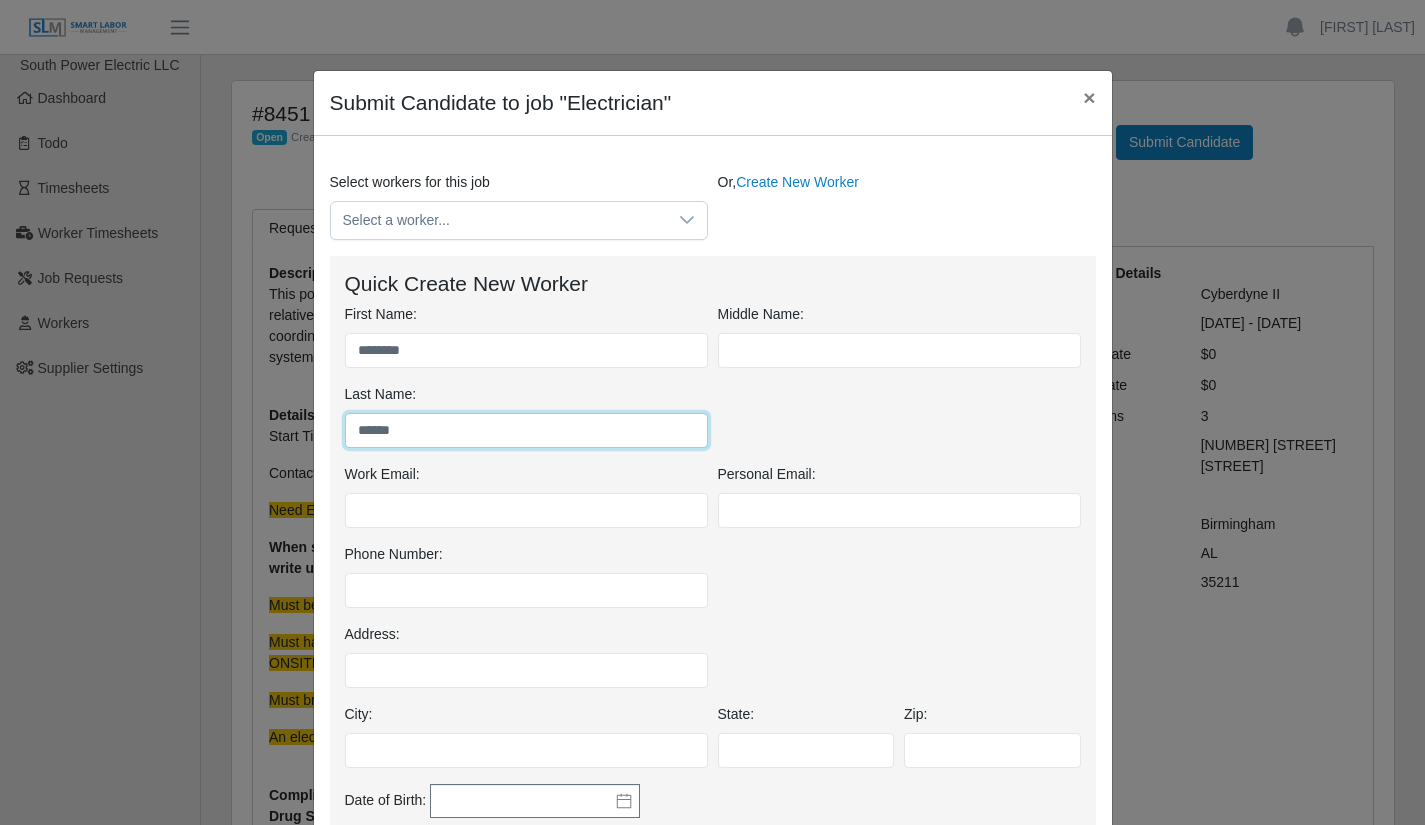 type on "******" 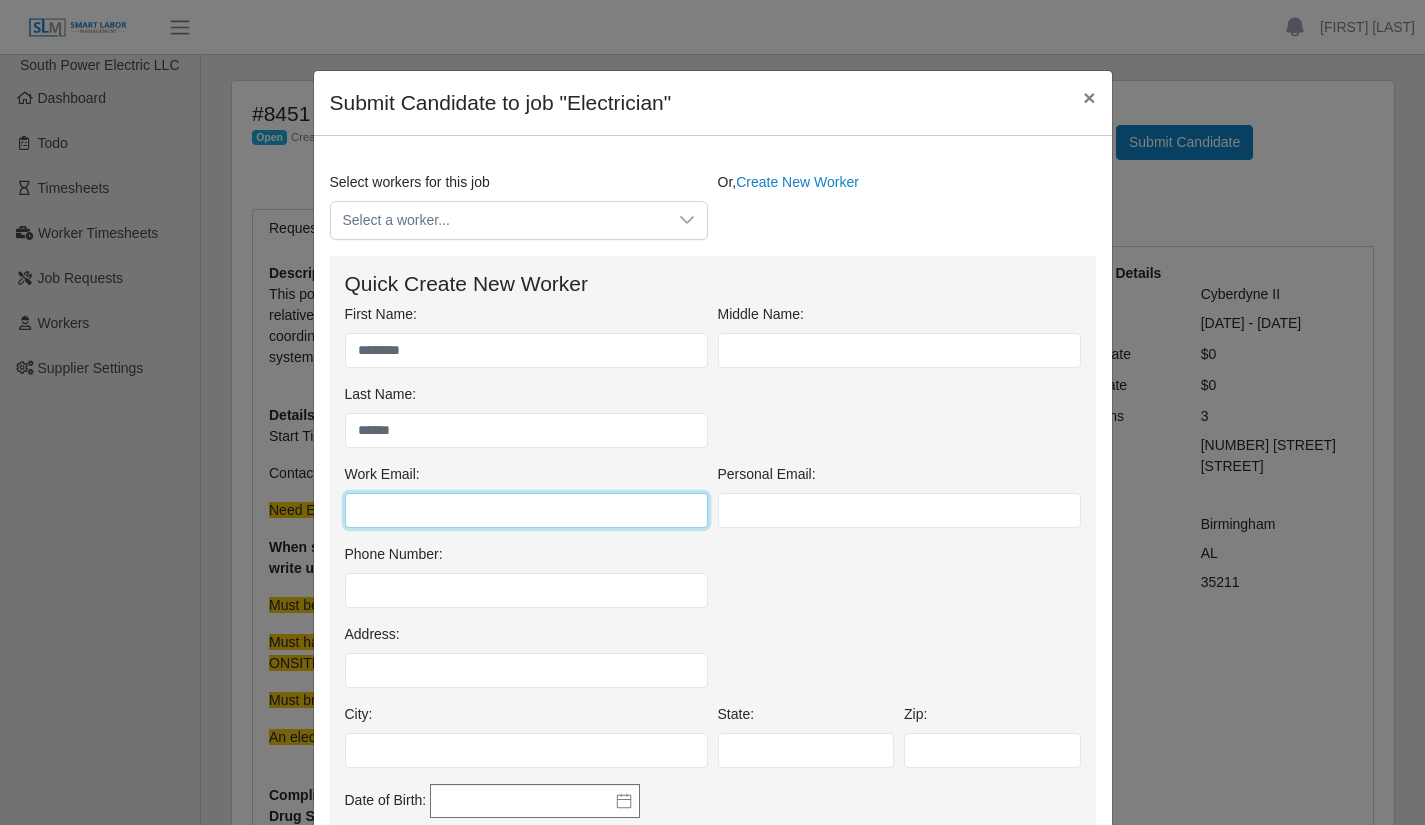 drag, startPoint x: 358, startPoint y: 508, endPoint x: 453, endPoint y: 507, distance: 95.005264 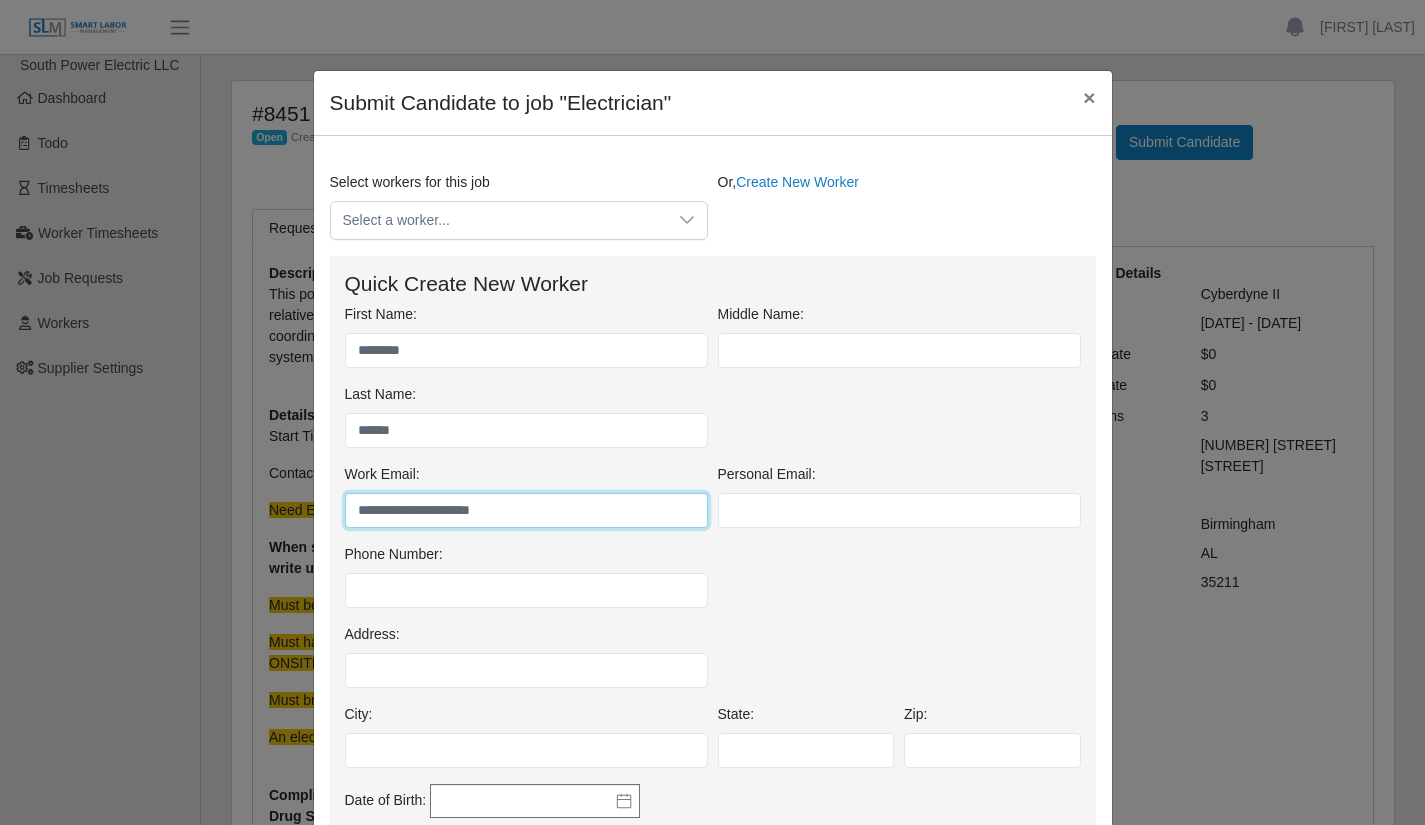 type on "**********" 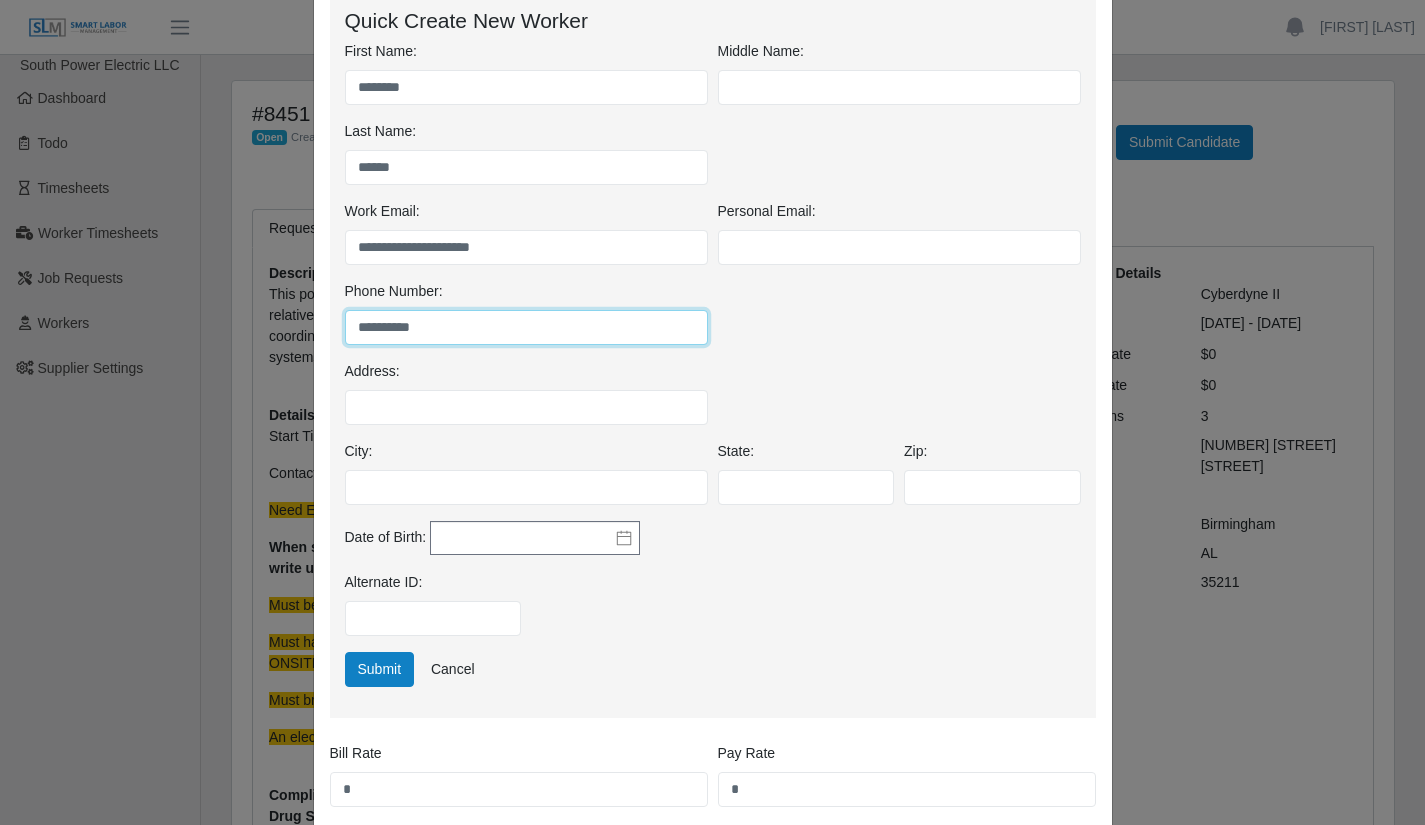 scroll, scrollTop: 347, scrollLeft: 0, axis: vertical 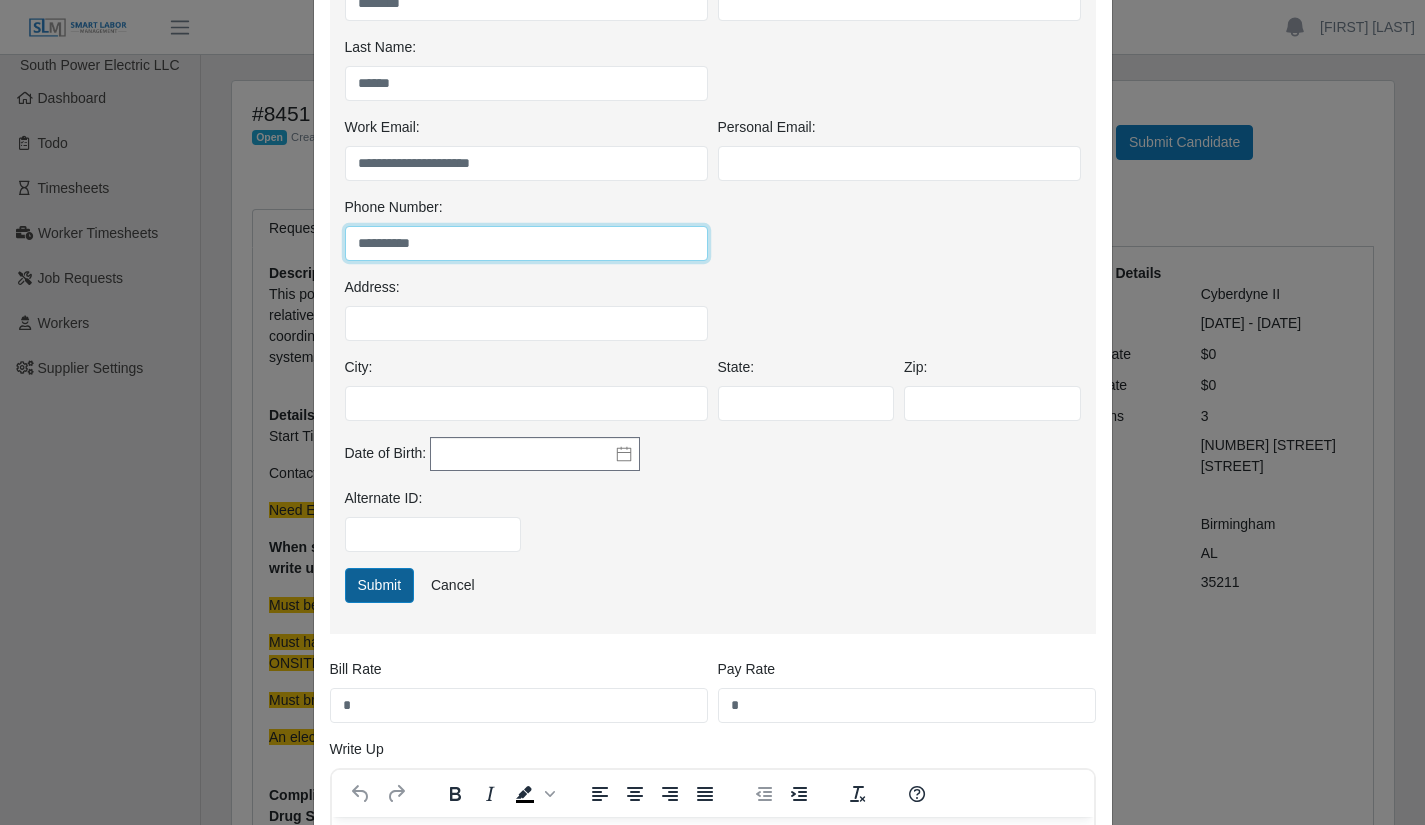 type on "**********" 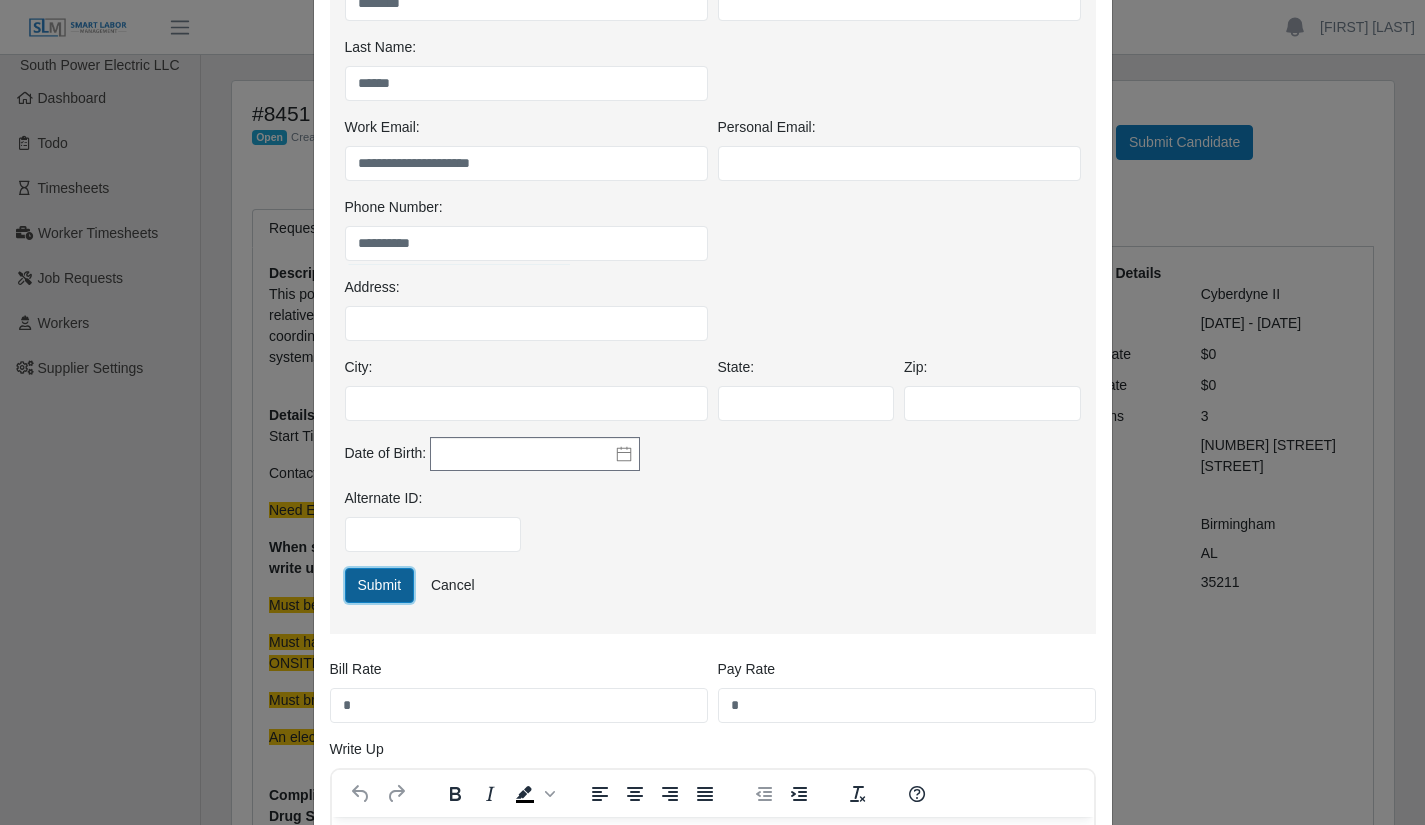 click on "Submit" at bounding box center (380, 585) 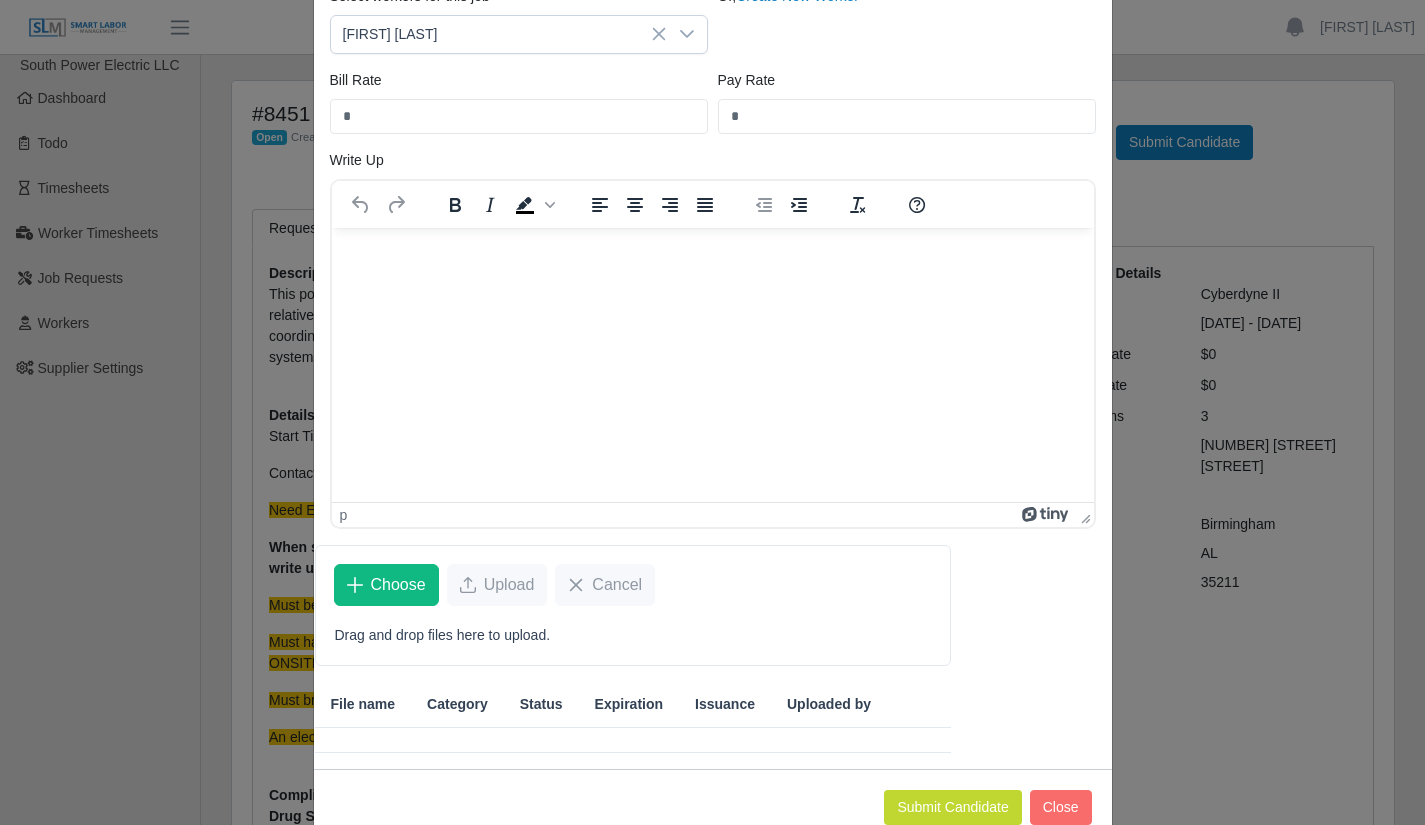 scroll, scrollTop: 192, scrollLeft: 0, axis: vertical 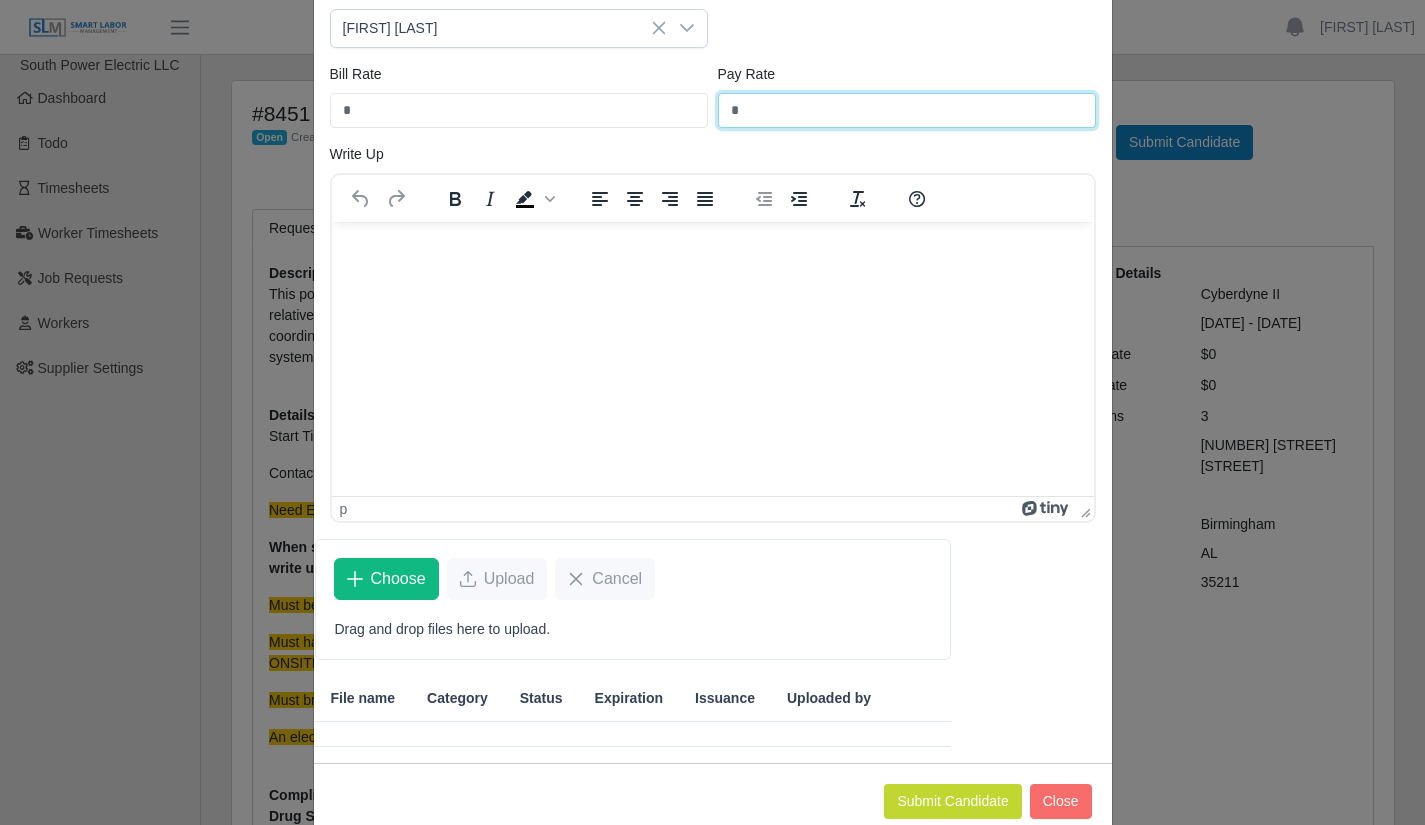 click on "*" at bounding box center (907, 110) 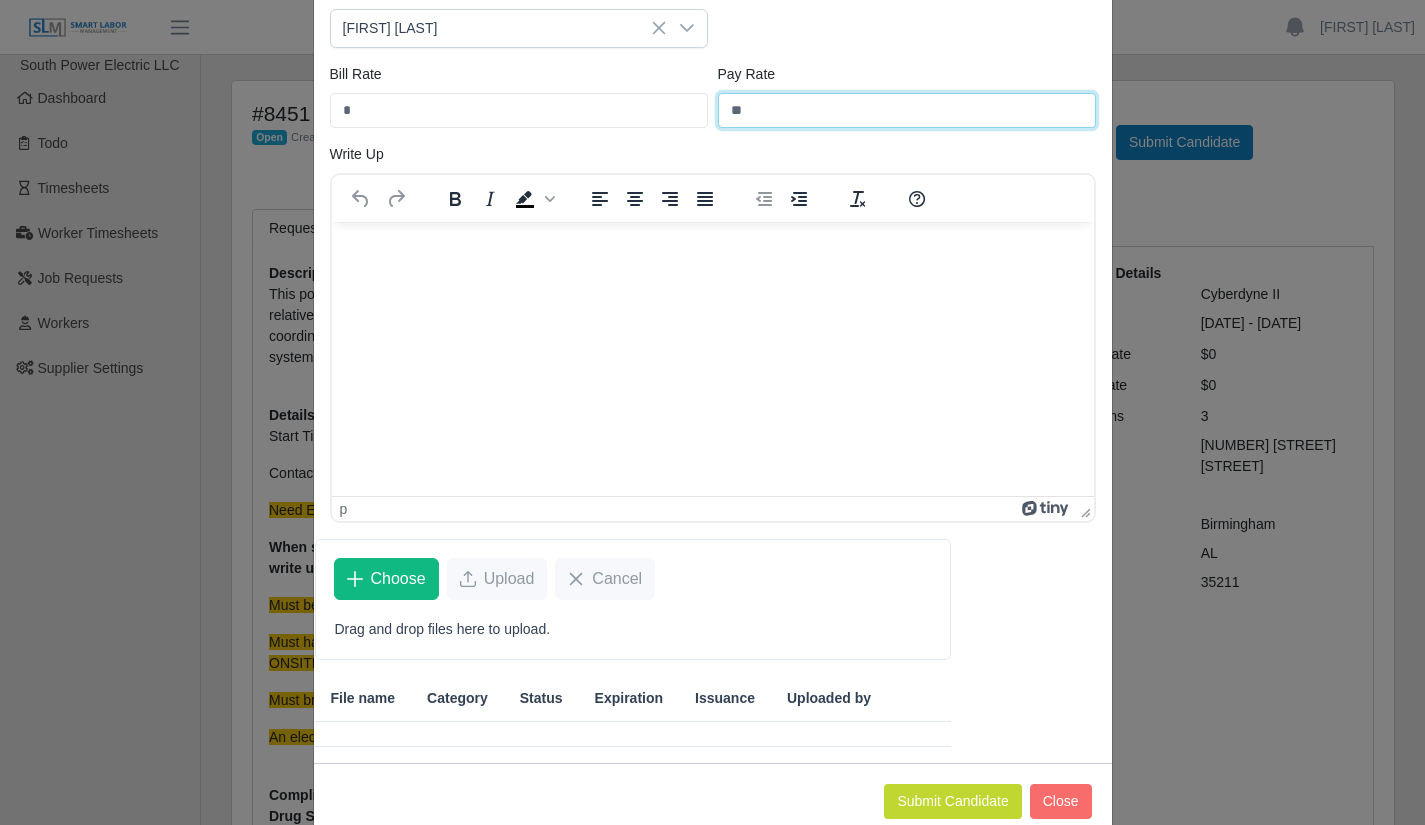 type on "**" 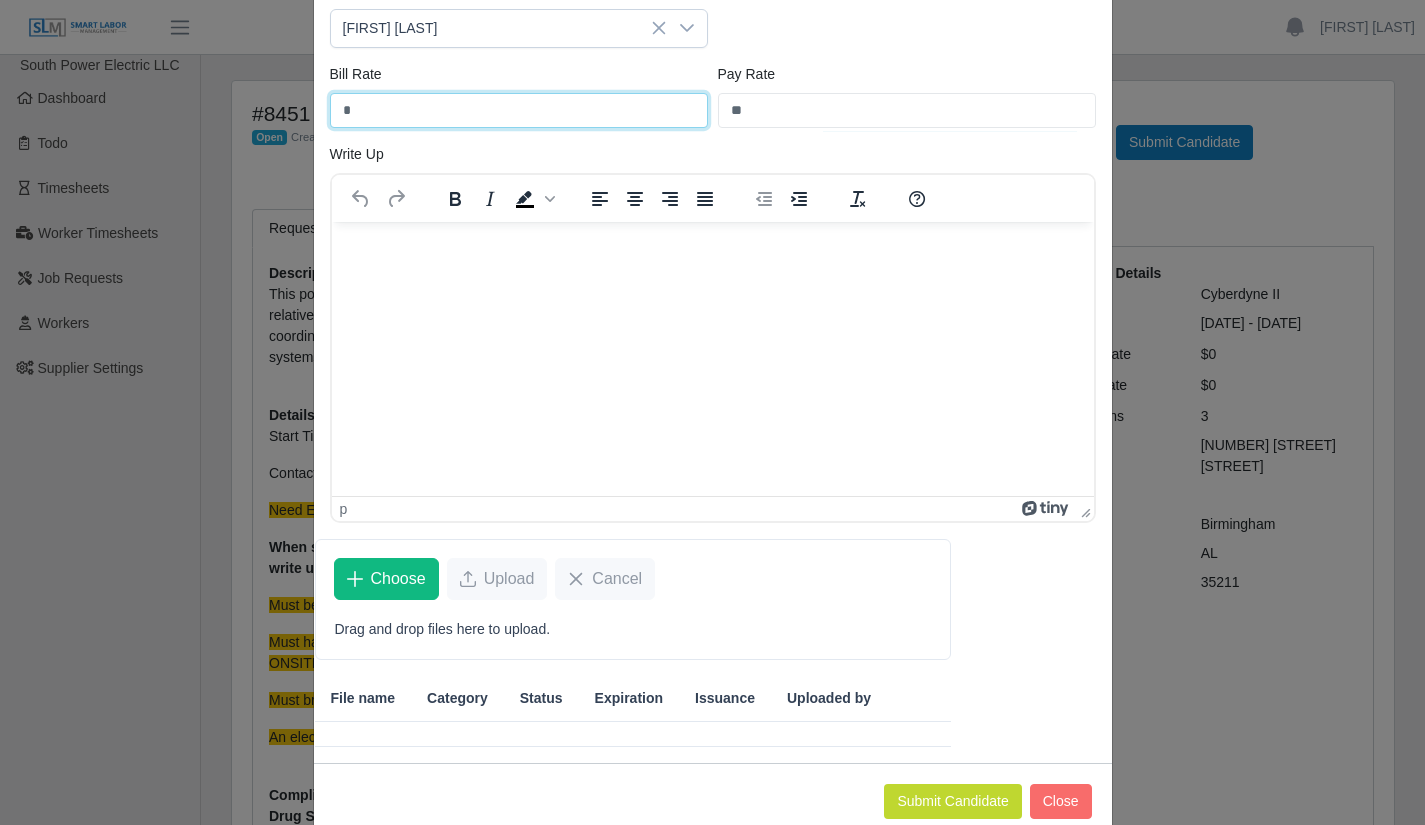 click on "*" at bounding box center [519, 110] 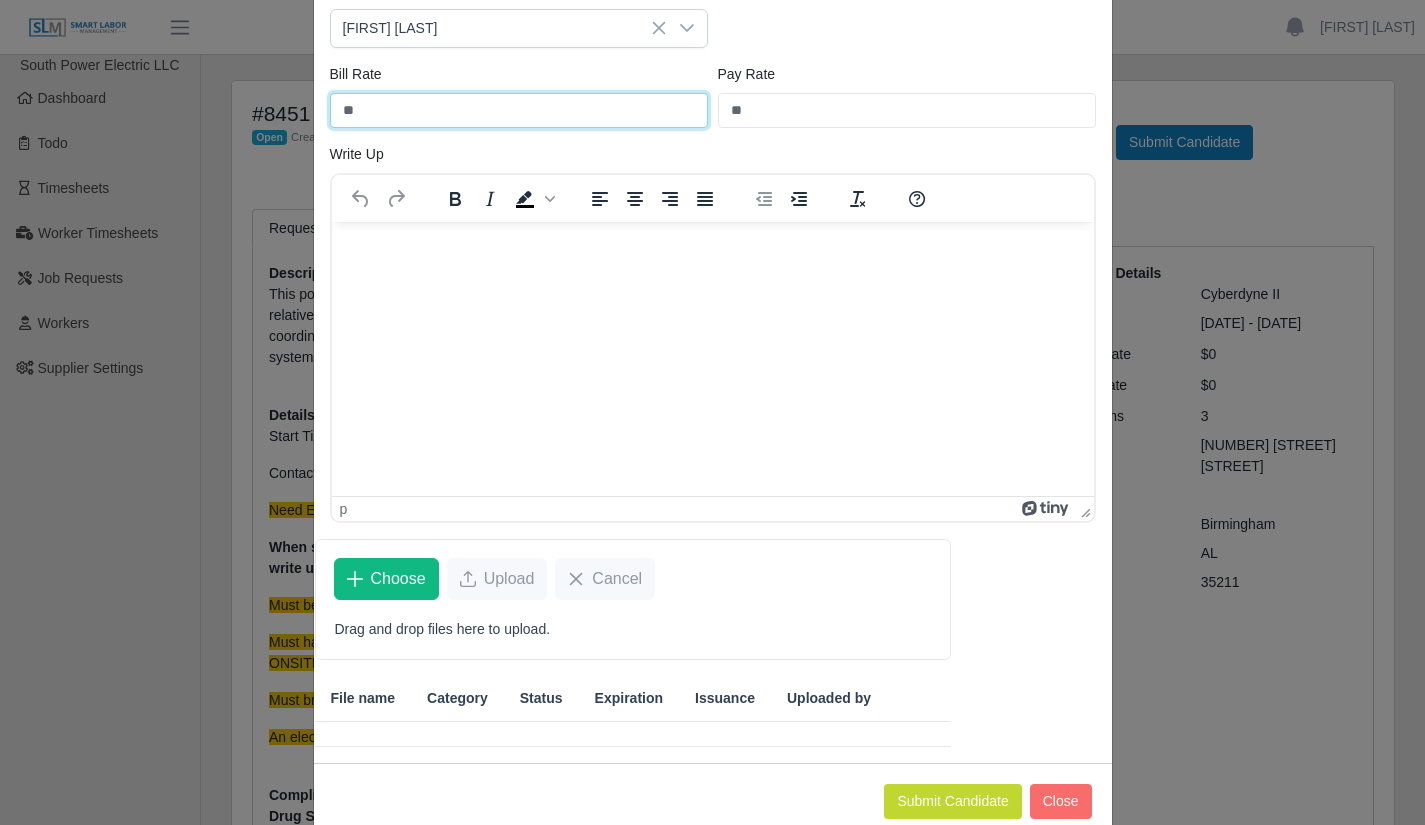 type on "*" 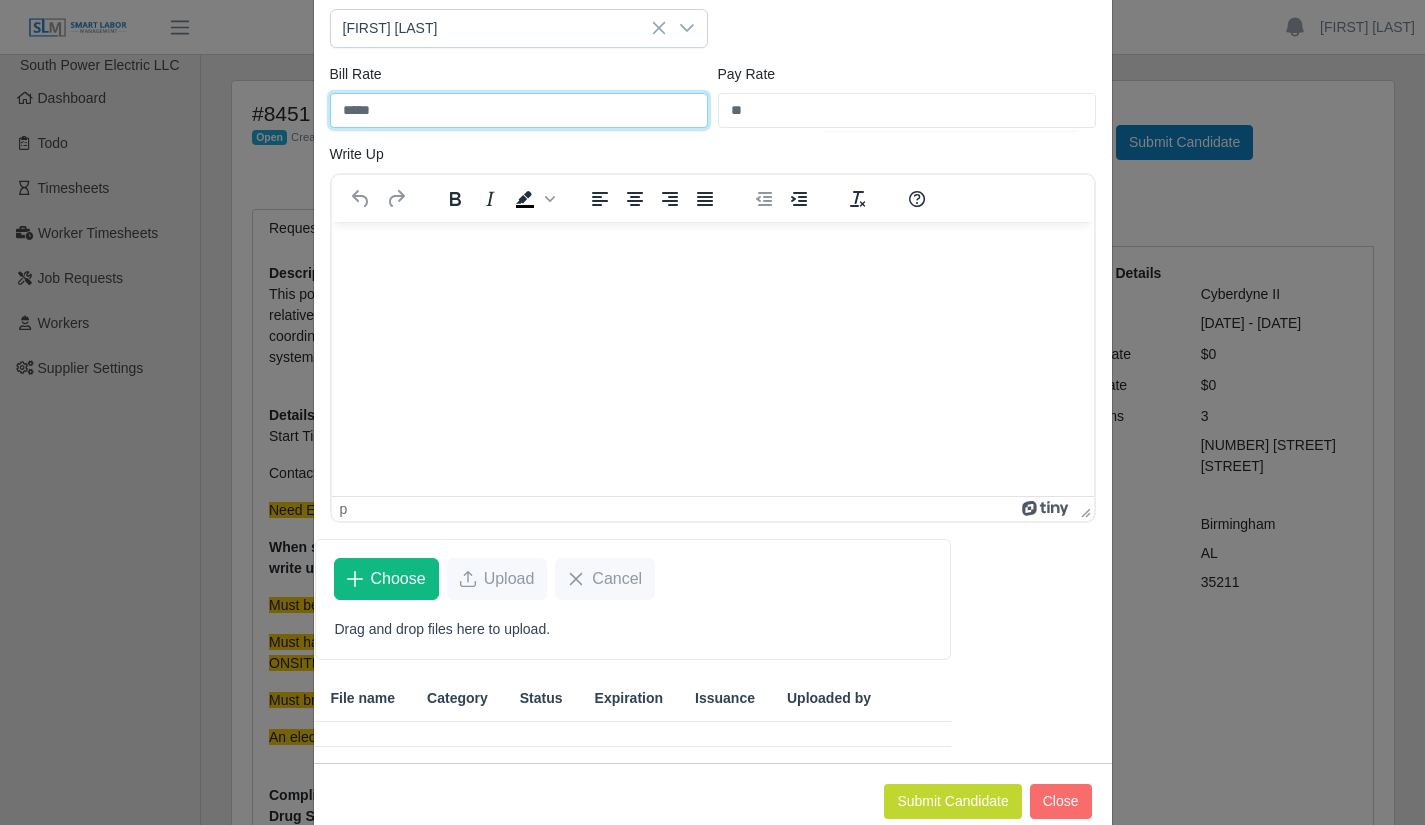 type on "*****" 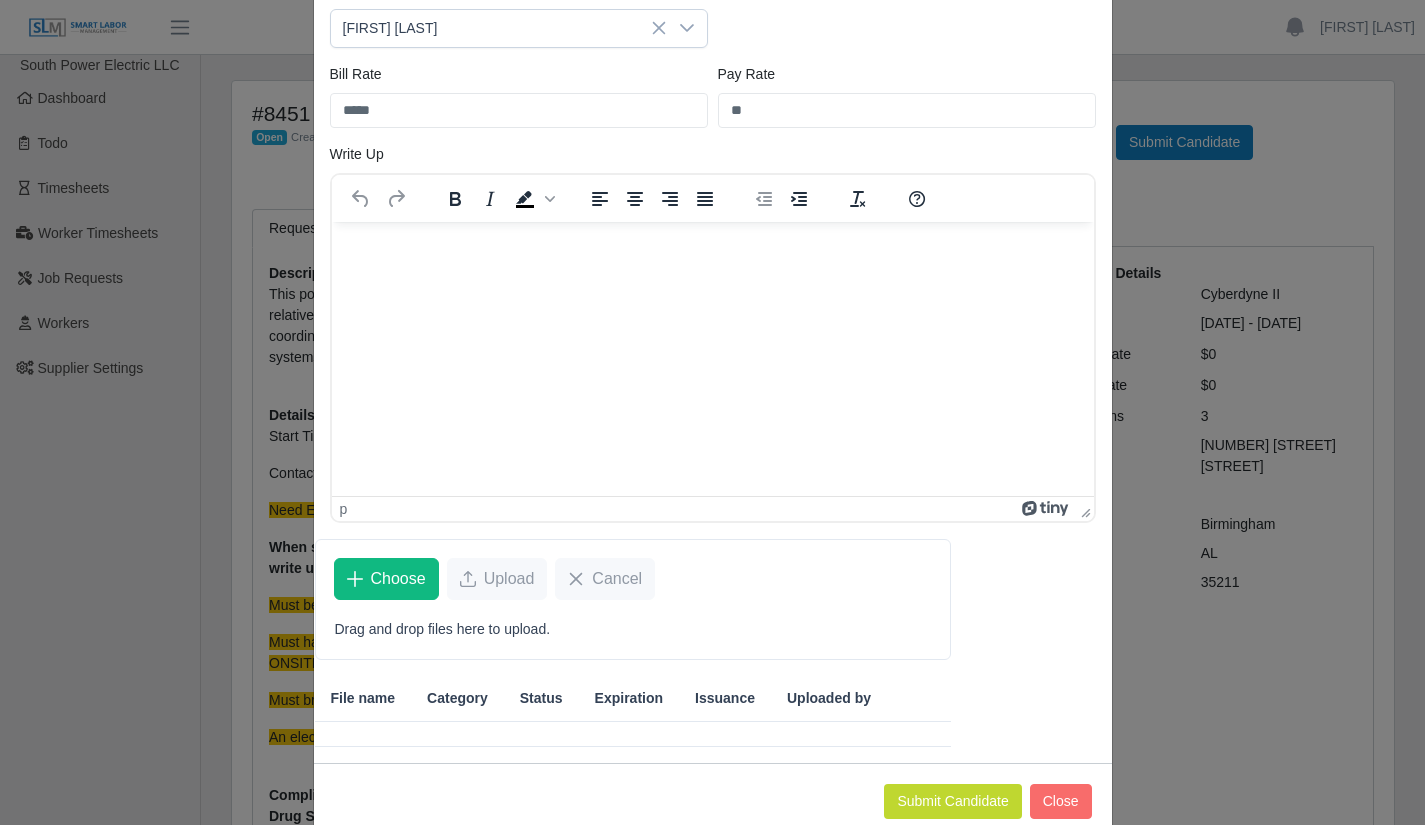 click at bounding box center [712, 248] 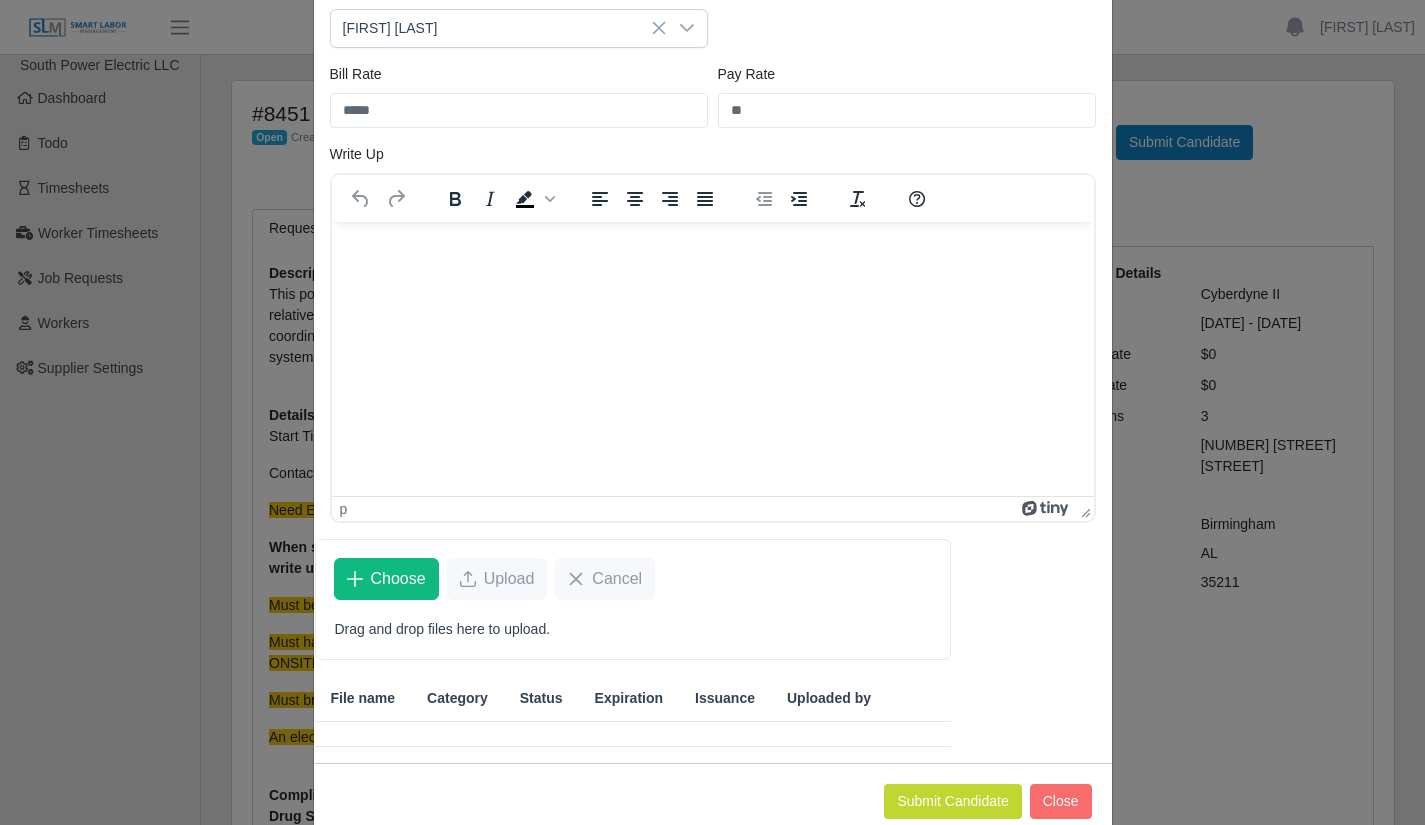 paste 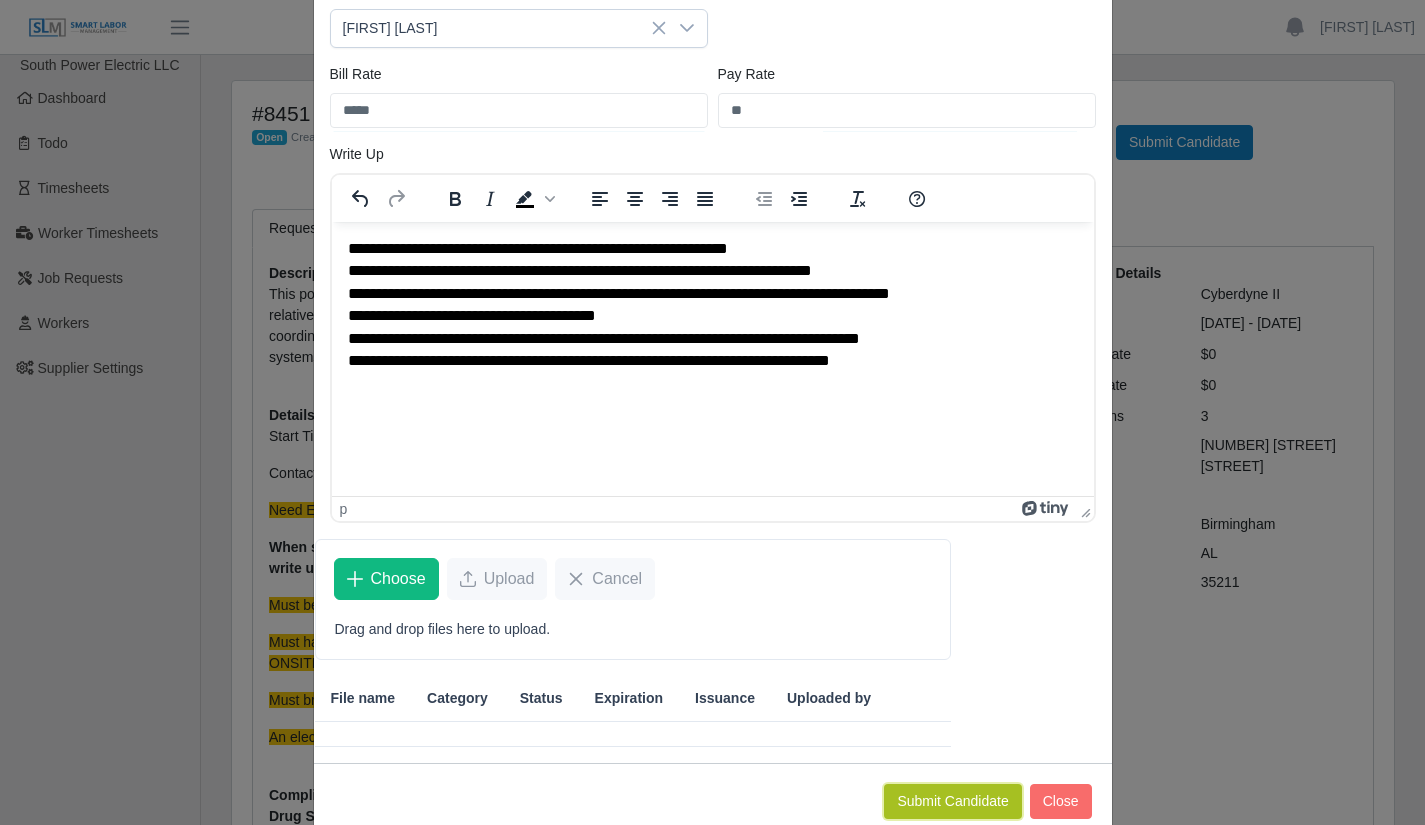 click on "Submit Candidate" 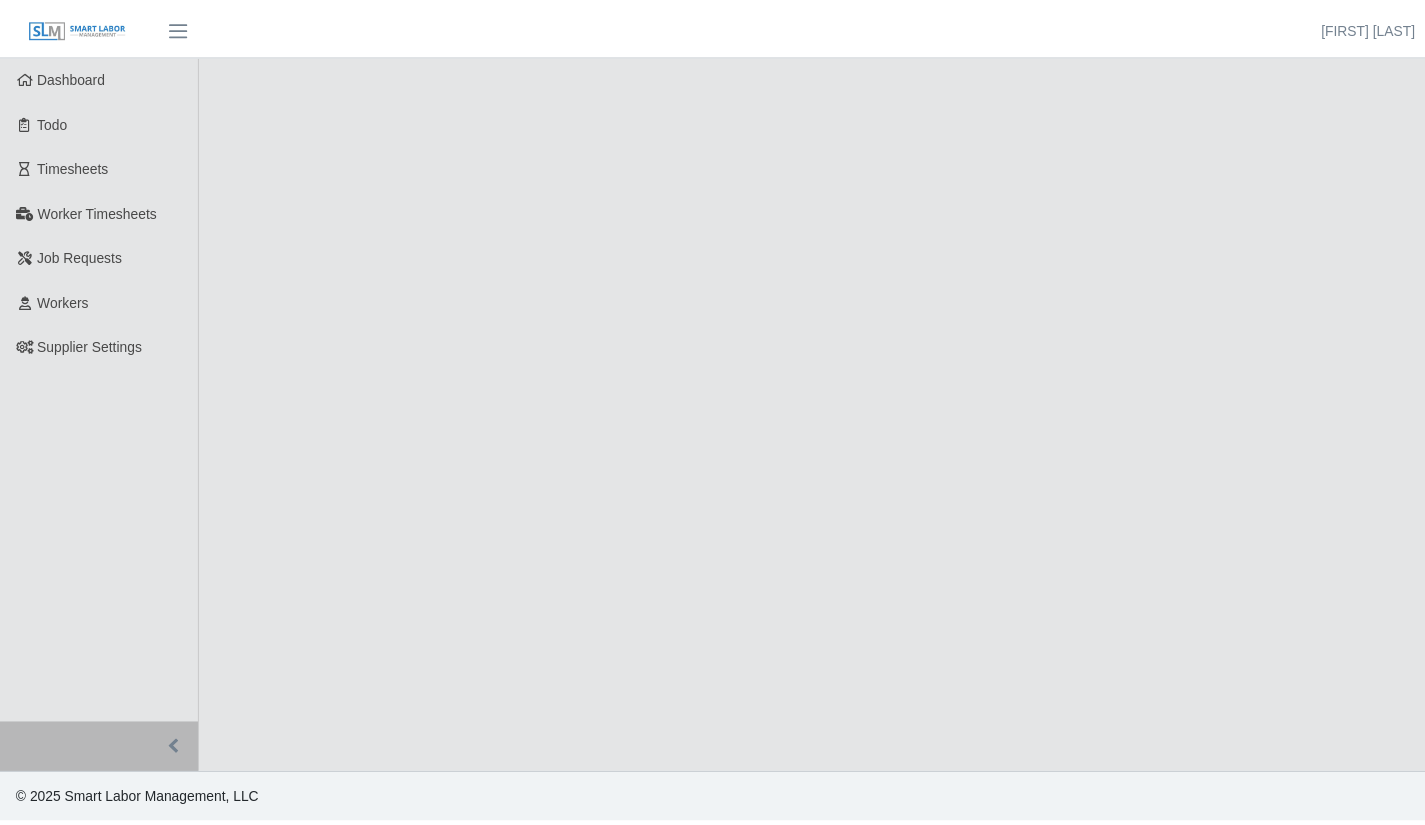 scroll, scrollTop: 0, scrollLeft: 0, axis: both 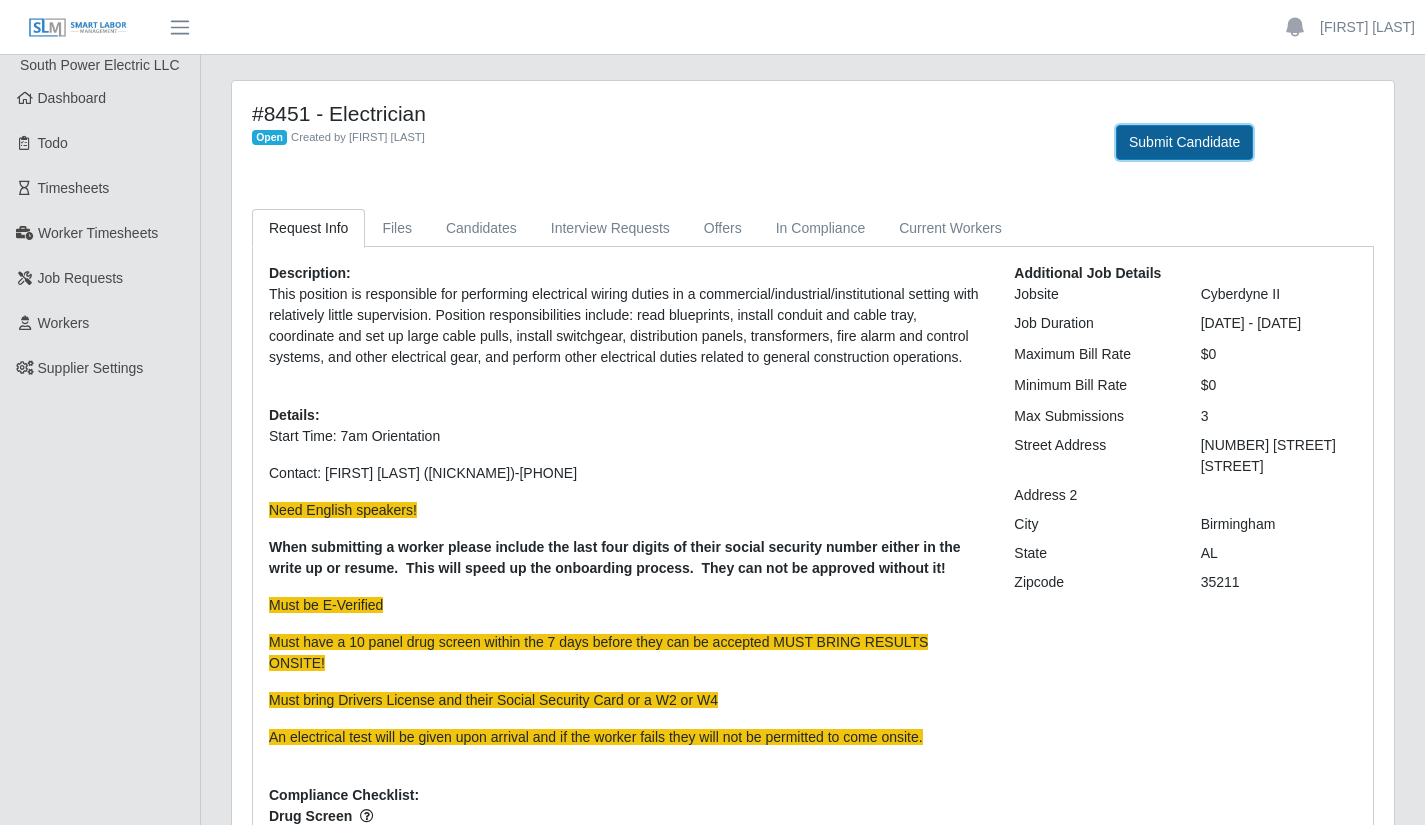 click on "Submit Candidate" at bounding box center [1184, 142] 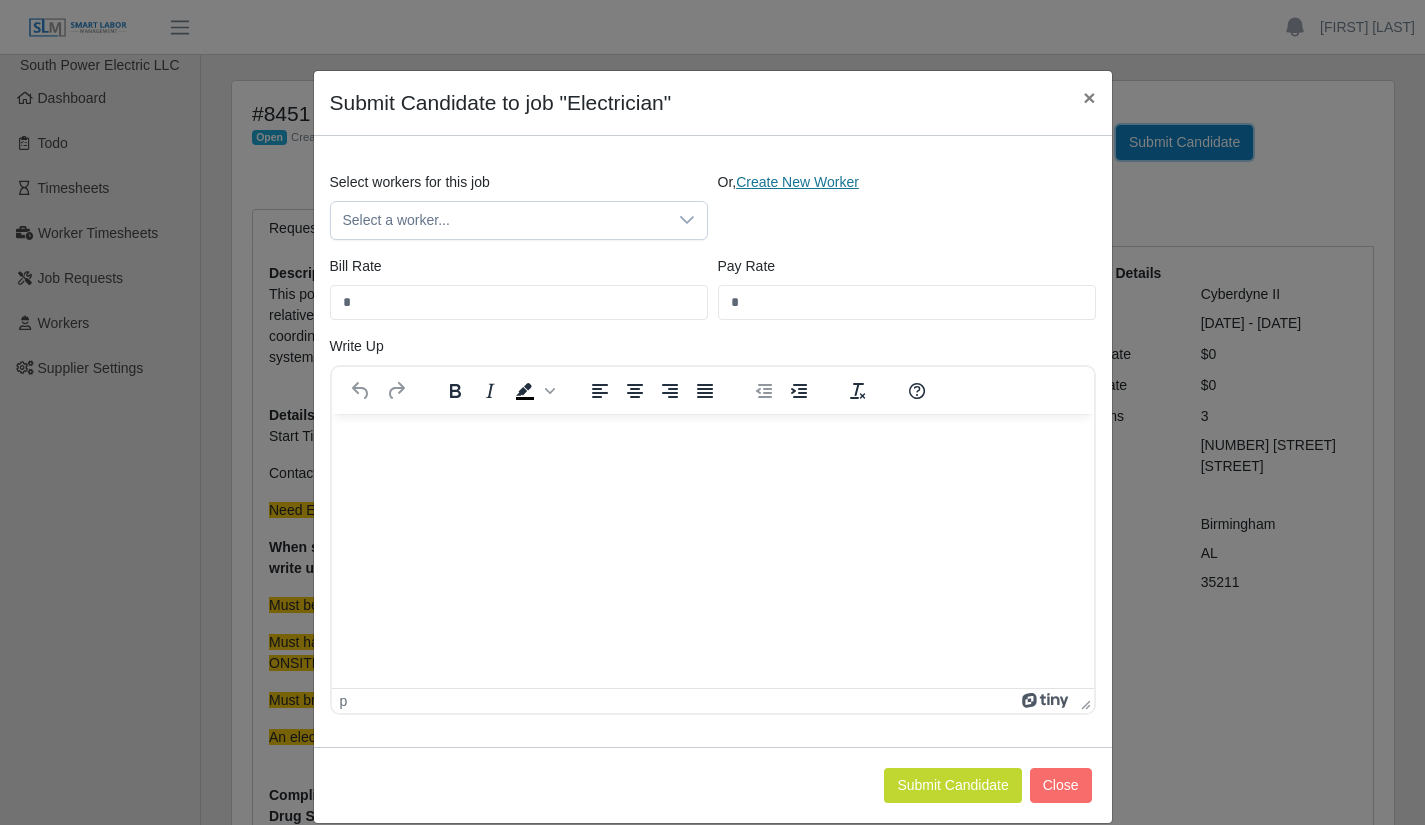 scroll, scrollTop: 0, scrollLeft: 0, axis: both 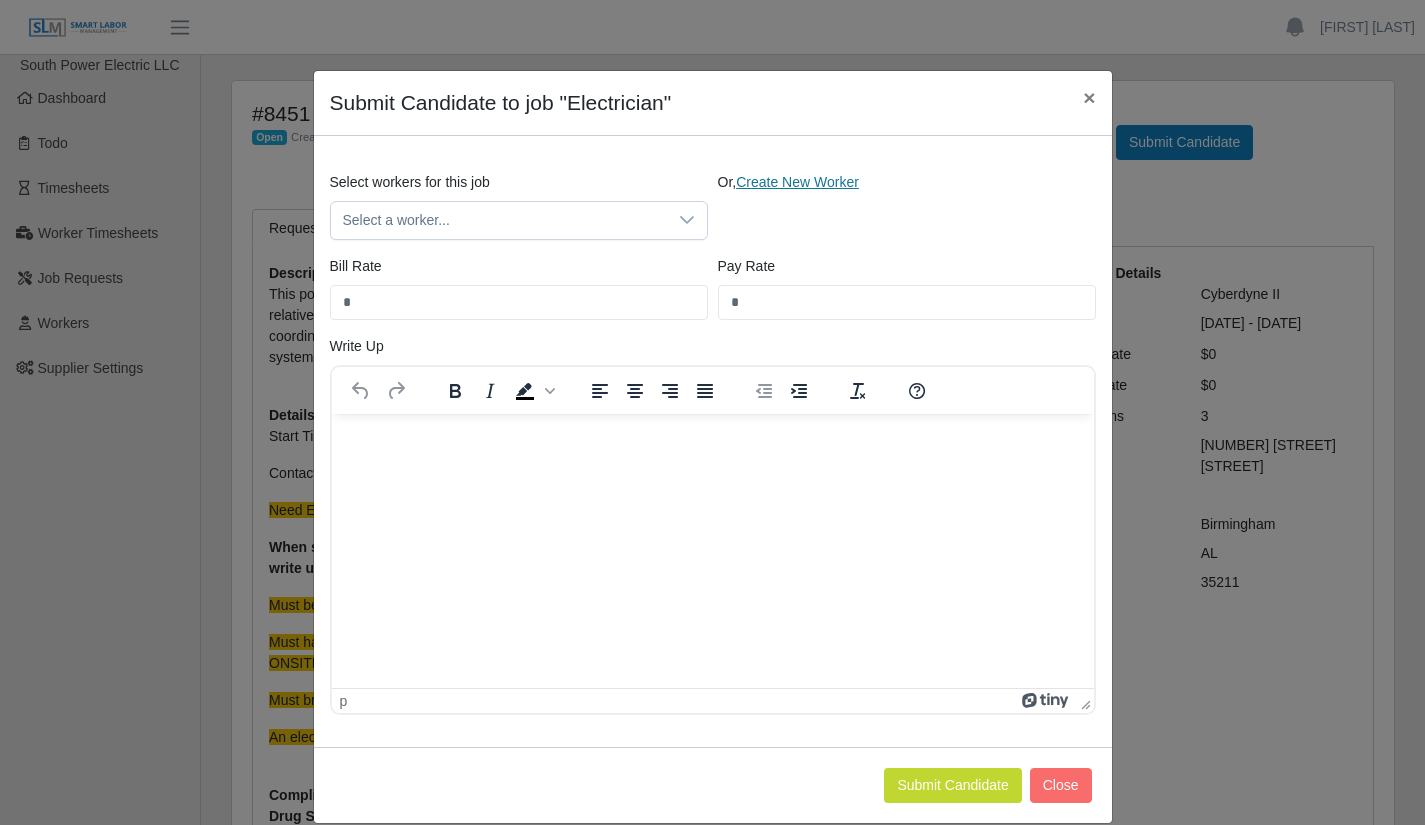 click on "Create New Worker" at bounding box center (797, 182) 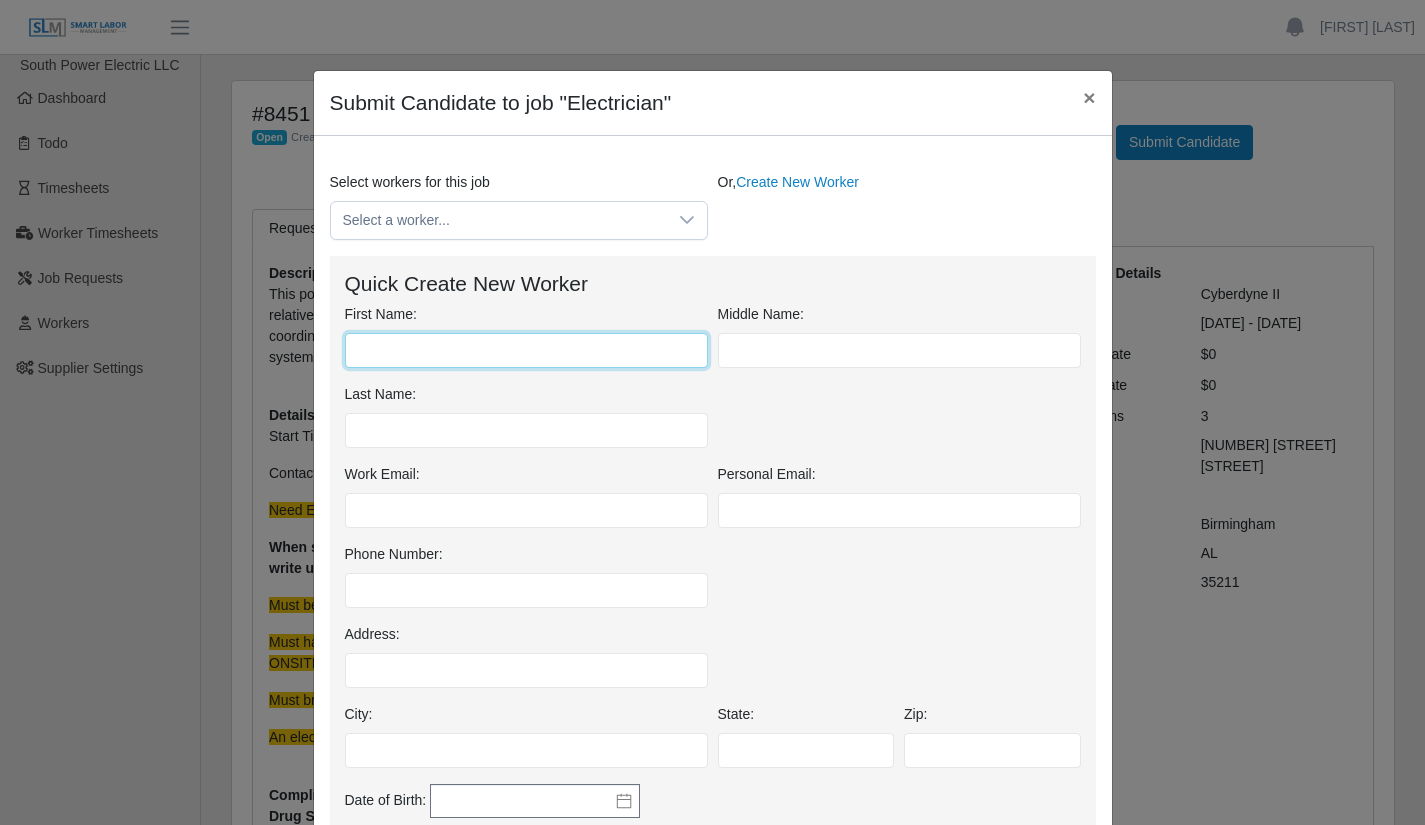 click on "First Name:" at bounding box center (526, 350) 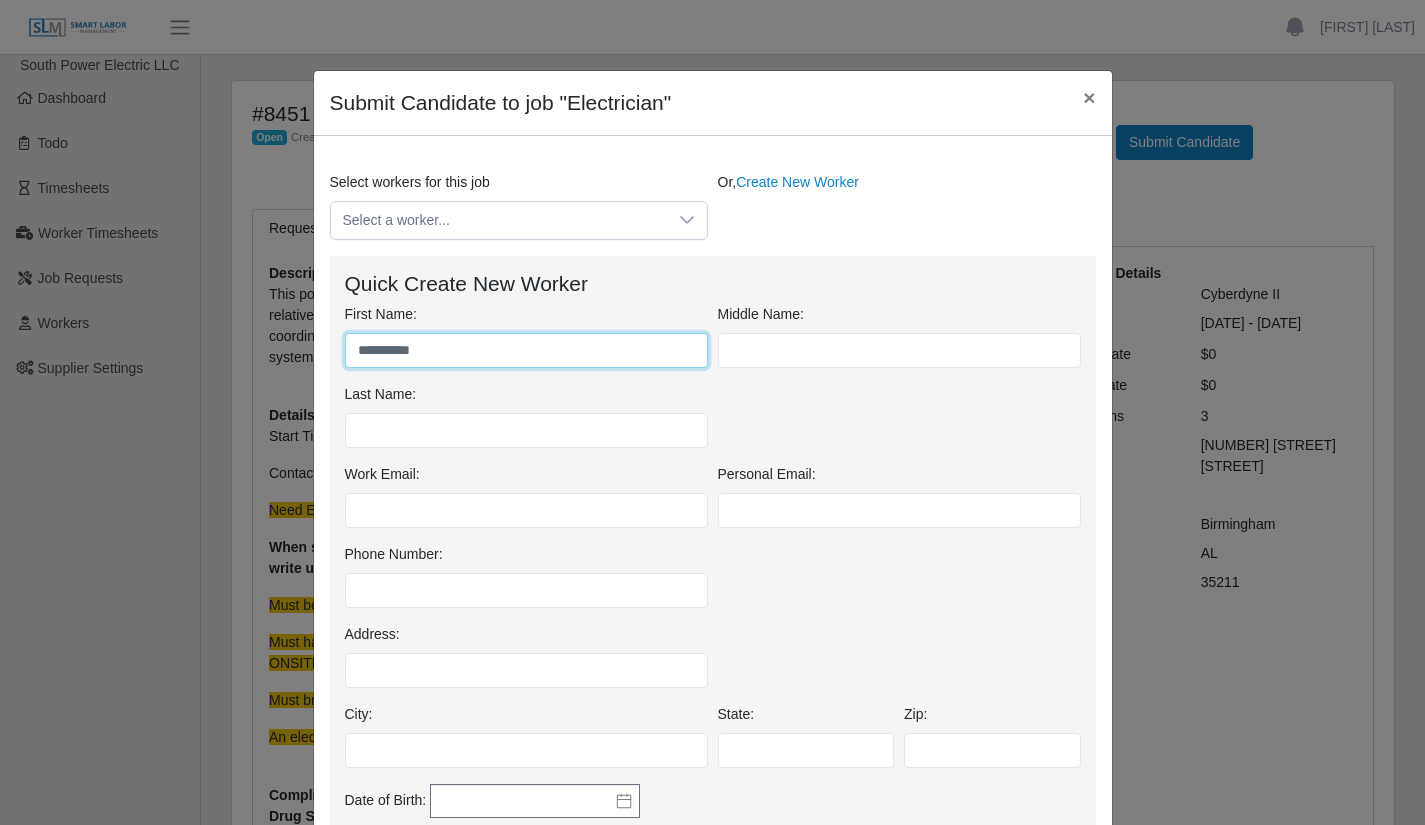 type on "*********" 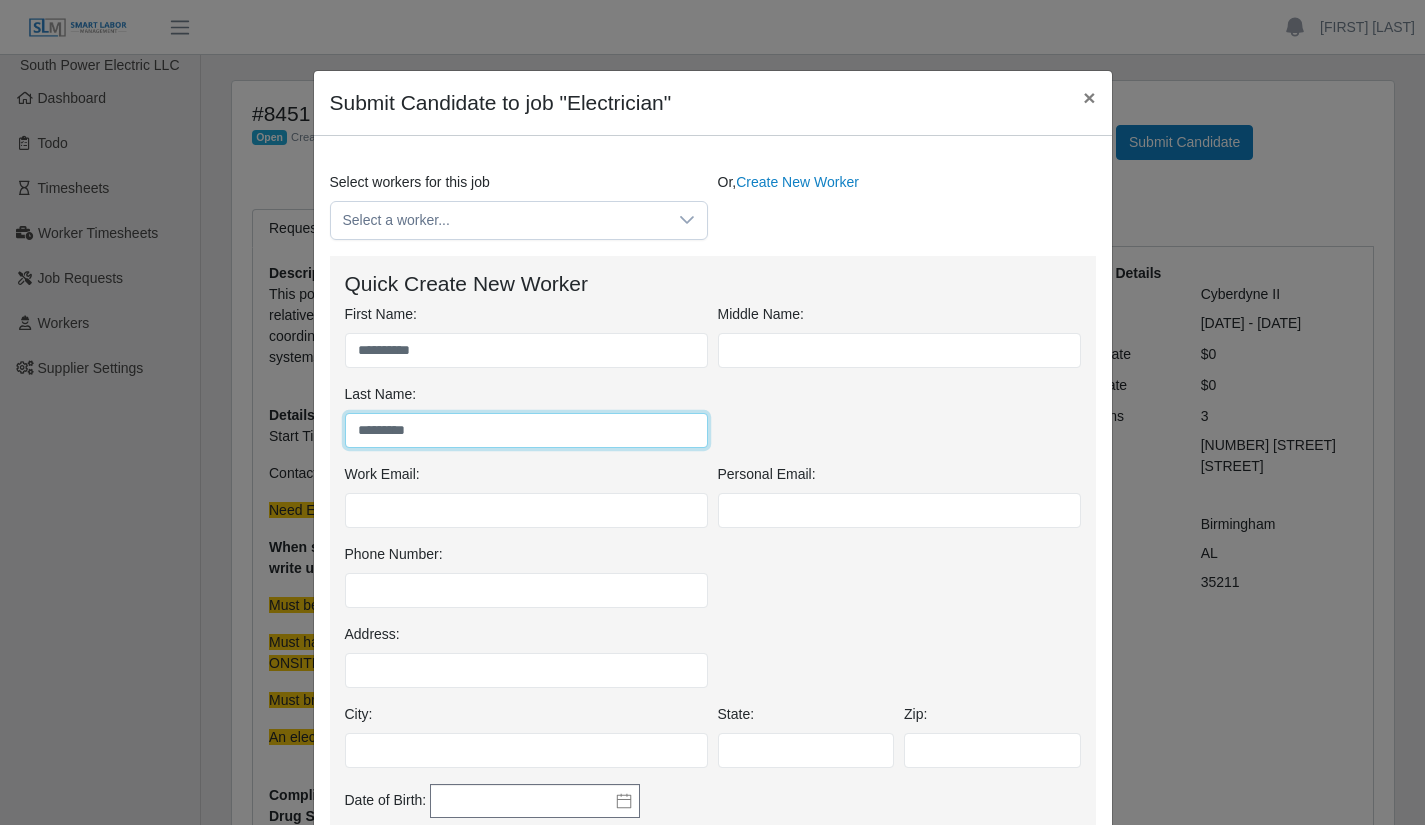 type on "*********" 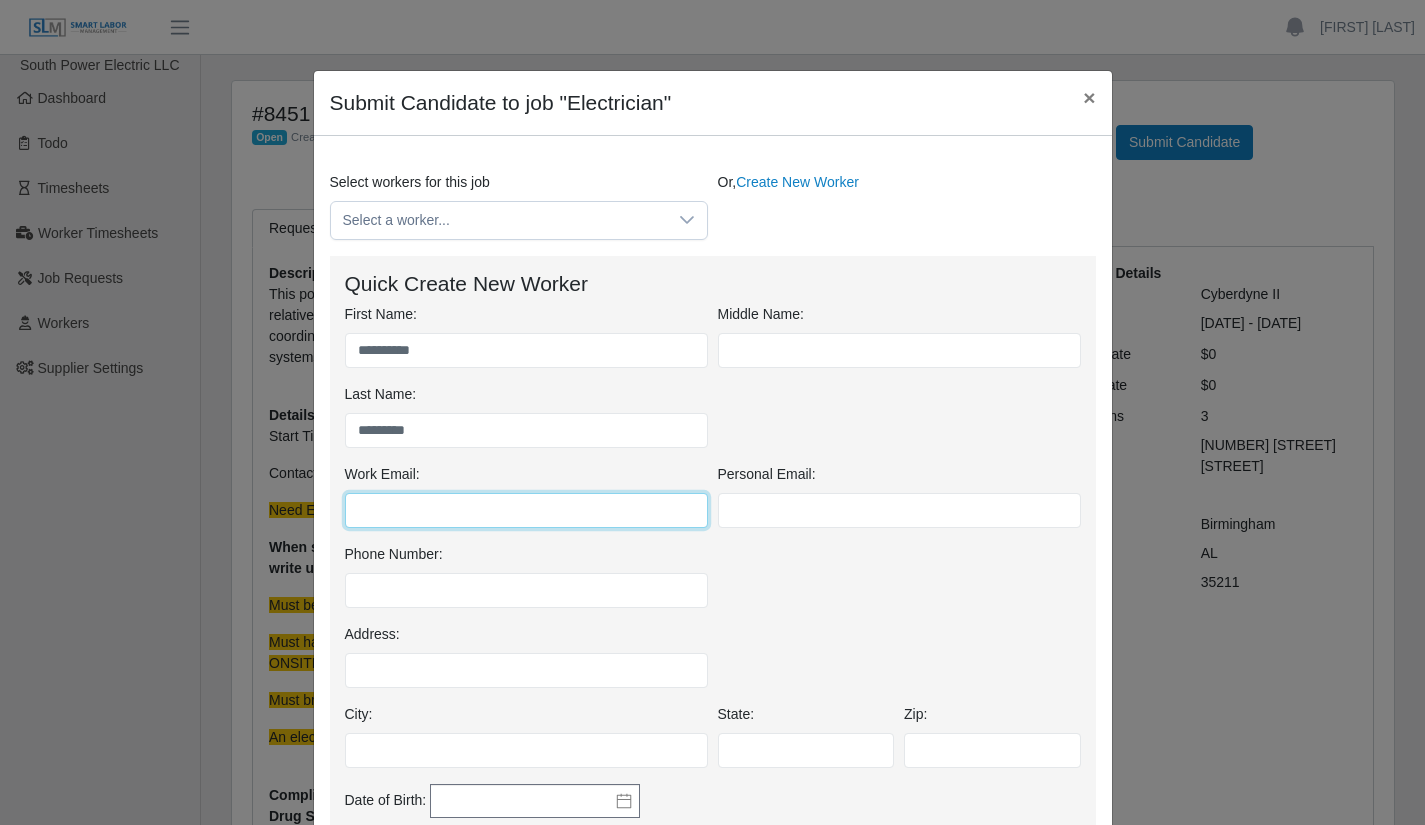 click on "Work Email:" at bounding box center [526, 510] 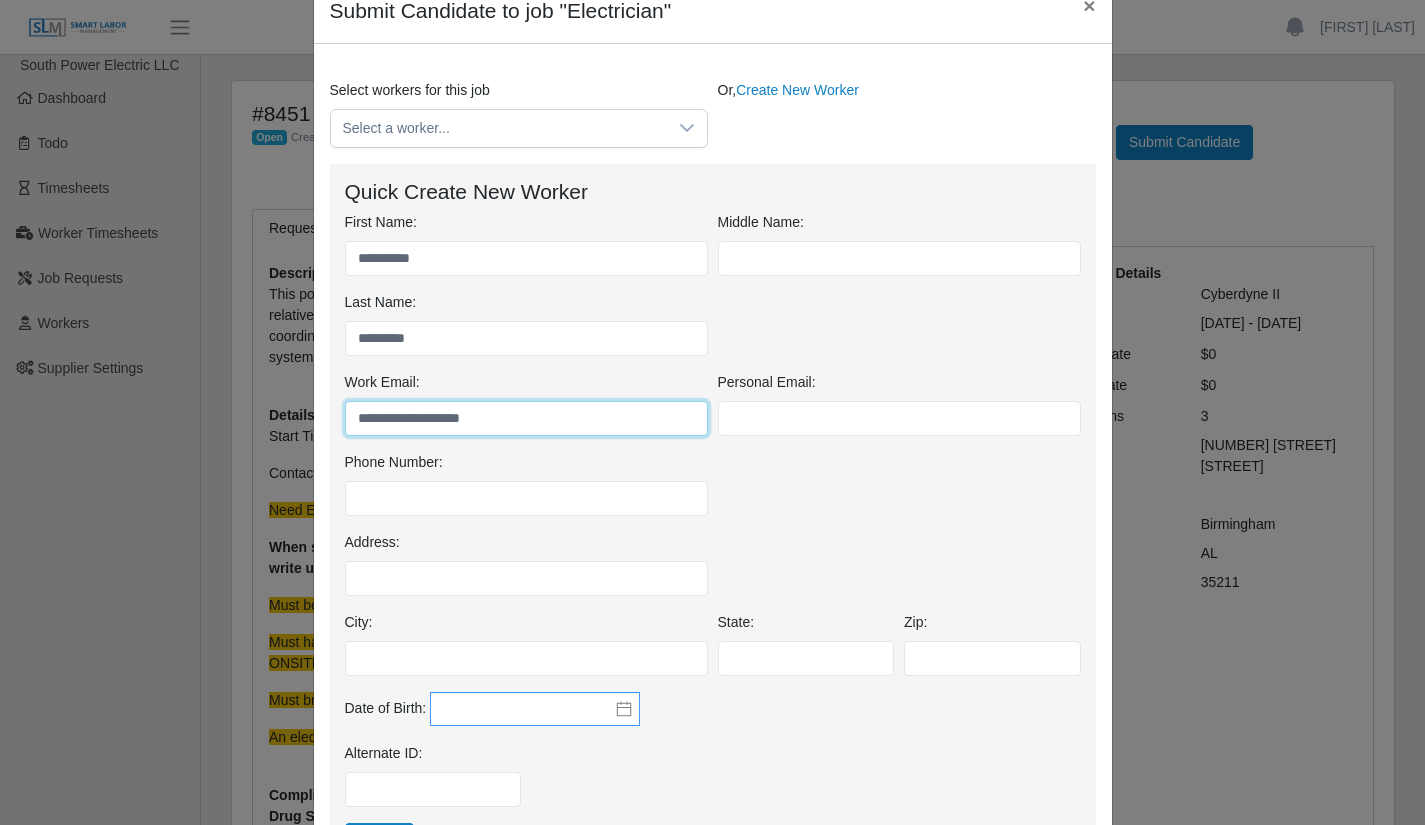 scroll, scrollTop: 208, scrollLeft: 0, axis: vertical 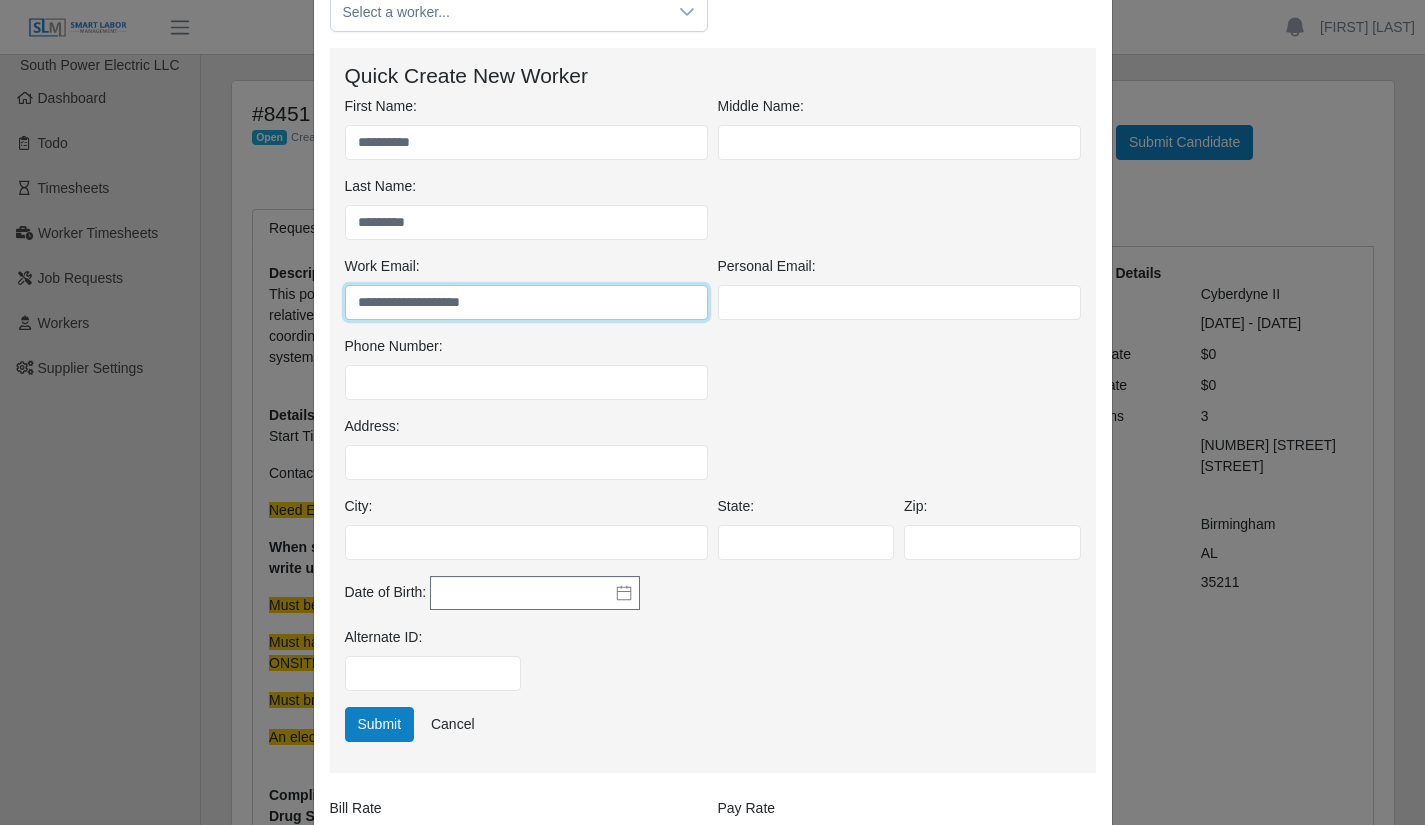 type on "**********" 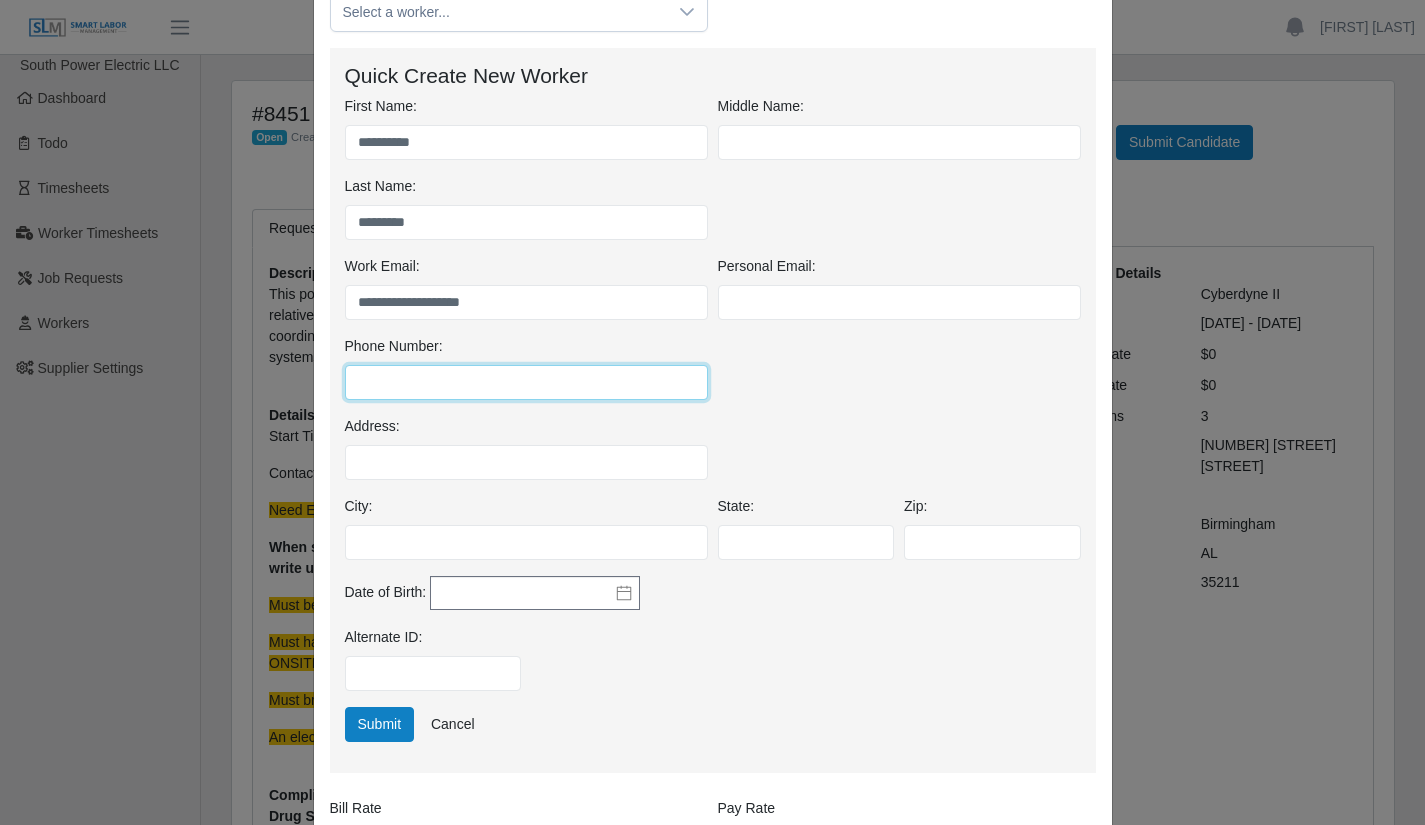 click on "Phone Number:" at bounding box center (526, 382) 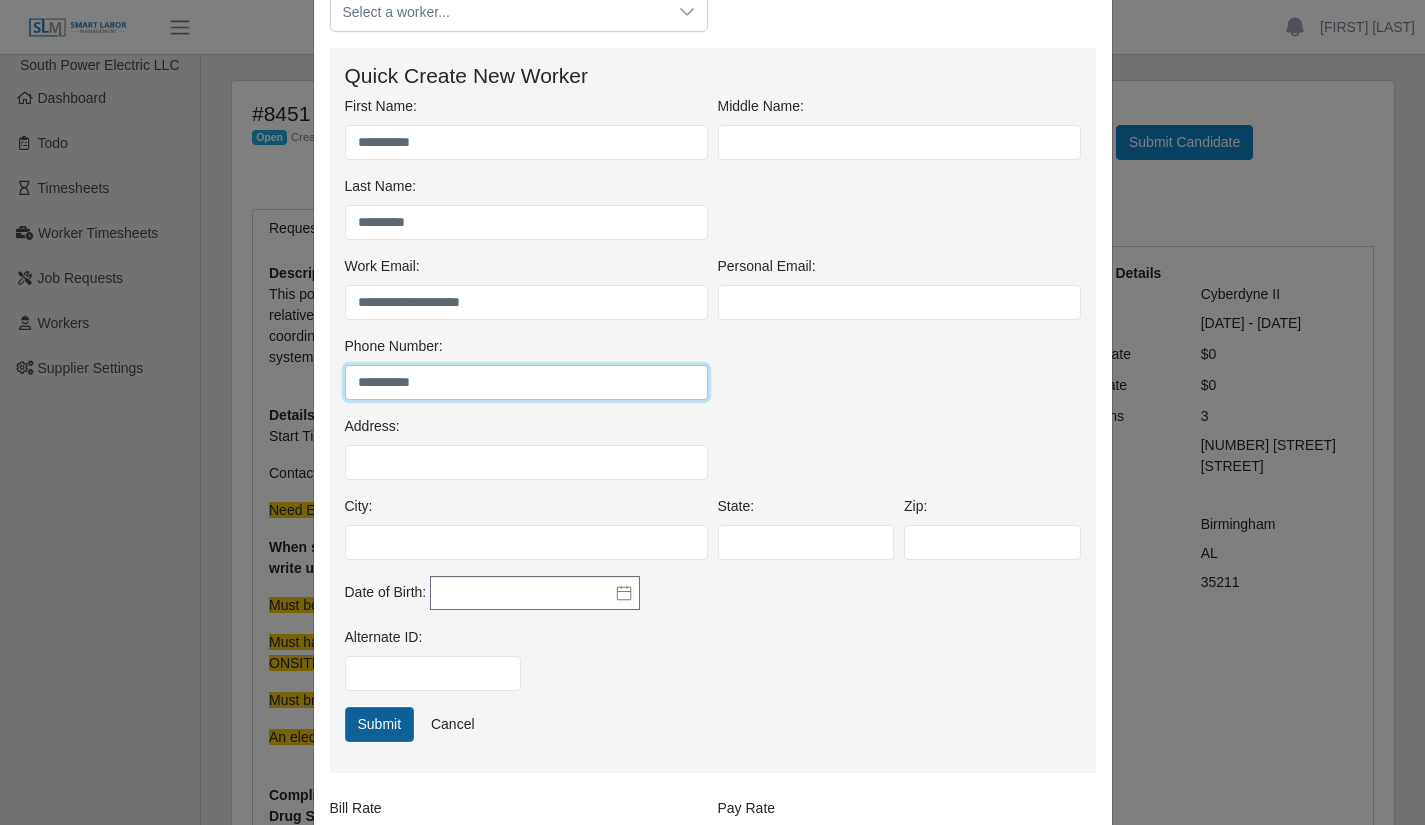 type on "**********" 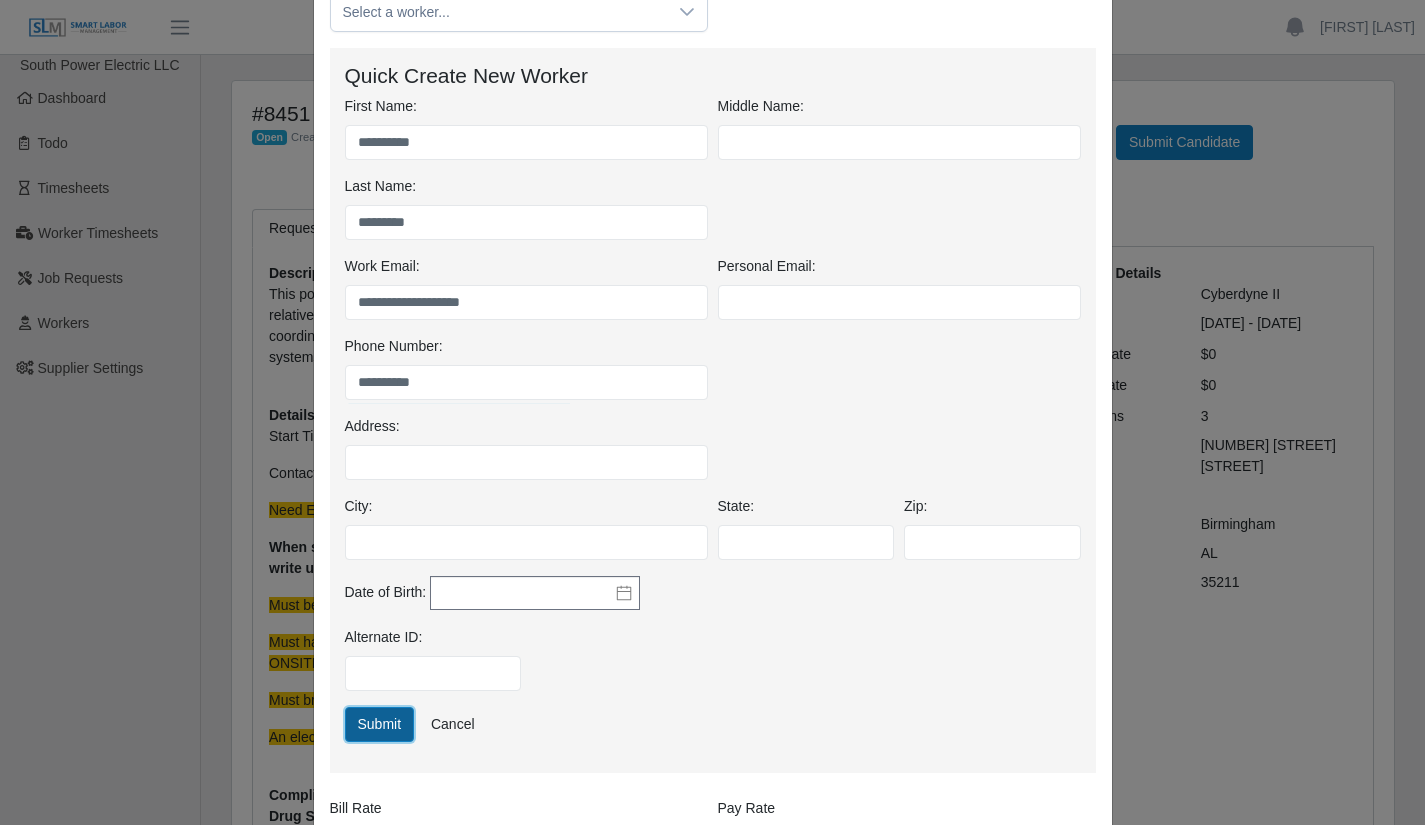 click on "Submit" at bounding box center (380, 724) 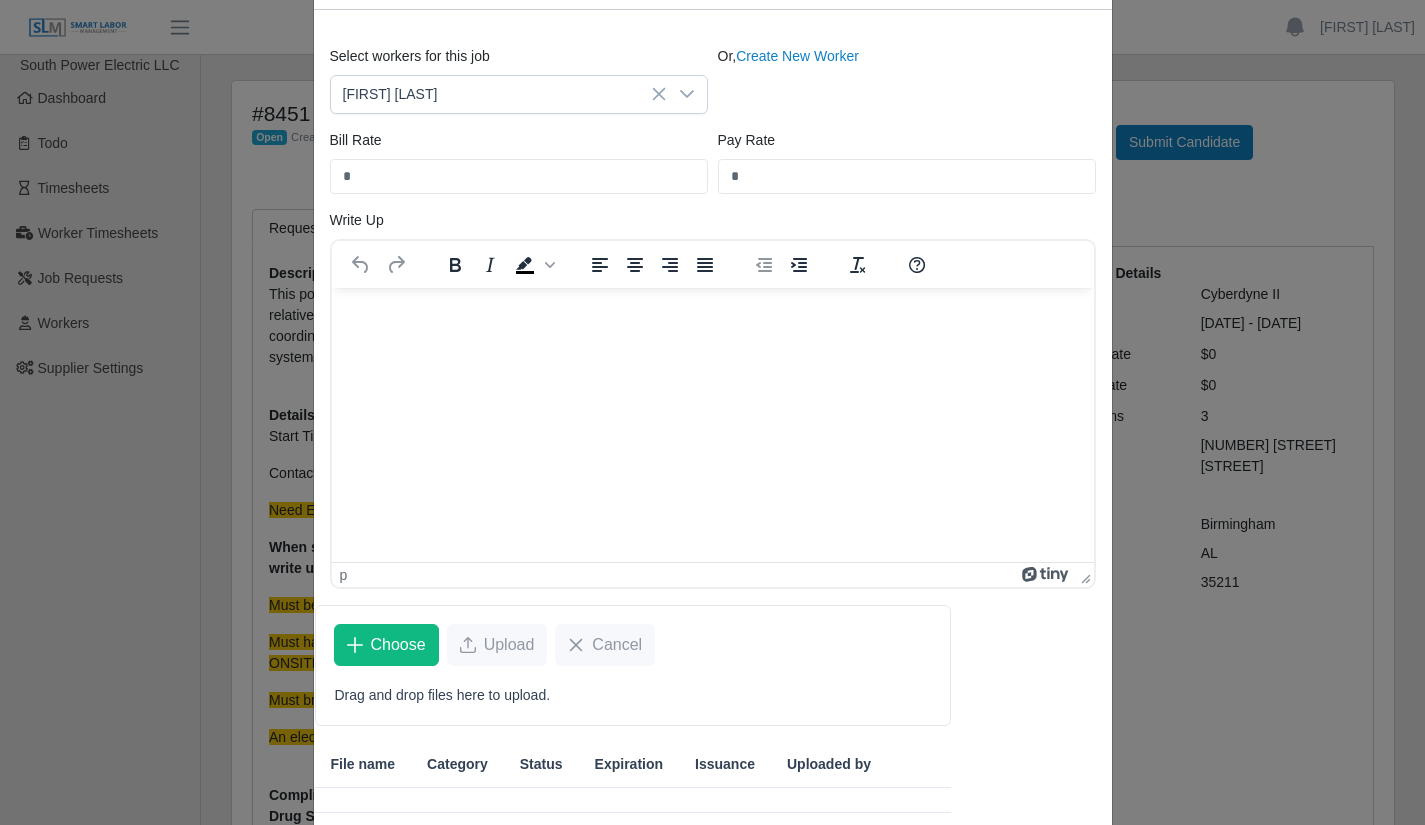 scroll, scrollTop: 128, scrollLeft: 0, axis: vertical 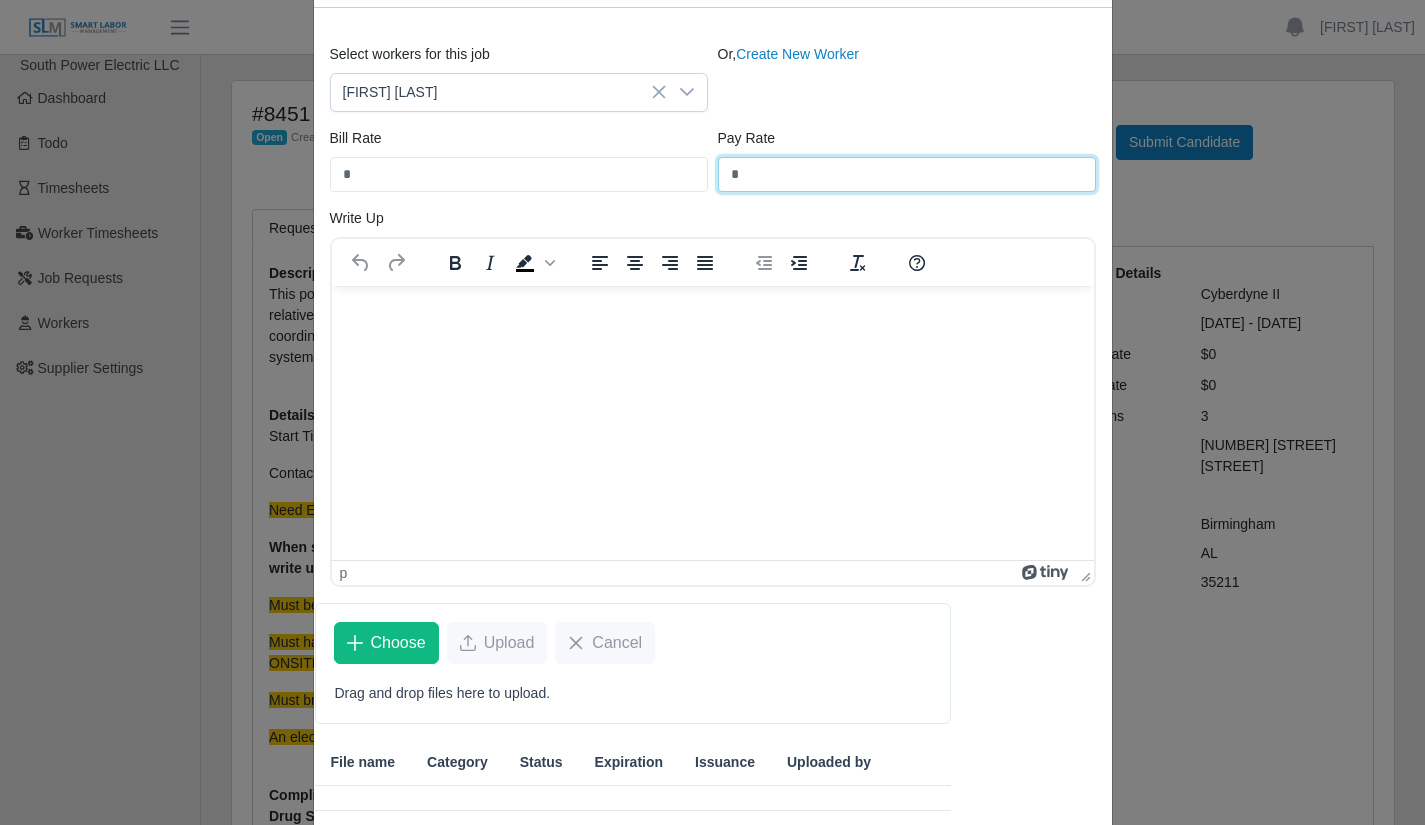 drag, startPoint x: 764, startPoint y: 174, endPoint x: 624, endPoint y: 176, distance: 140.01428 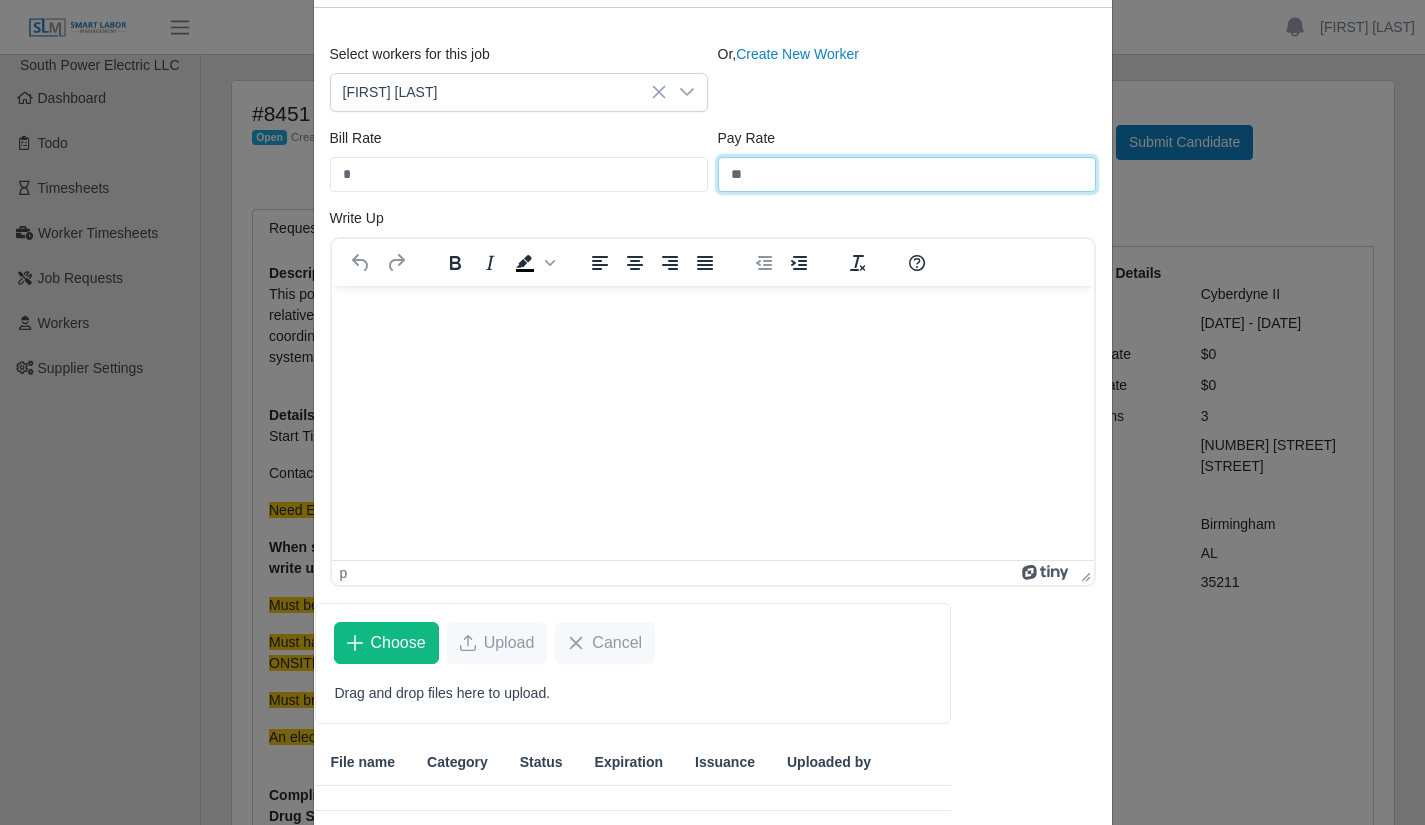 type on "**" 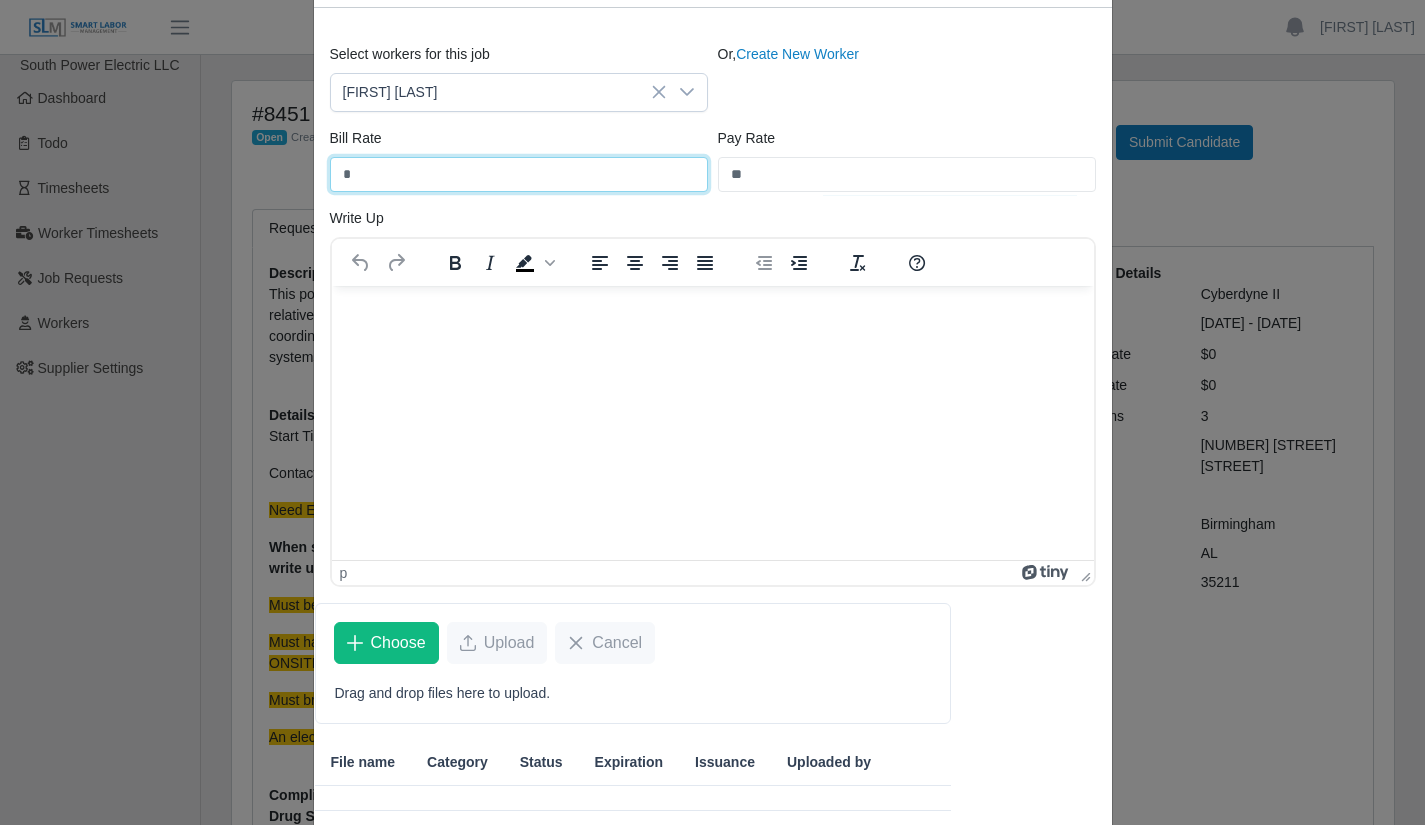 click on "*" at bounding box center (519, 174) 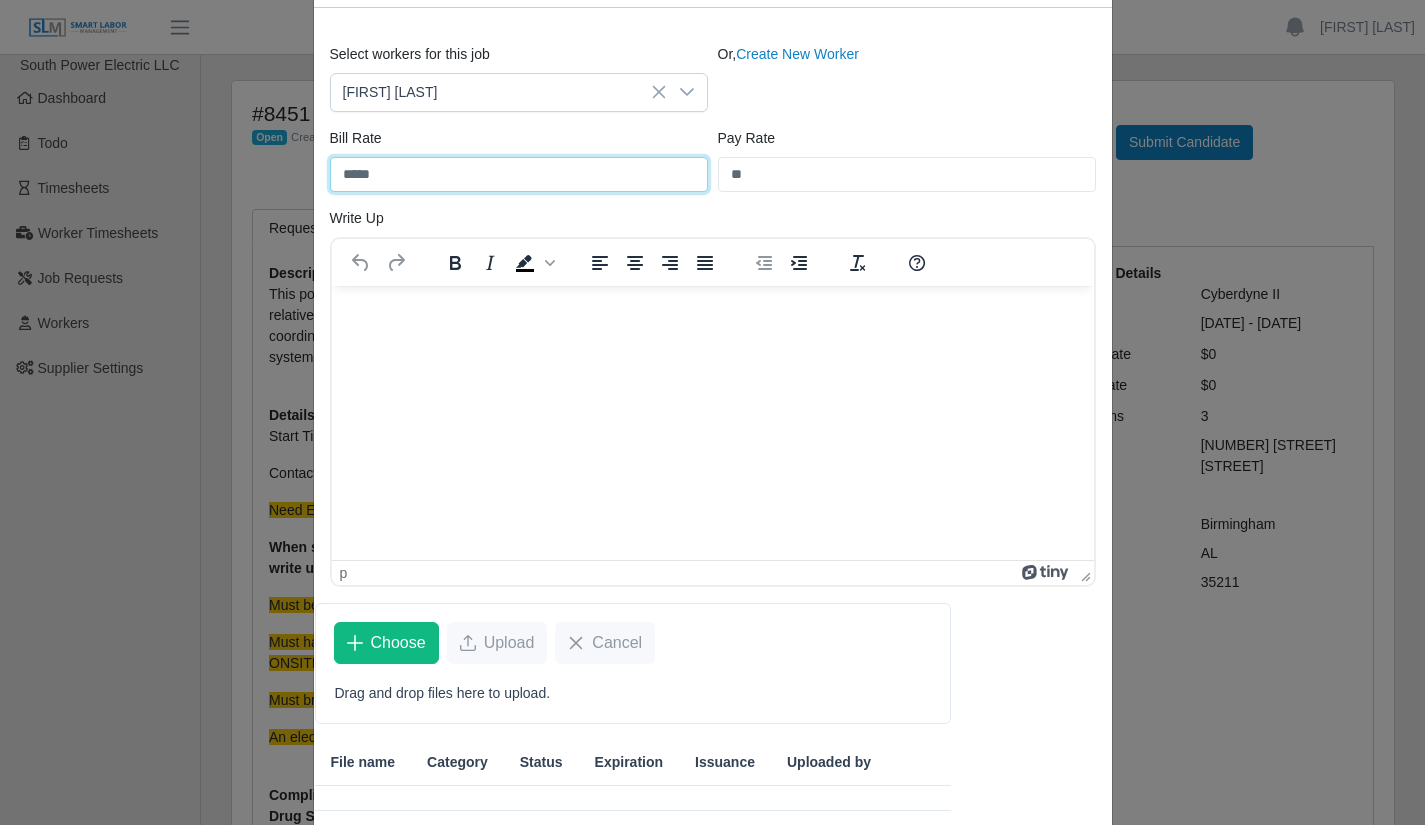 type on "*****" 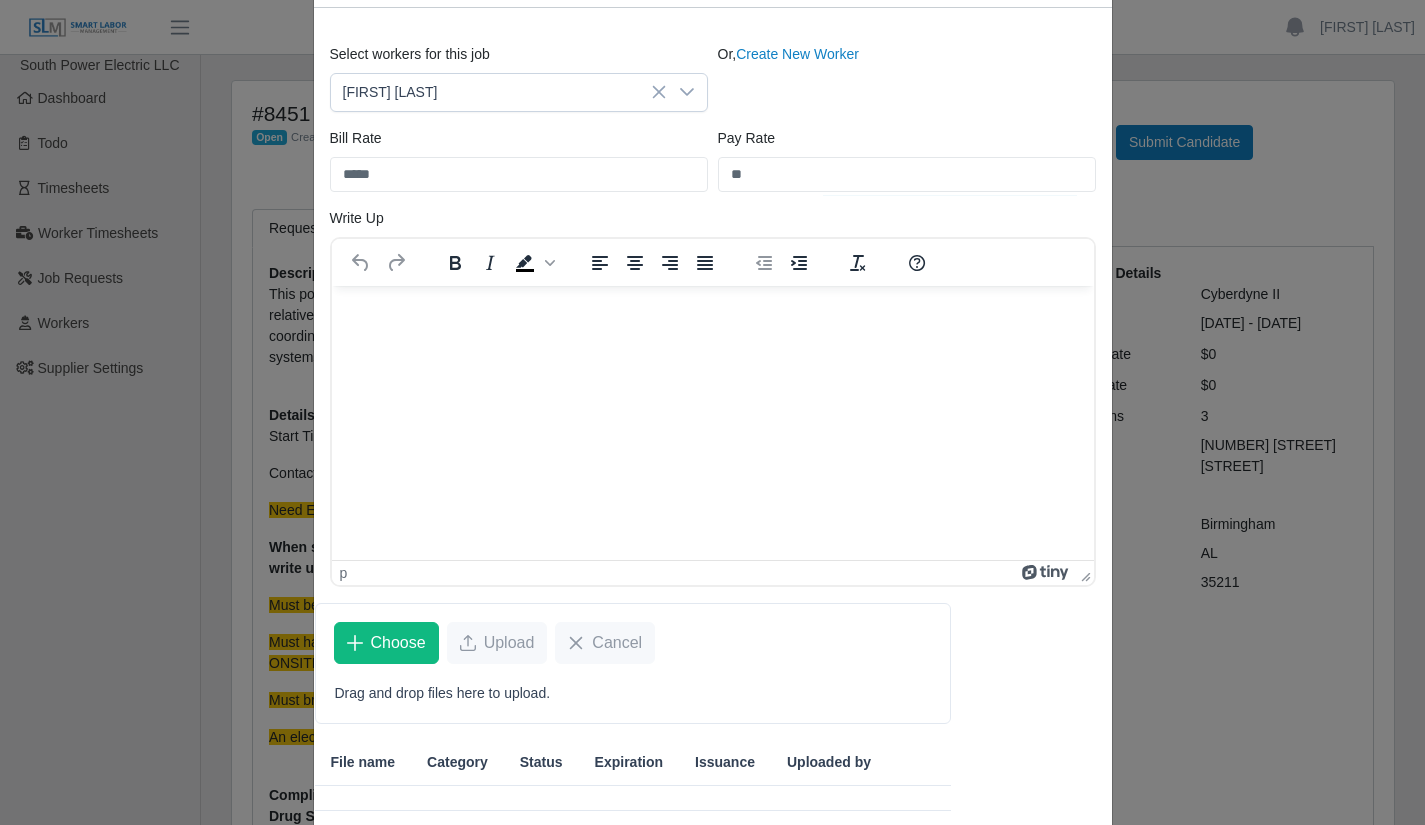click at bounding box center [712, 312] 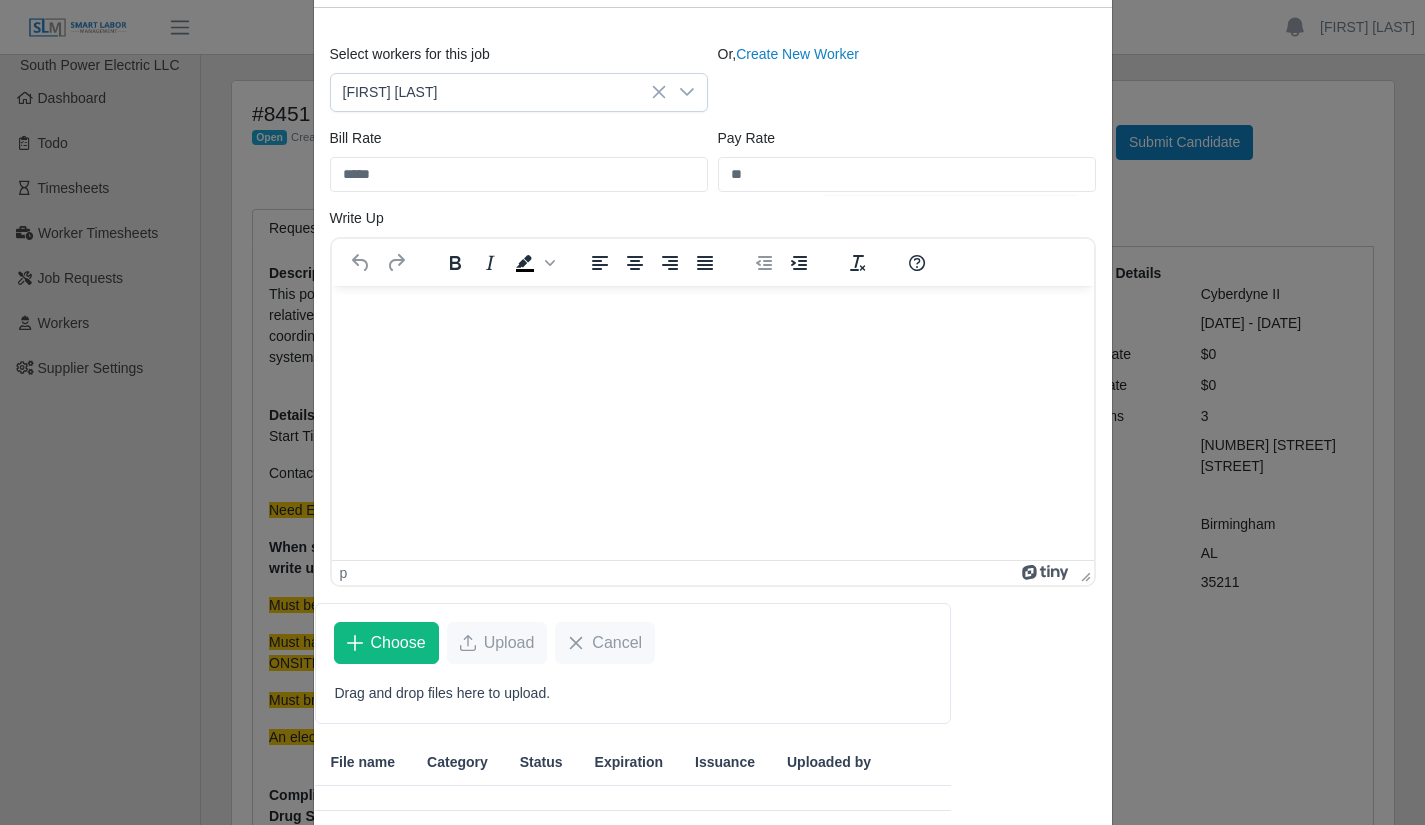 paste 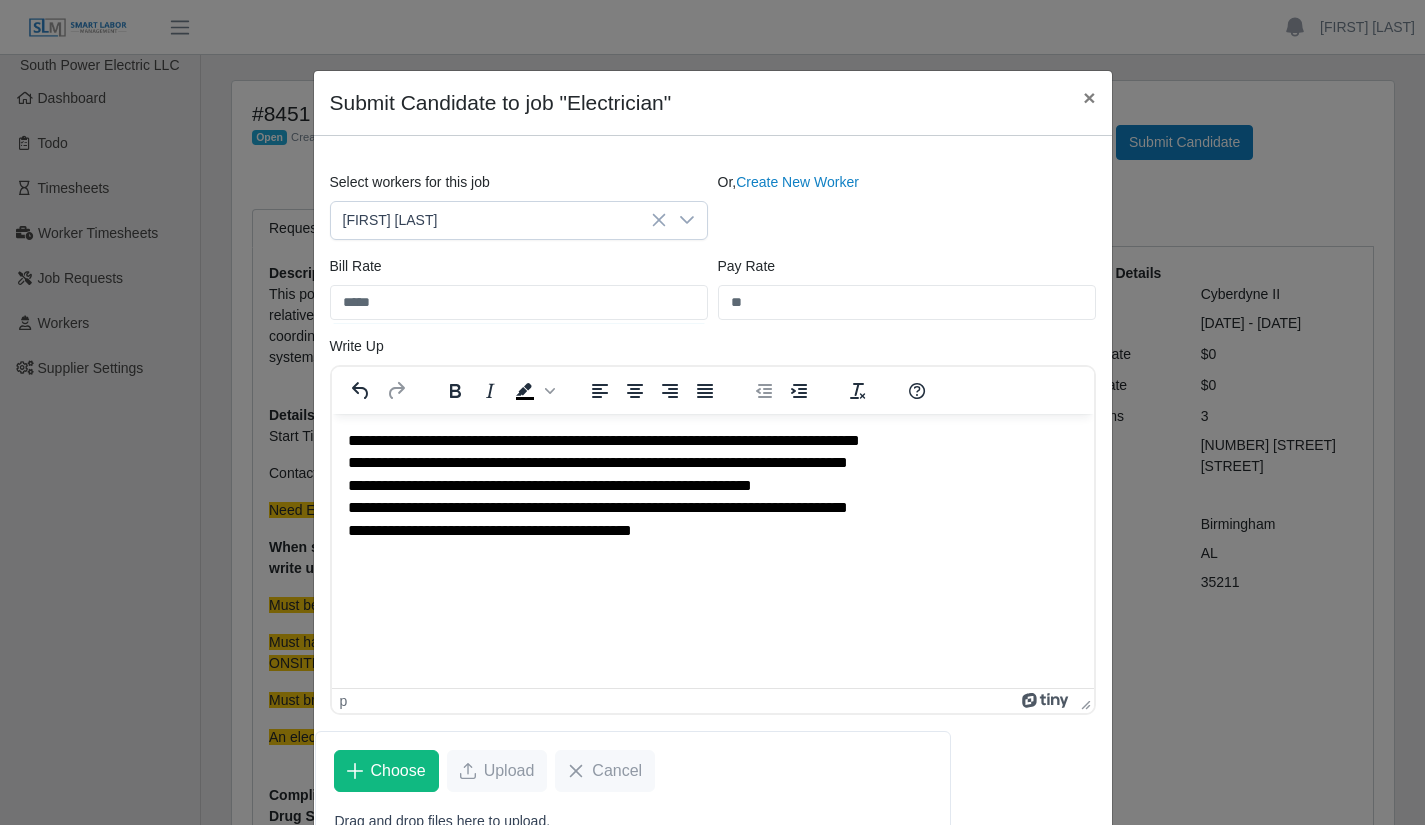 scroll, scrollTop: 234, scrollLeft: 0, axis: vertical 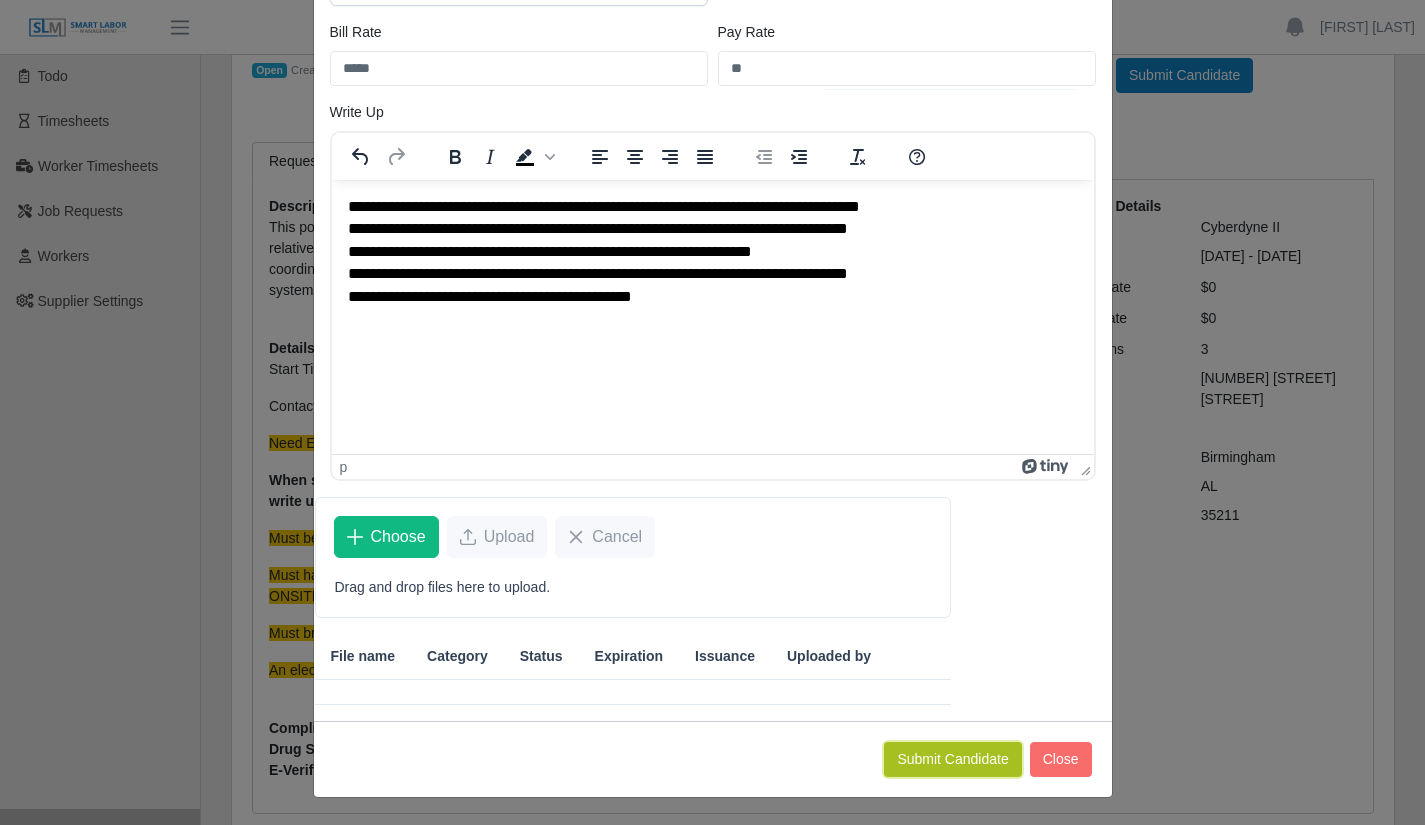 click on "Submit Candidate" 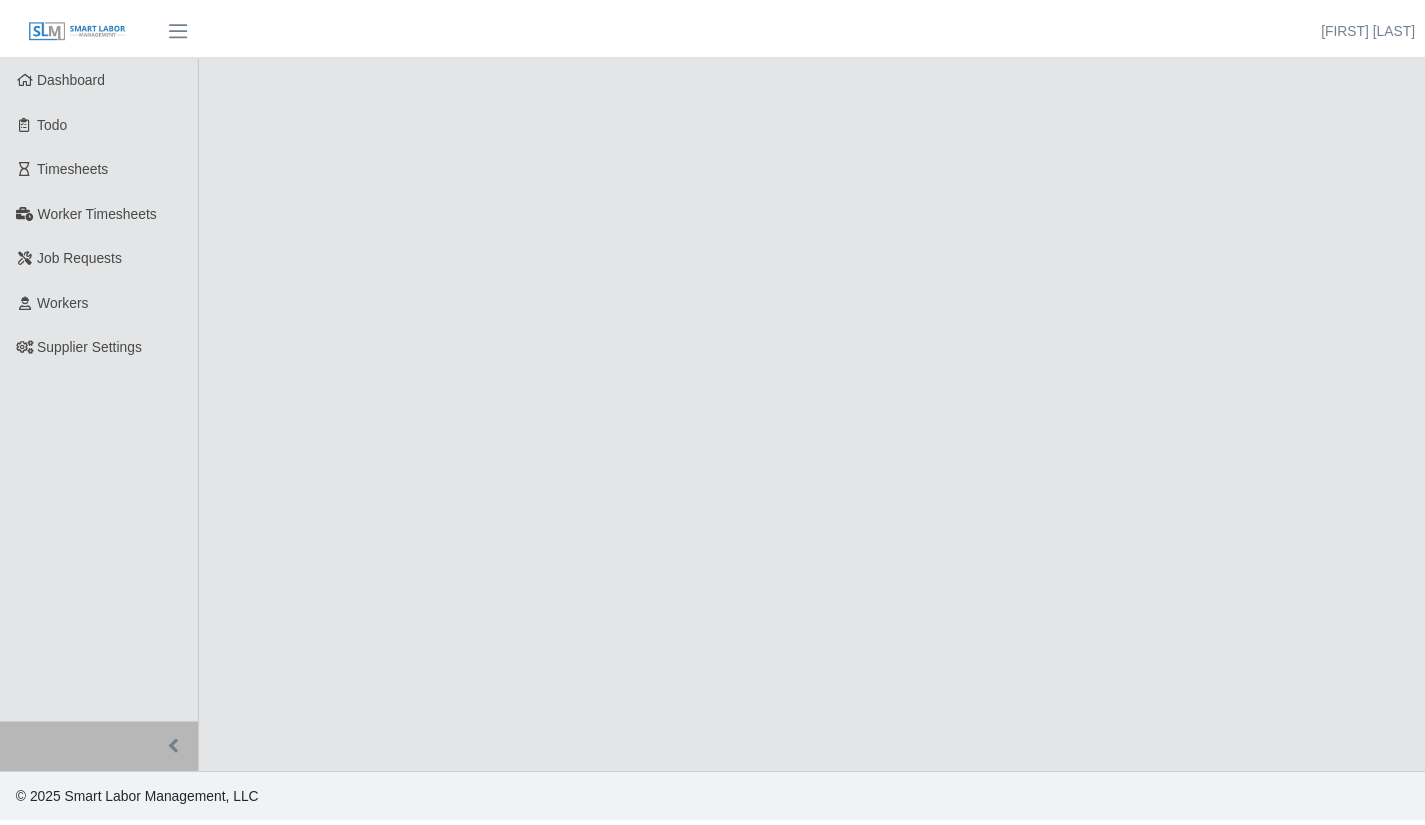 scroll, scrollTop: 0, scrollLeft: 0, axis: both 